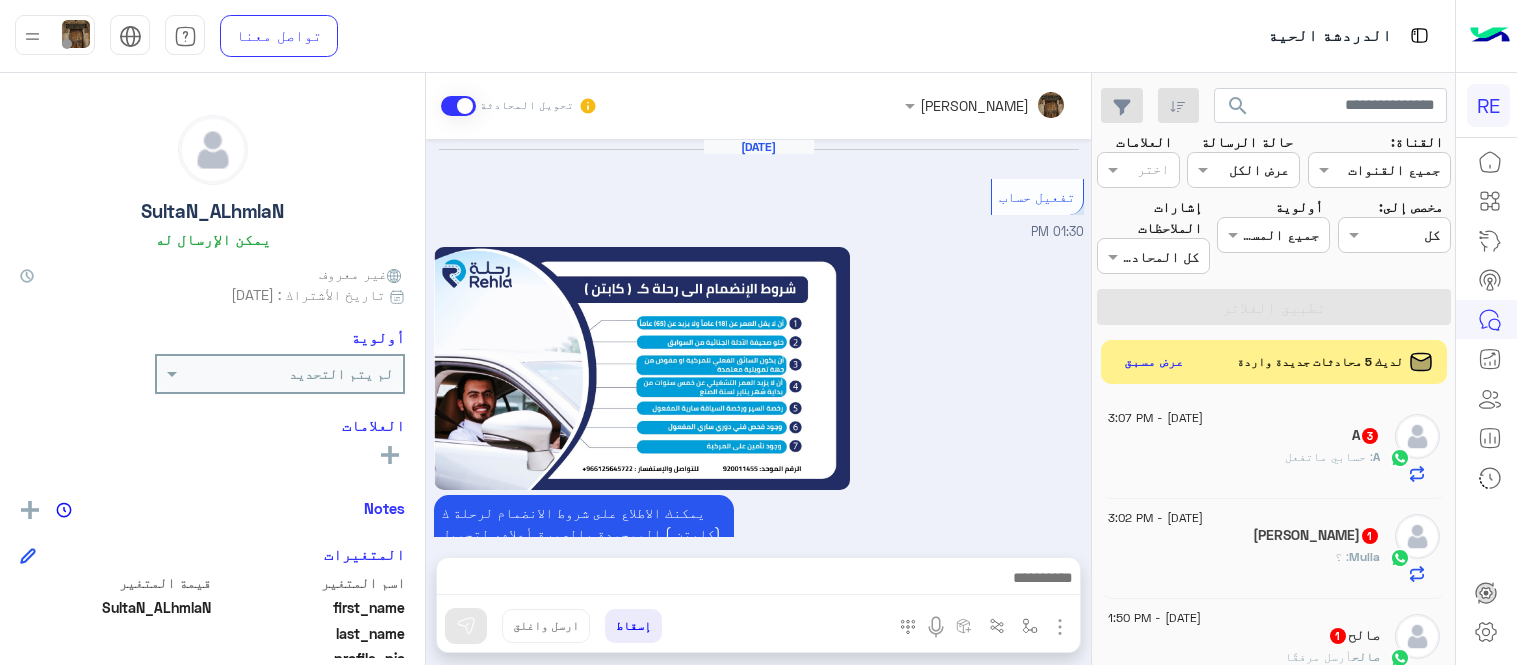 scroll, scrollTop: 0, scrollLeft: 0, axis: both 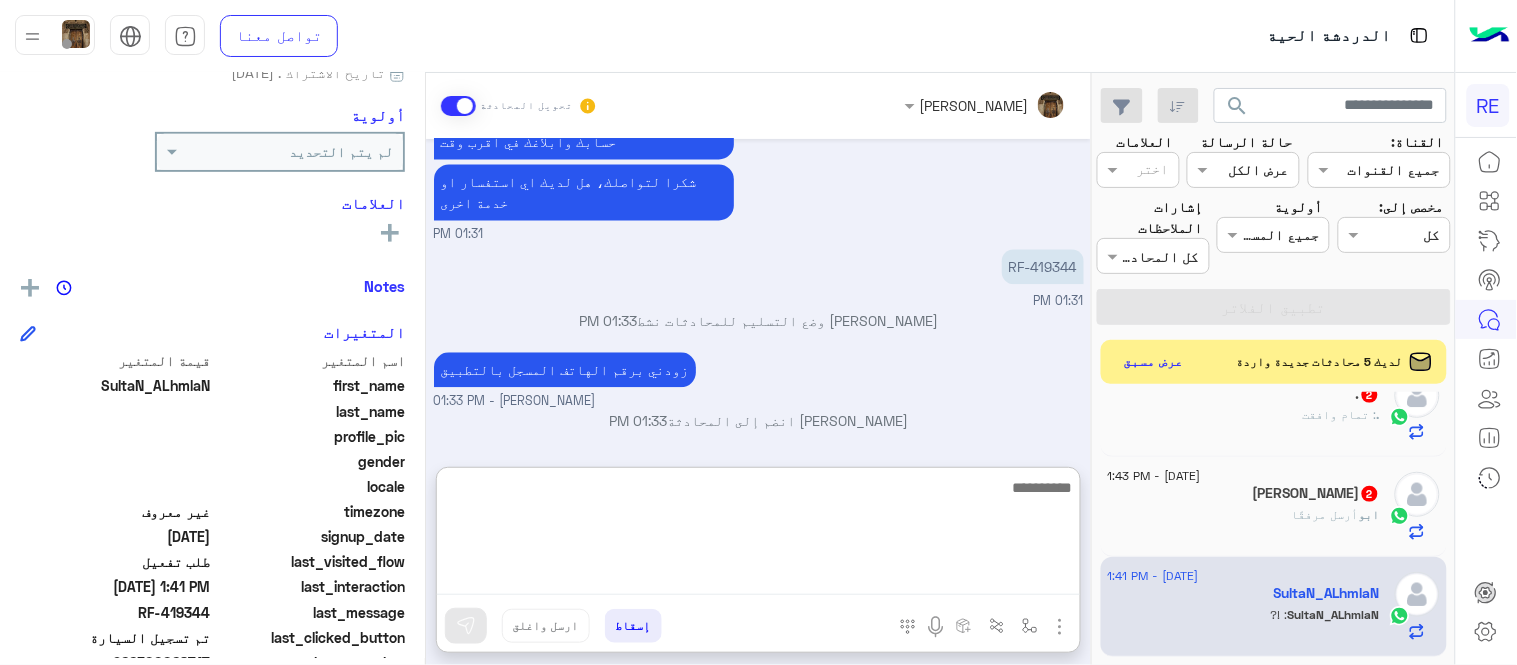 click at bounding box center (758, 535) 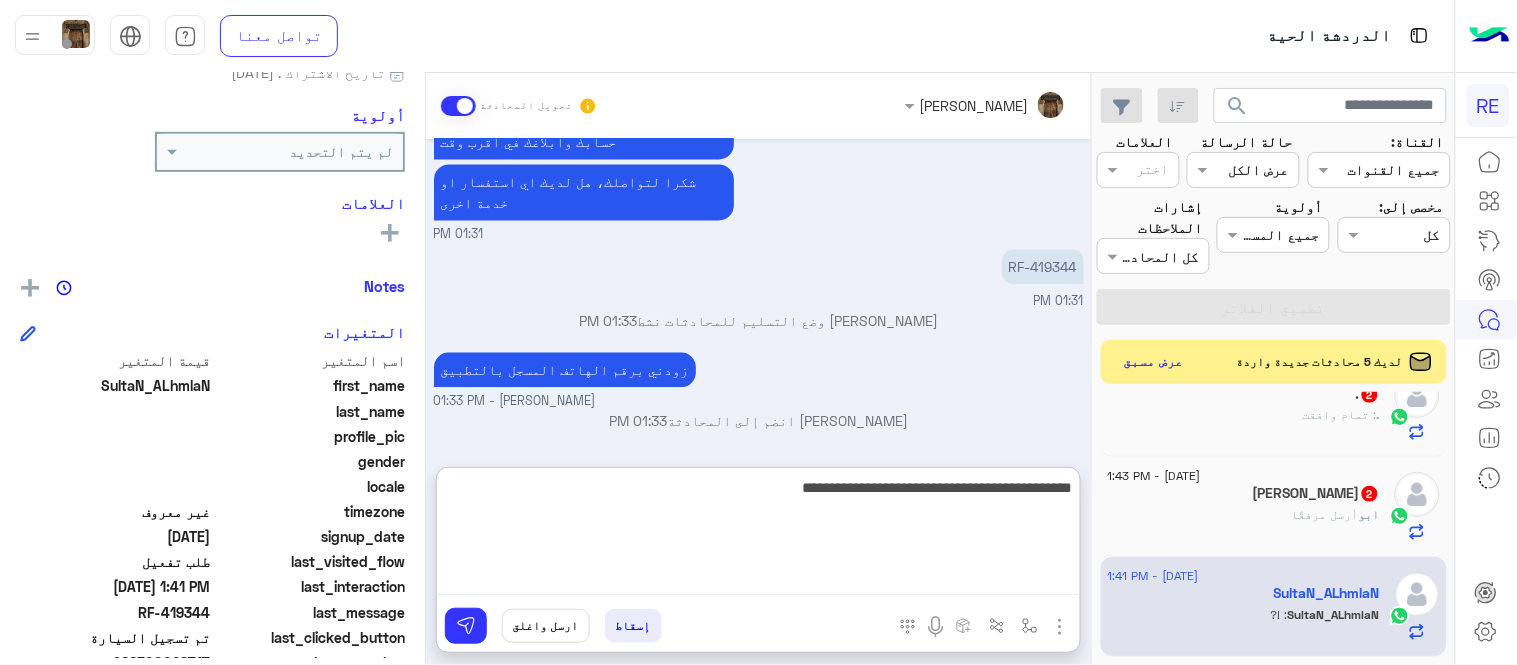type on "**********" 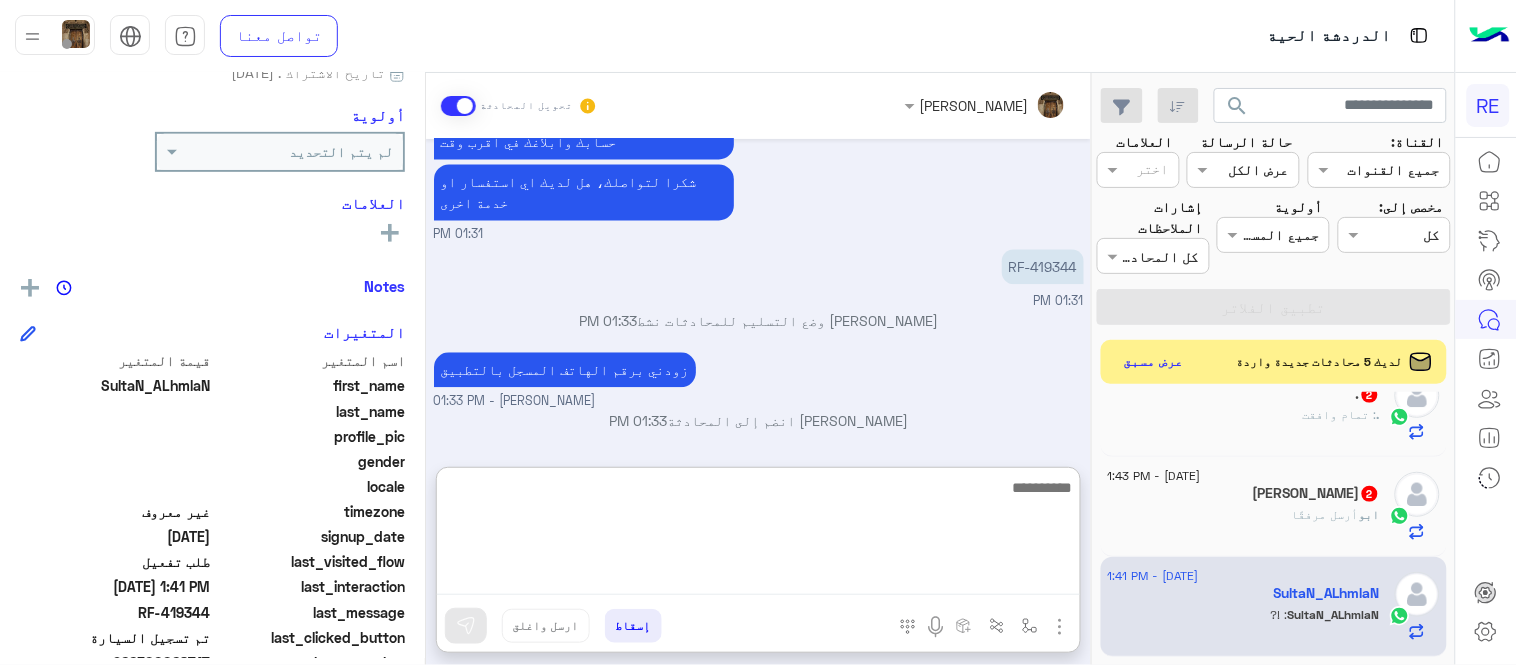 scroll, scrollTop: 1288, scrollLeft: 0, axis: vertical 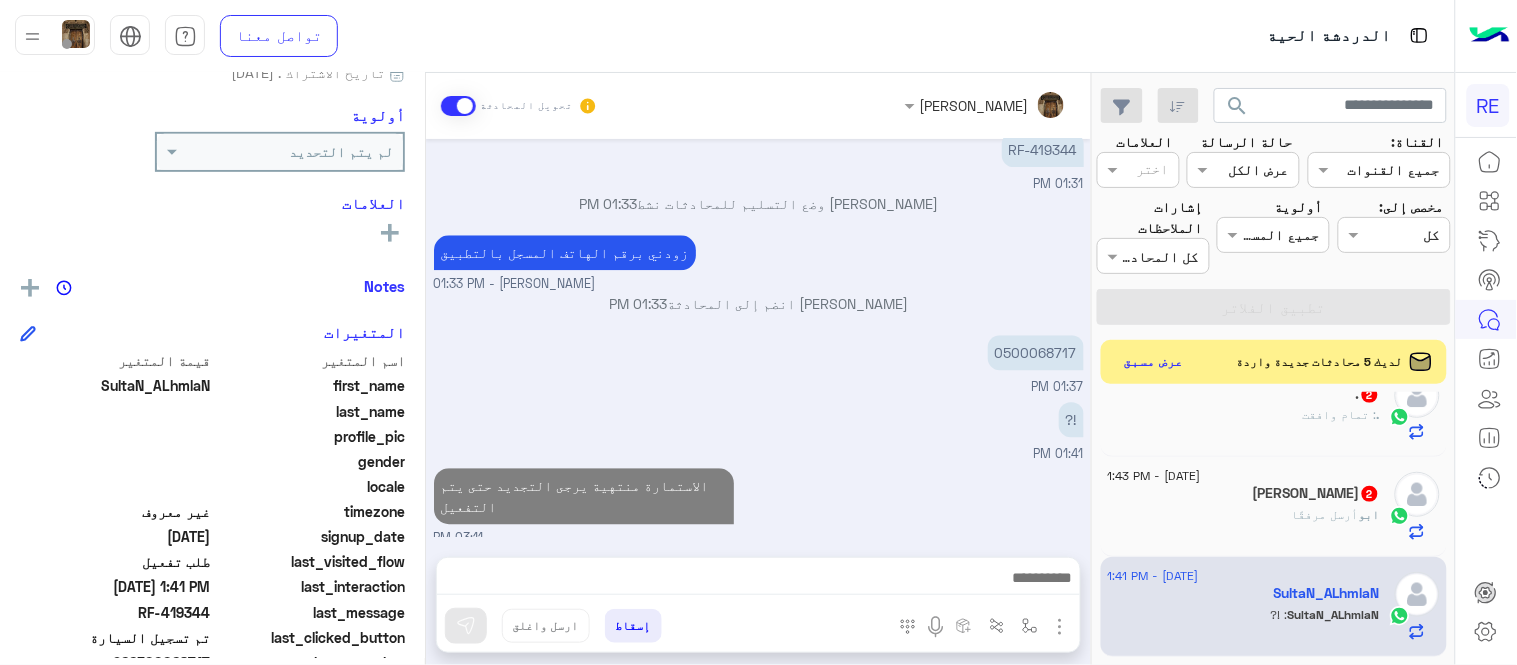 click on "[DATE]   تفعيل حساب    01:30 PM  يمكنك الاطلاع على شروط الانضمام لرحلة ك (كابتن ) الموجودة بالصورة أعلاه،
لتحميل التطبيق عبر الرابط التالي : 📲
[URL][DOMAIN_NAME]    يسعدنا انضمامك لتطبيق رحلة يمكنك اتباع الخطوات الموضحة لتسجيل بيانات سيارتك بالفيديو التالي  : عزيزي الكابتن، فضلًا ، للرغبة بتفعيل الحساب قم برفع البيانات عبر التطبيق والتواصل معنا  تم تسجيل السيارة   اواجه صعوبة بالتسجيل  اي خدمة اخرى ؟  الرجوع للقائمة الرئ   لا     01:30 PM   تم تسجيل السيارة    01:31 PM  اهلا بك عزيزنا الكابتن، سيتم مراجعة حسابك وابلاغك في اقرب وقت شكرا لتواصلك، هل لديك اي استفسار او خدمة اخرى    01:31 PM  !?" at bounding box center (758, 338) 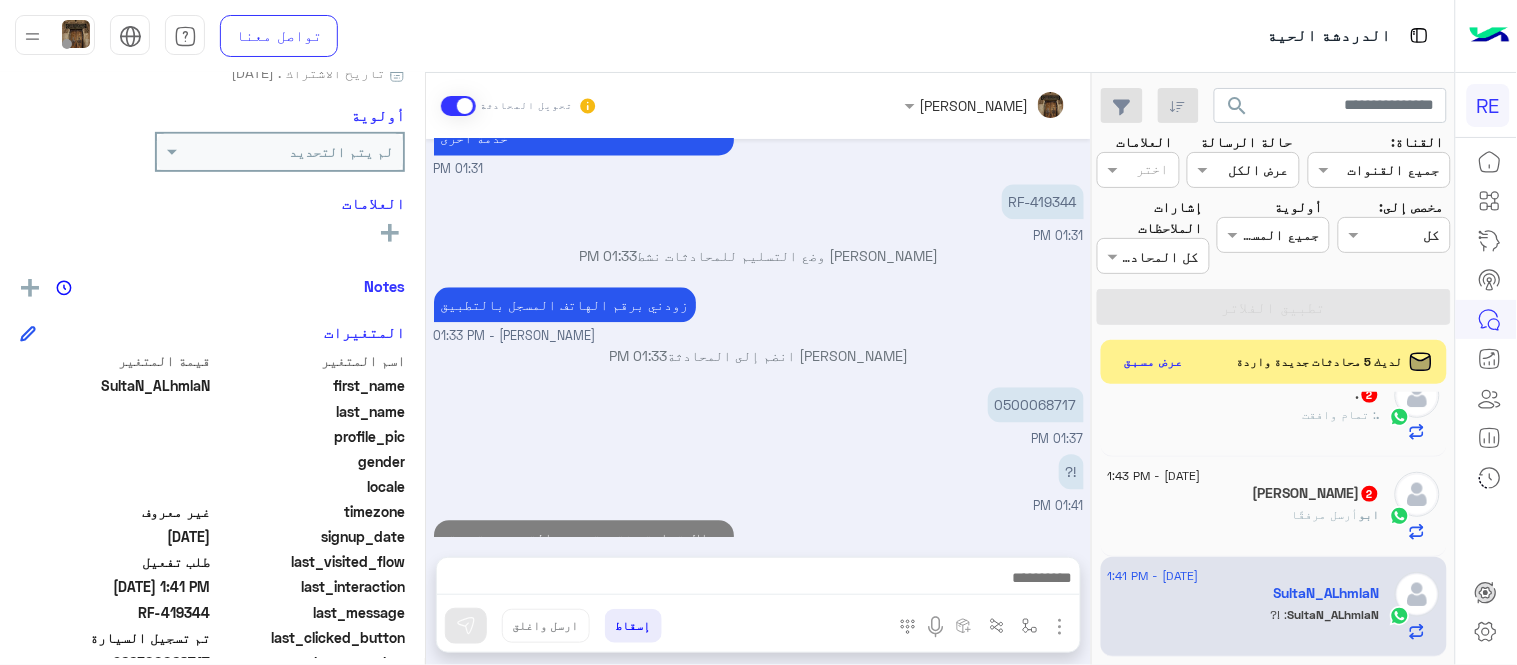 scroll, scrollTop: 1198, scrollLeft: 0, axis: vertical 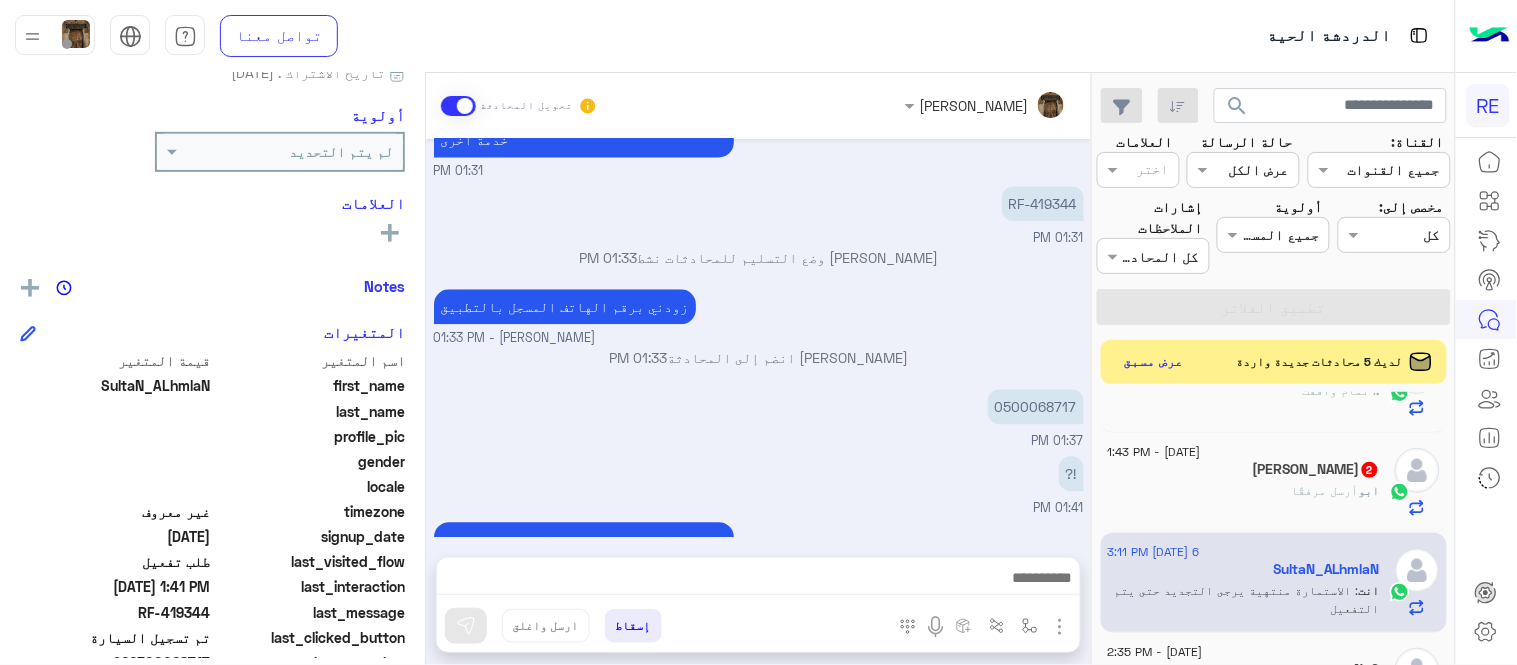 click on "[PERSON_NAME] مرفقًا" 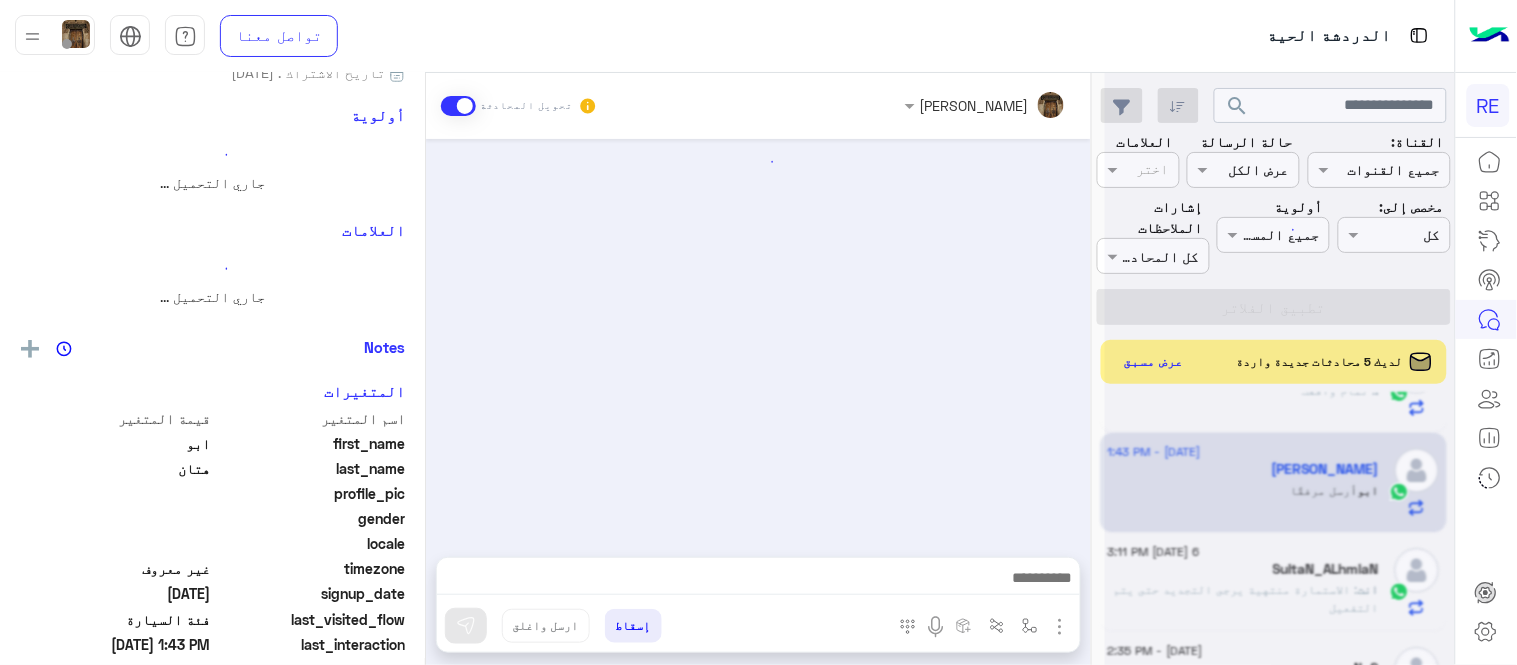 scroll, scrollTop: 497, scrollLeft: 0, axis: vertical 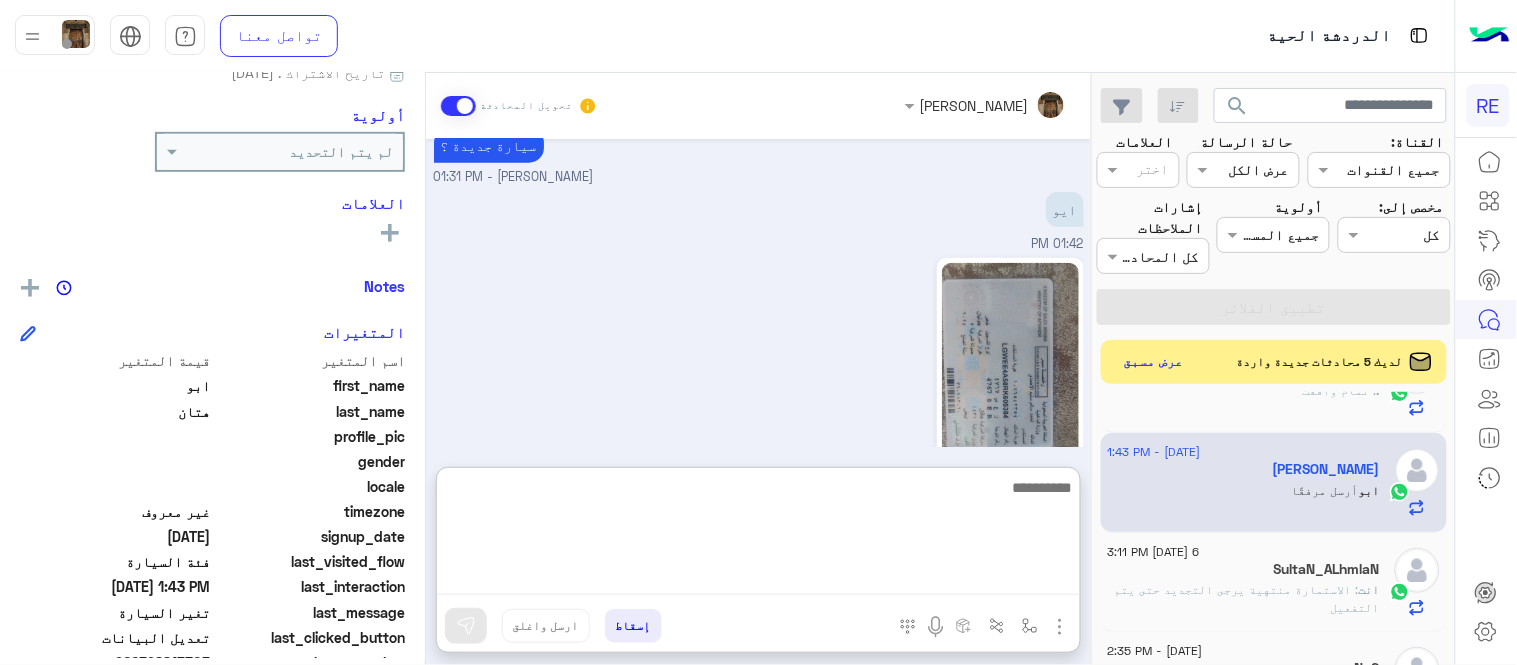 click at bounding box center (758, 535) 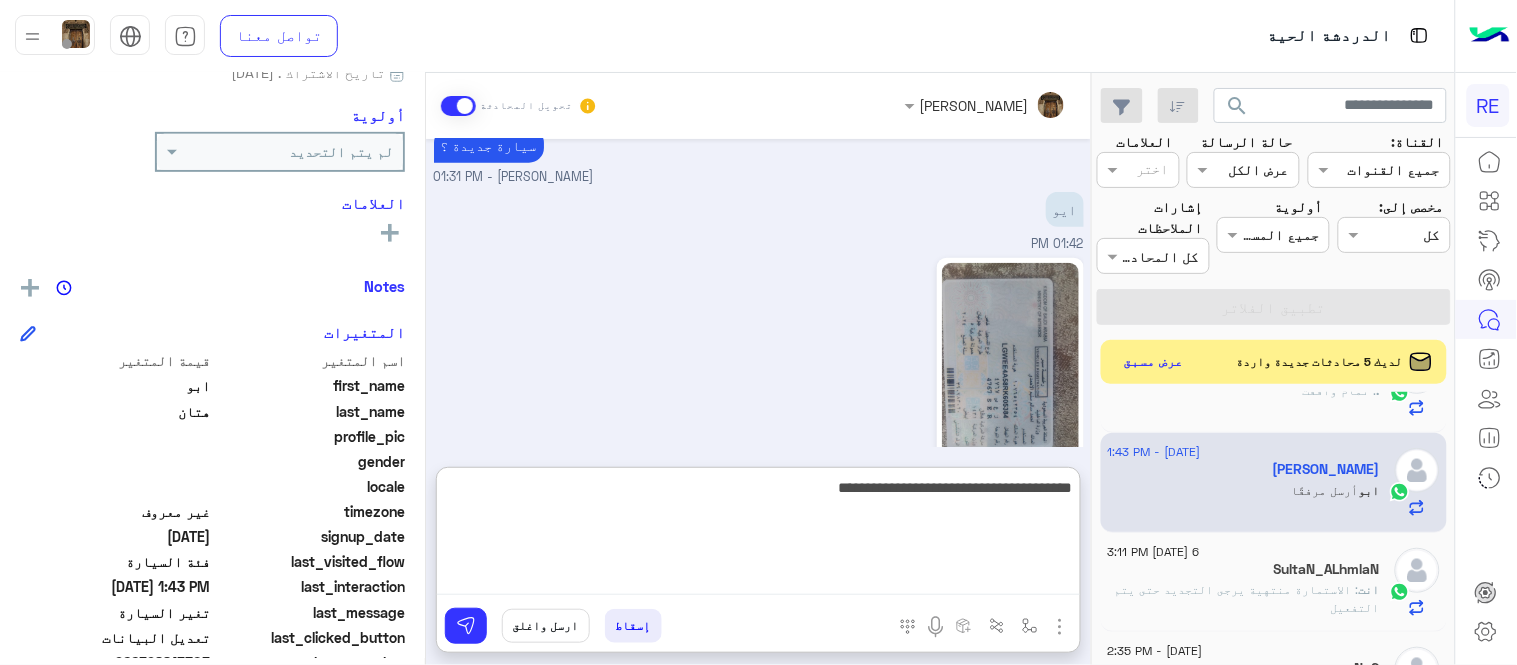 type on "**********" 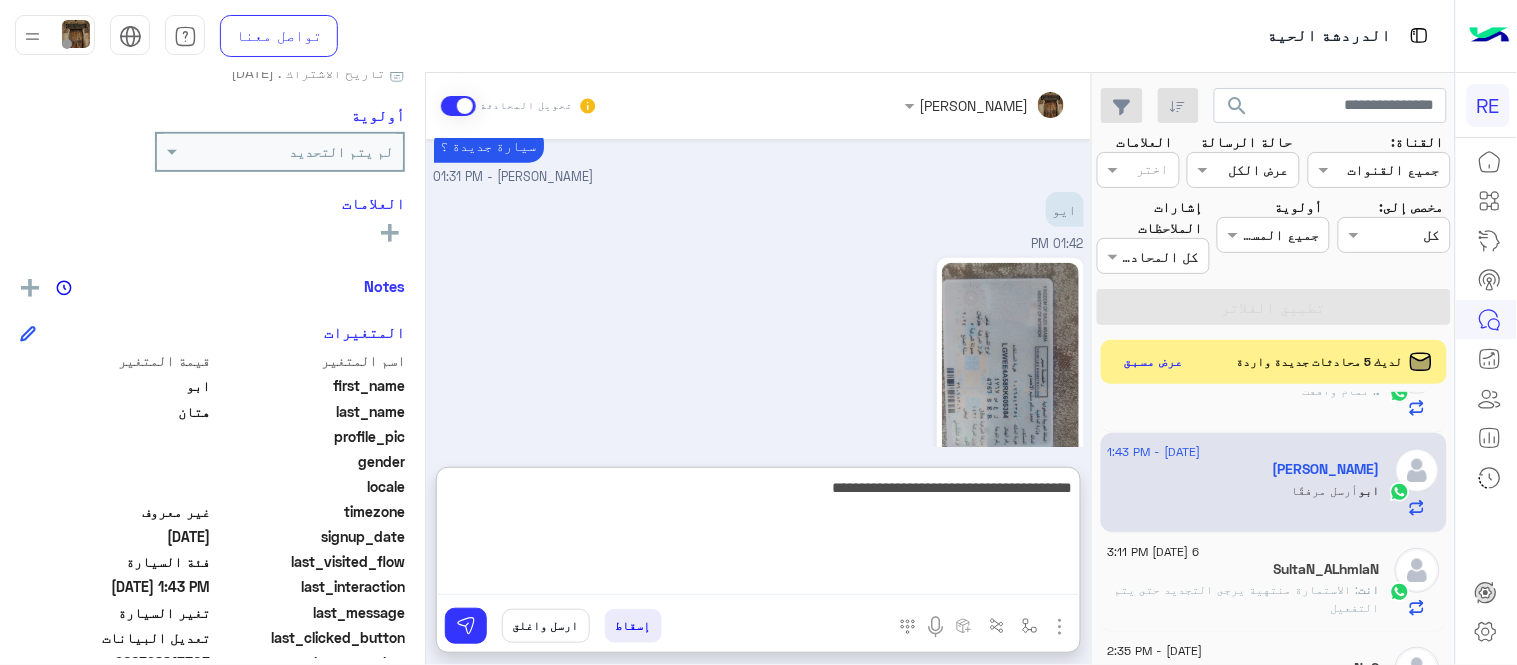 type 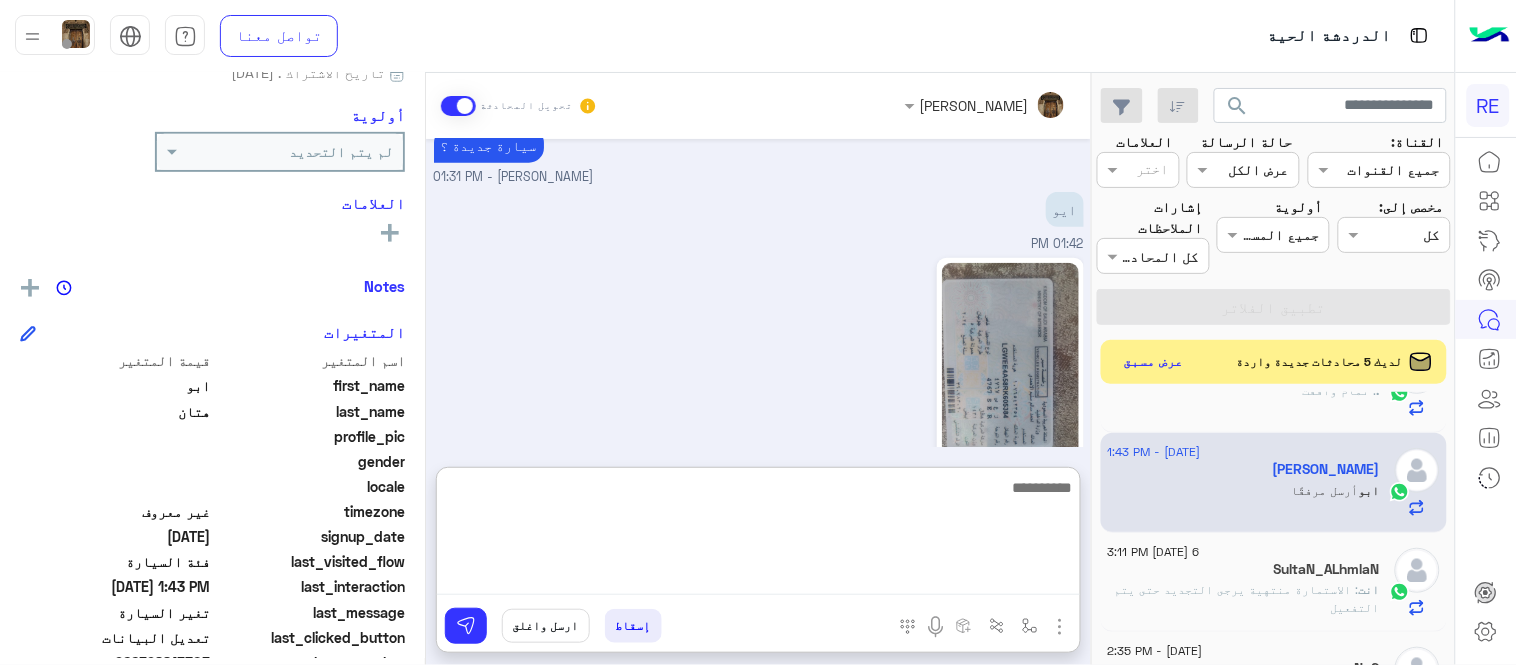 scroll, scrollTop: 651, scrollLeft: 0, axis: vertical 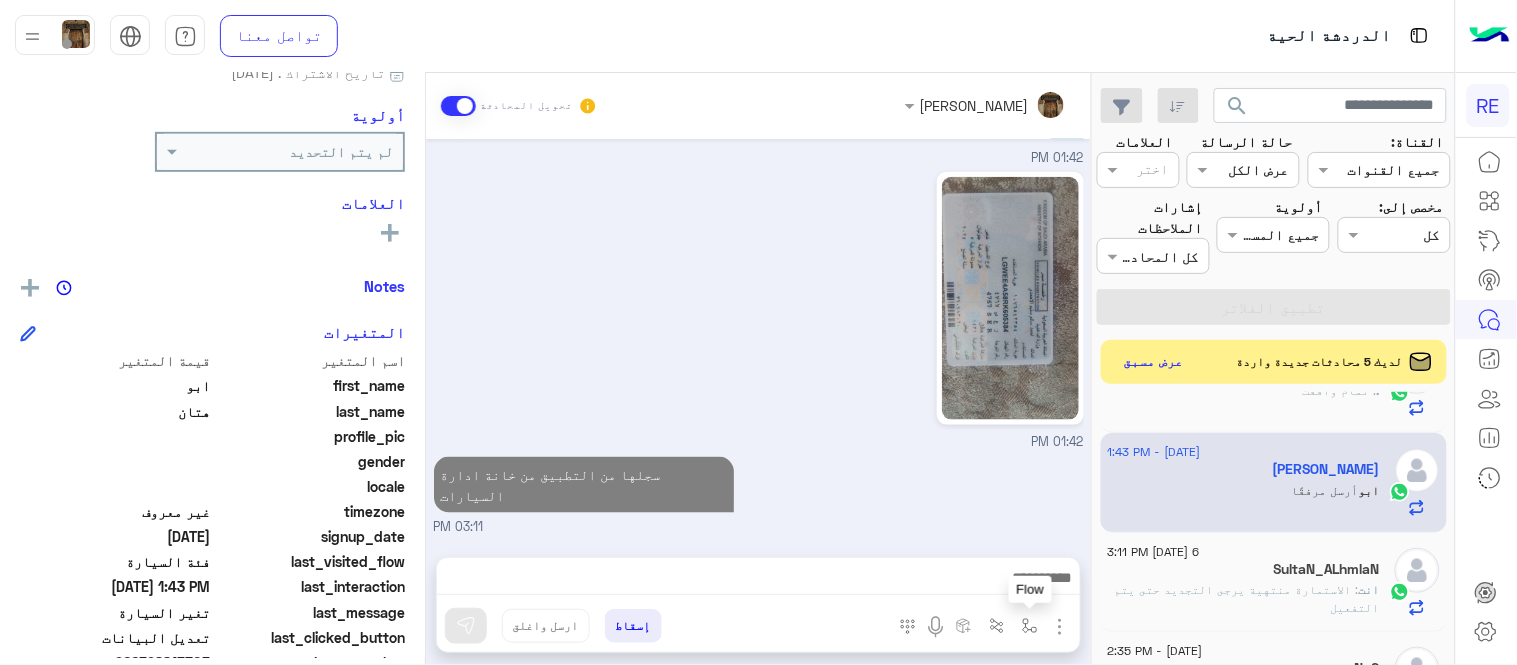 click at bounding box center [1030, 625] 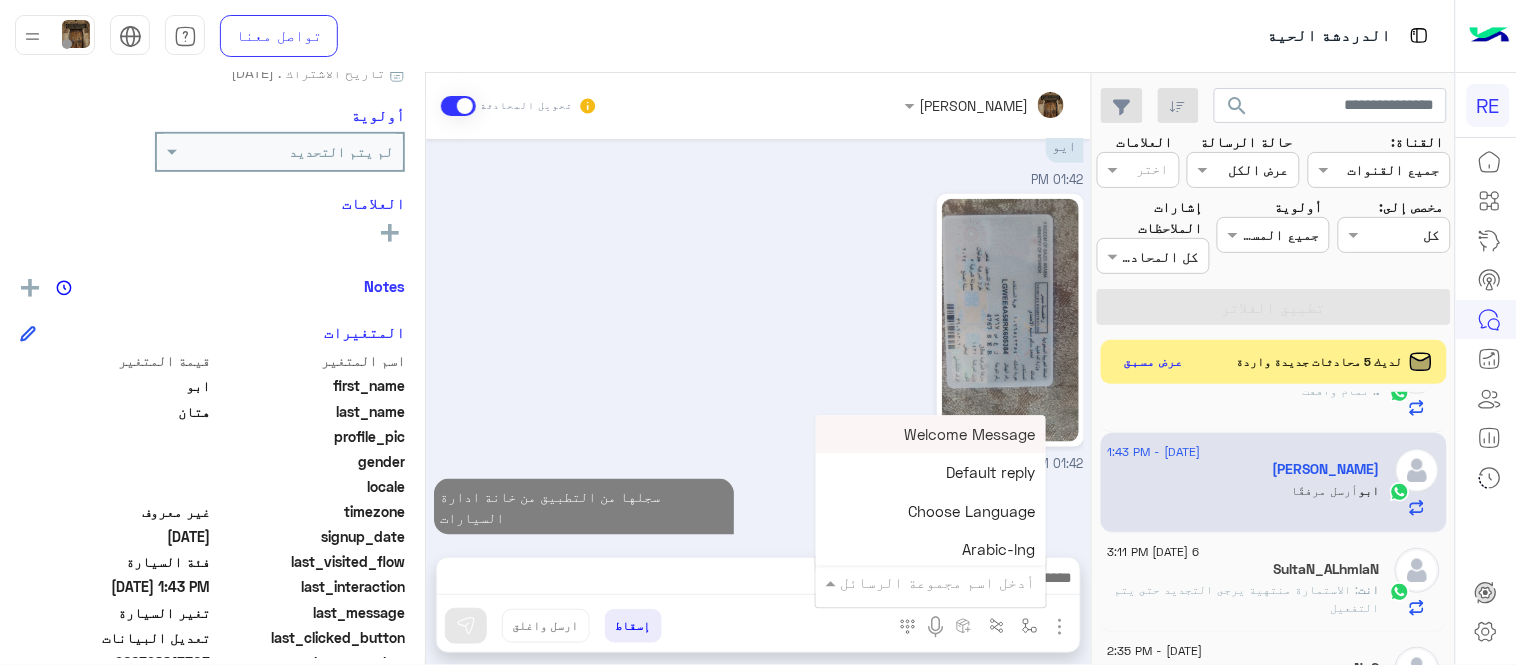click at bounding box center (959, 582) 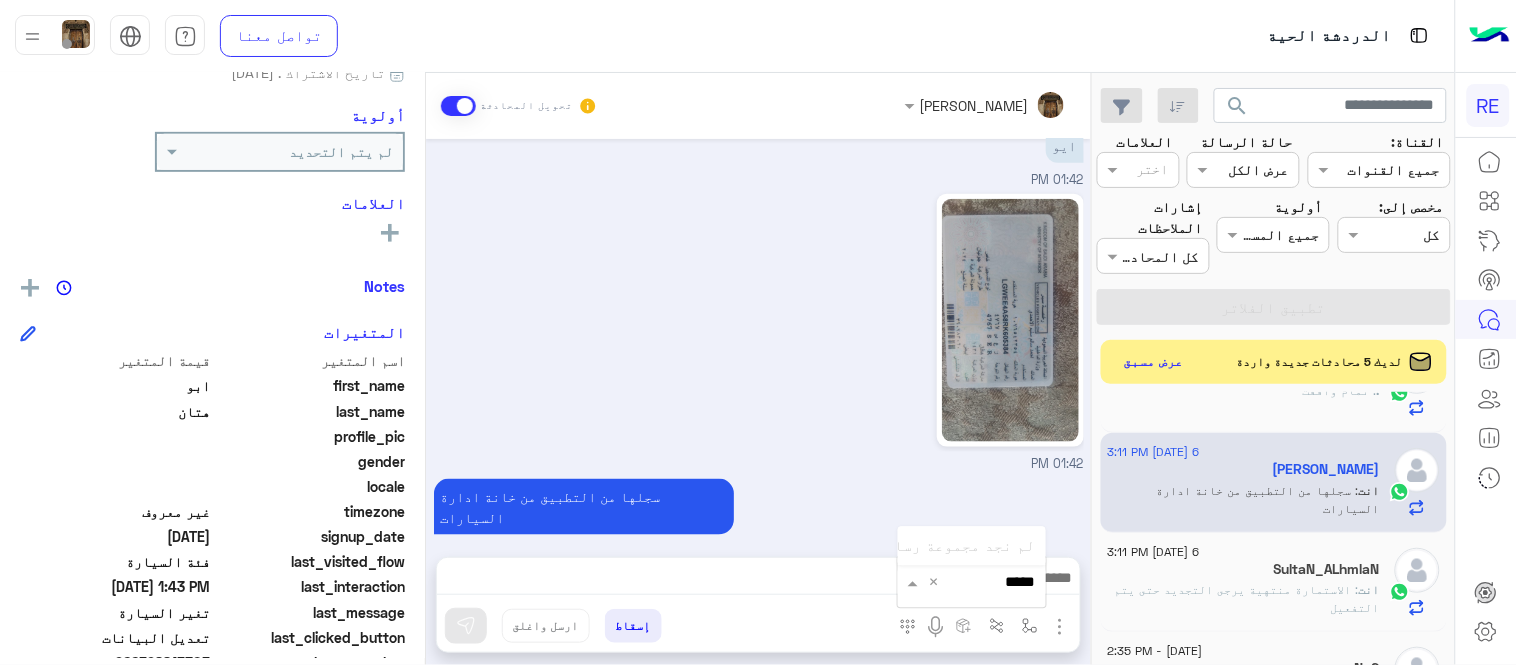 type on "****" 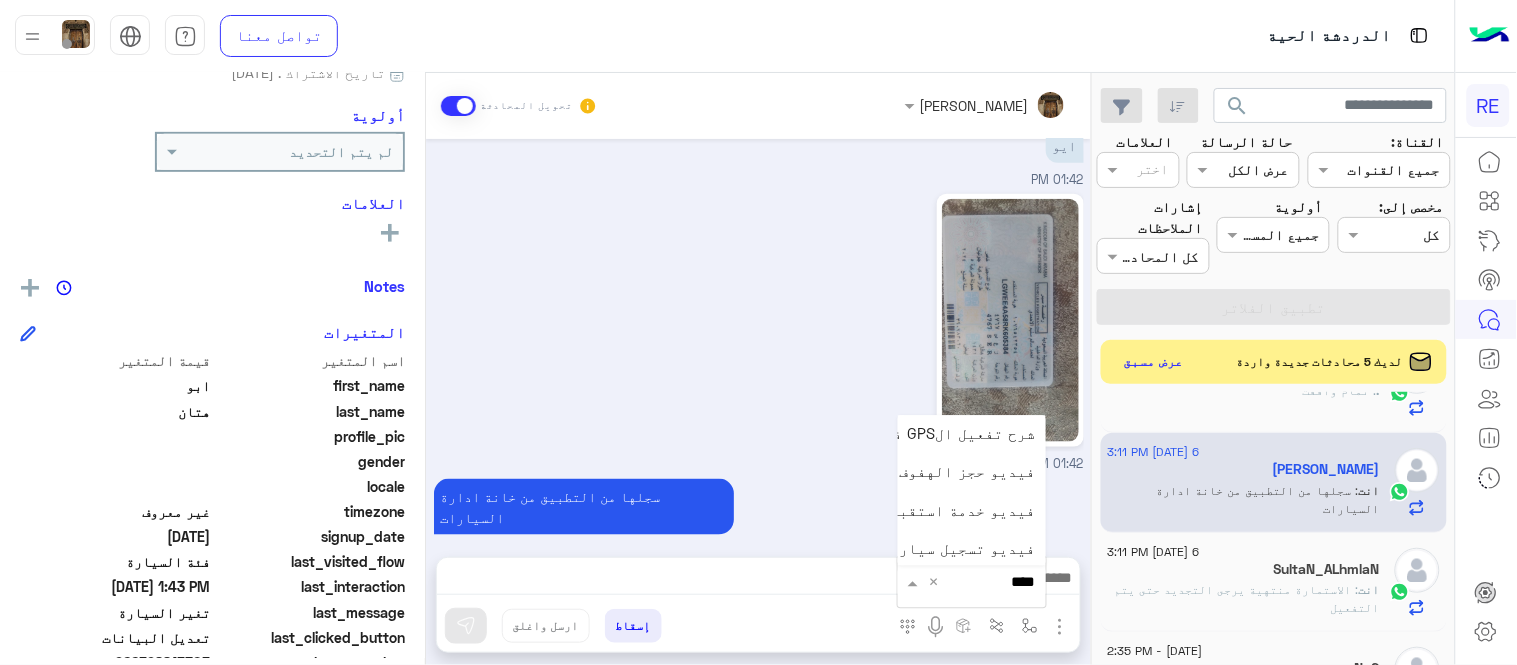scroll, scrollTop: 81, scrollLeft: 0, axis: vertical 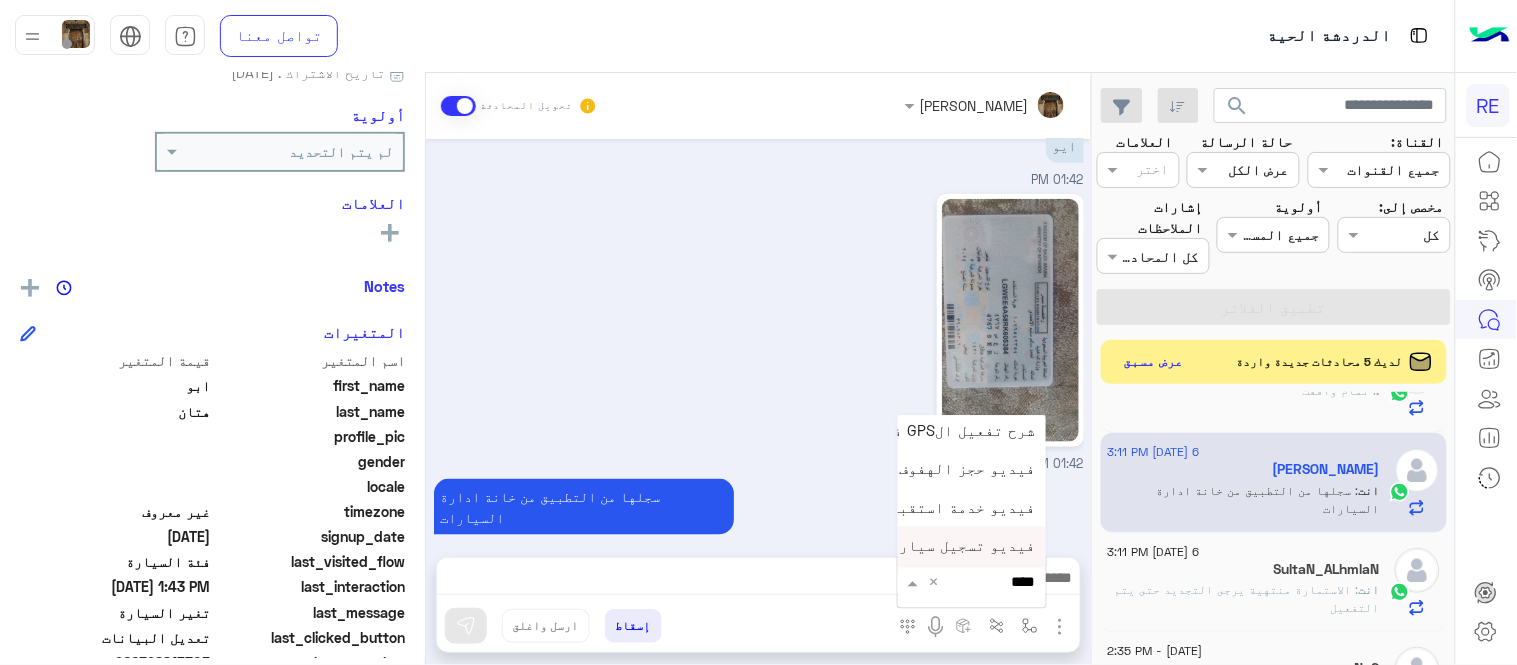 click on "فيديو تسجيل سيارة" at bounding box center [963, 546] 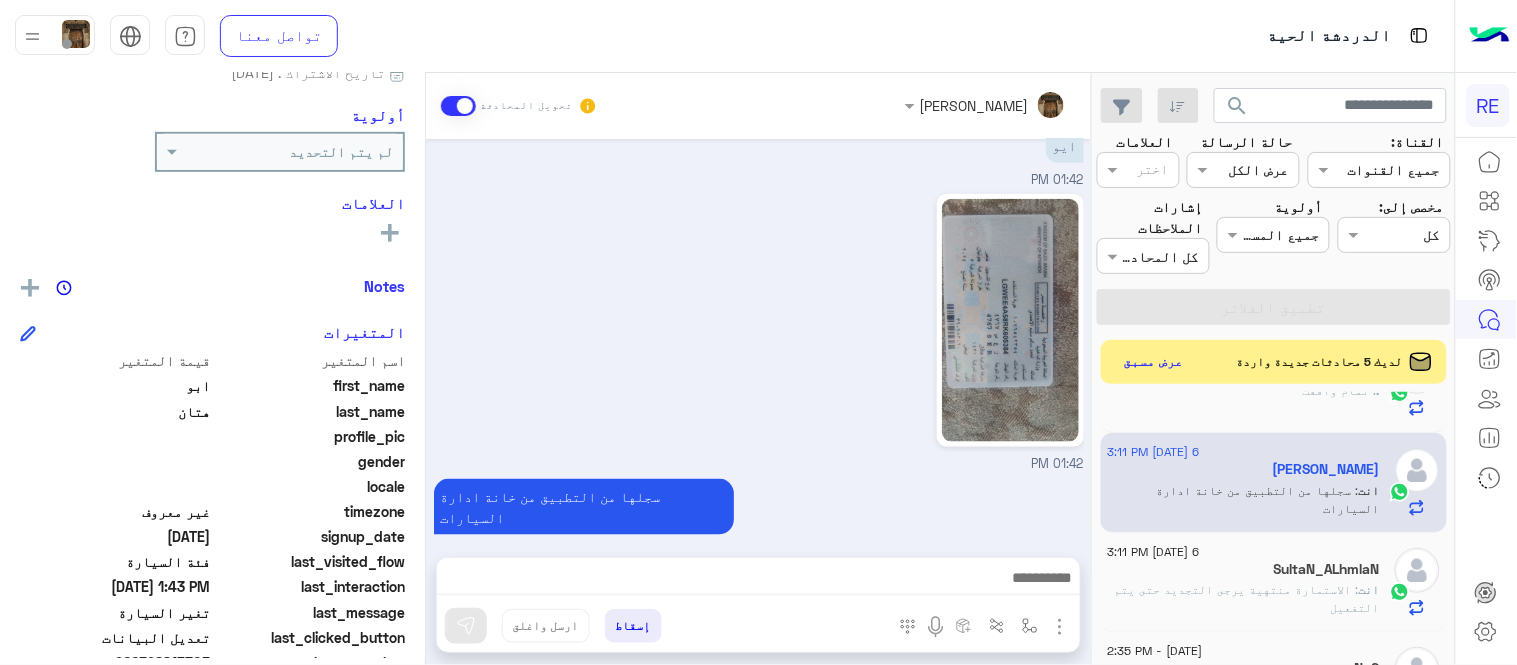 type on "**********" 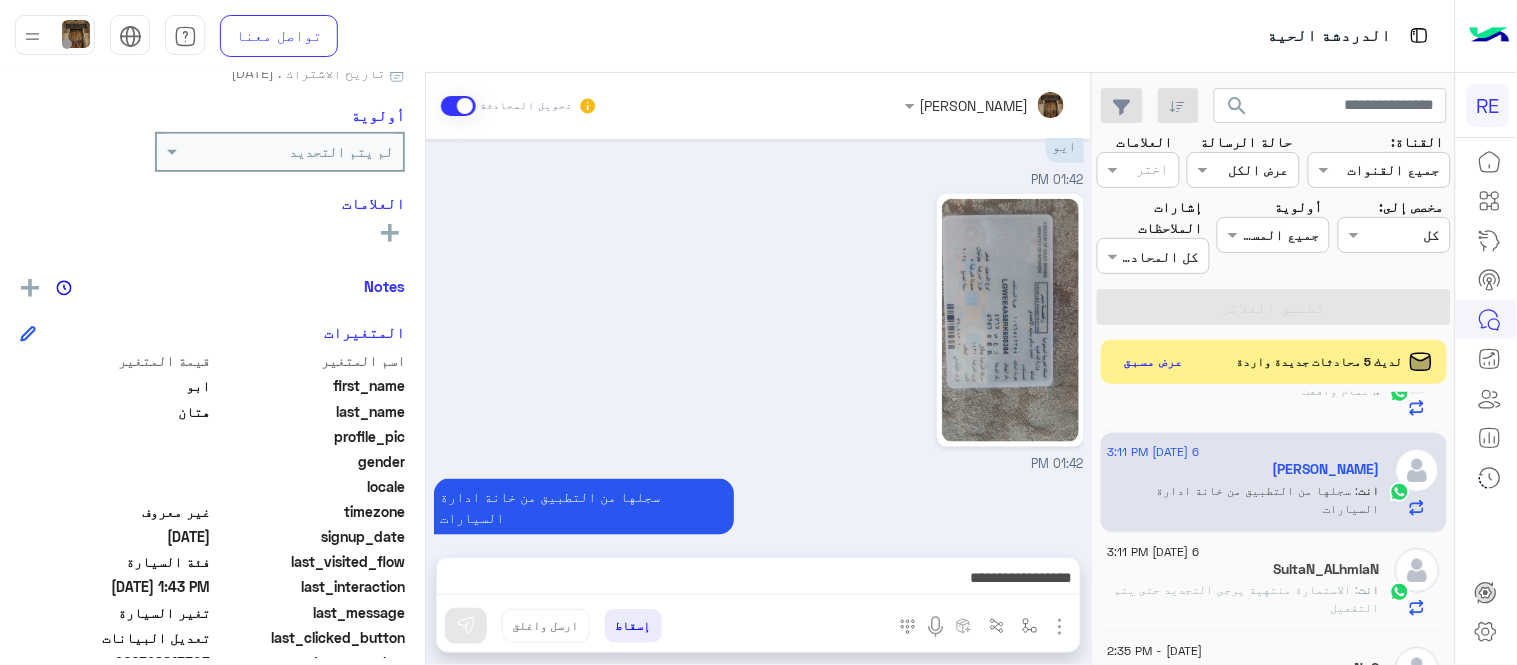 scroll, scrollTop: 563, scrollLeft: 0, axis: vertical 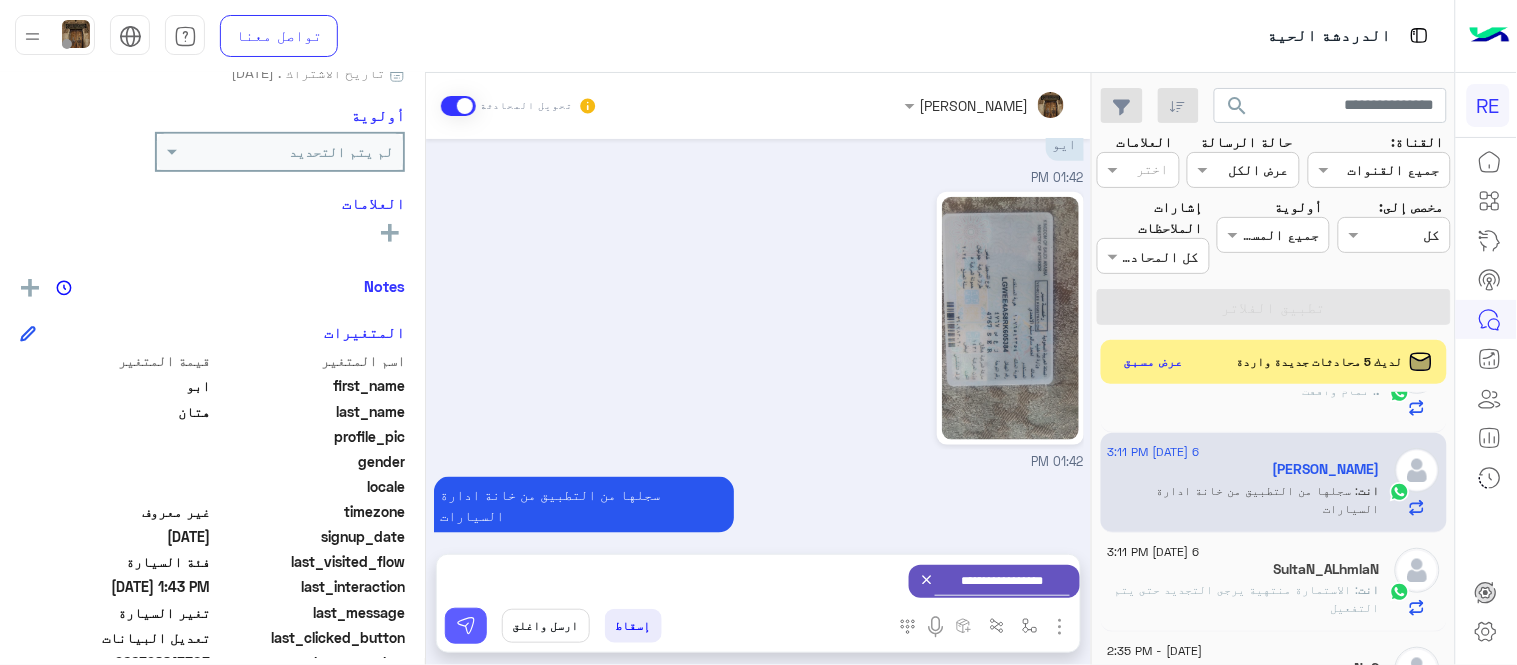 click at bounding box center (466, 626) 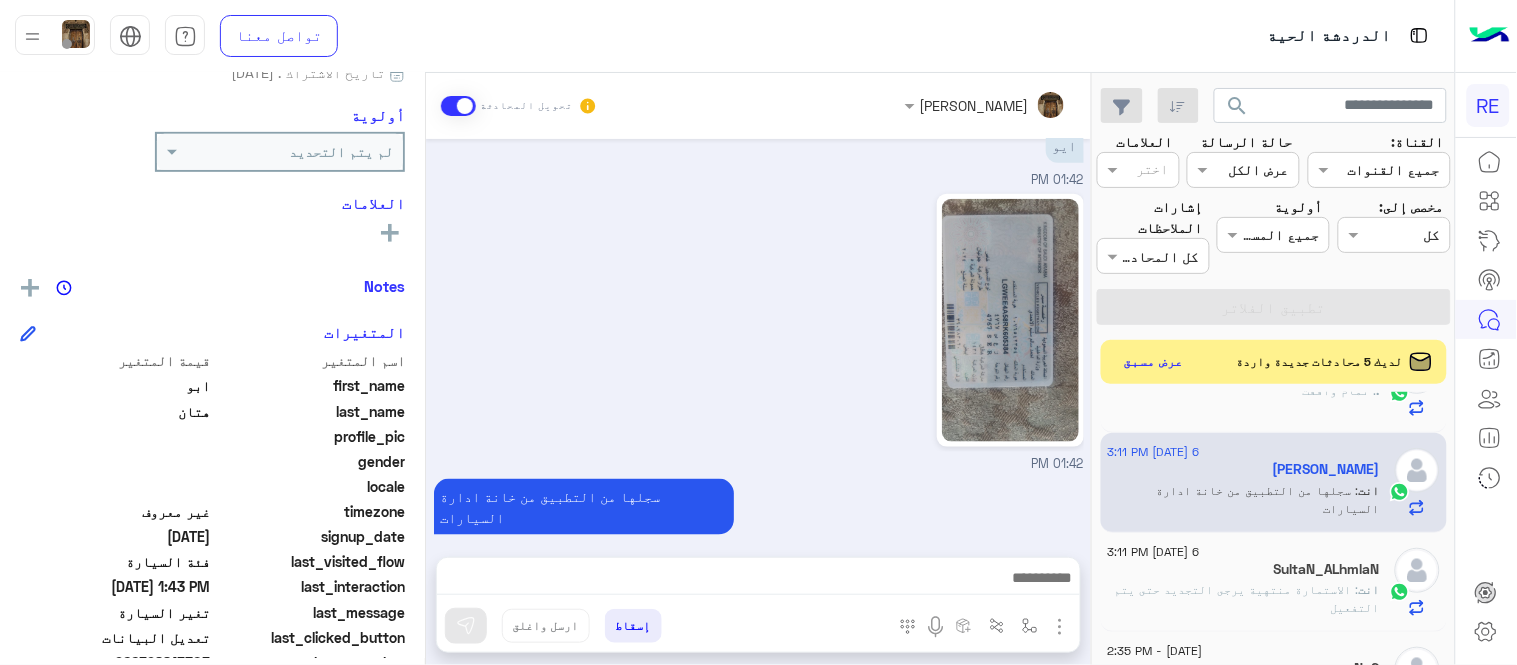 scroll, scrollTop: 740, scrollLeft: 0, axis: vertical 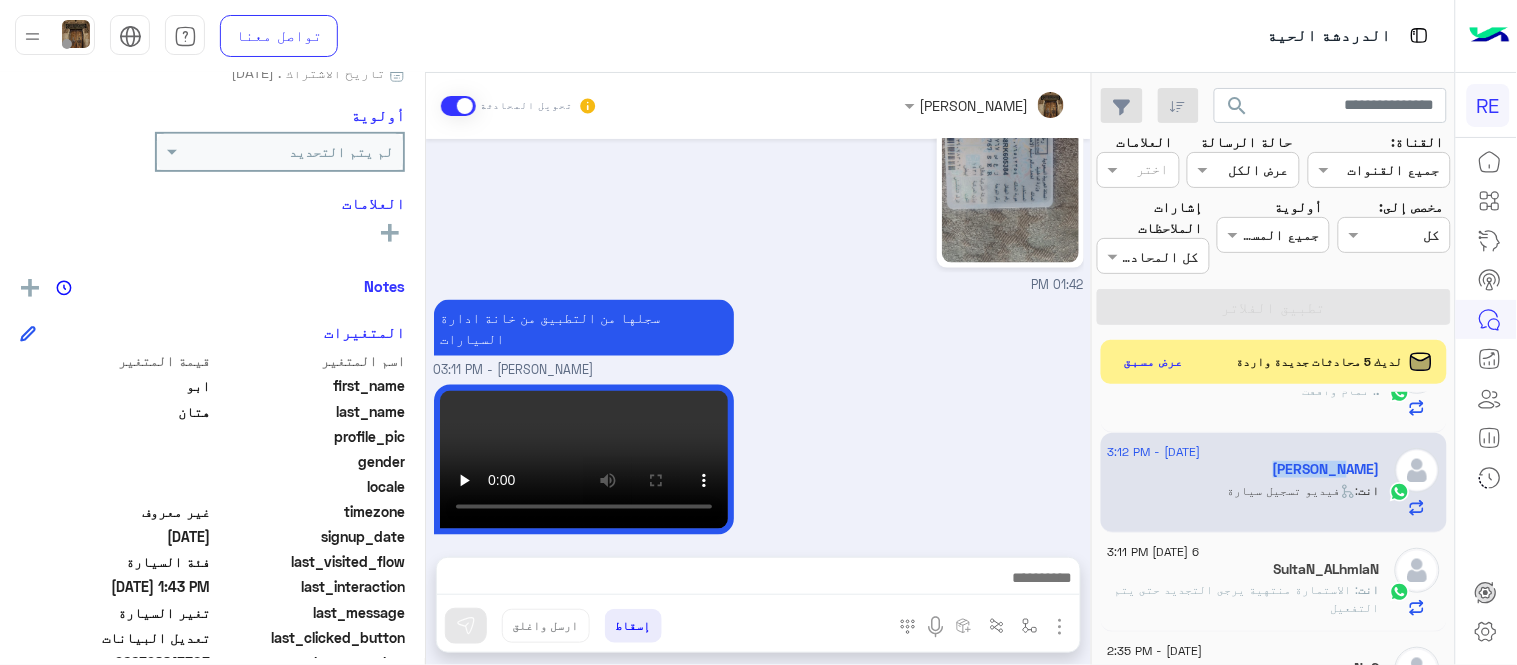 drag, startPoint x: 1102, startPoint y: 476, endPoint x: 1100, endPoint y: 458, distance: 18.110771 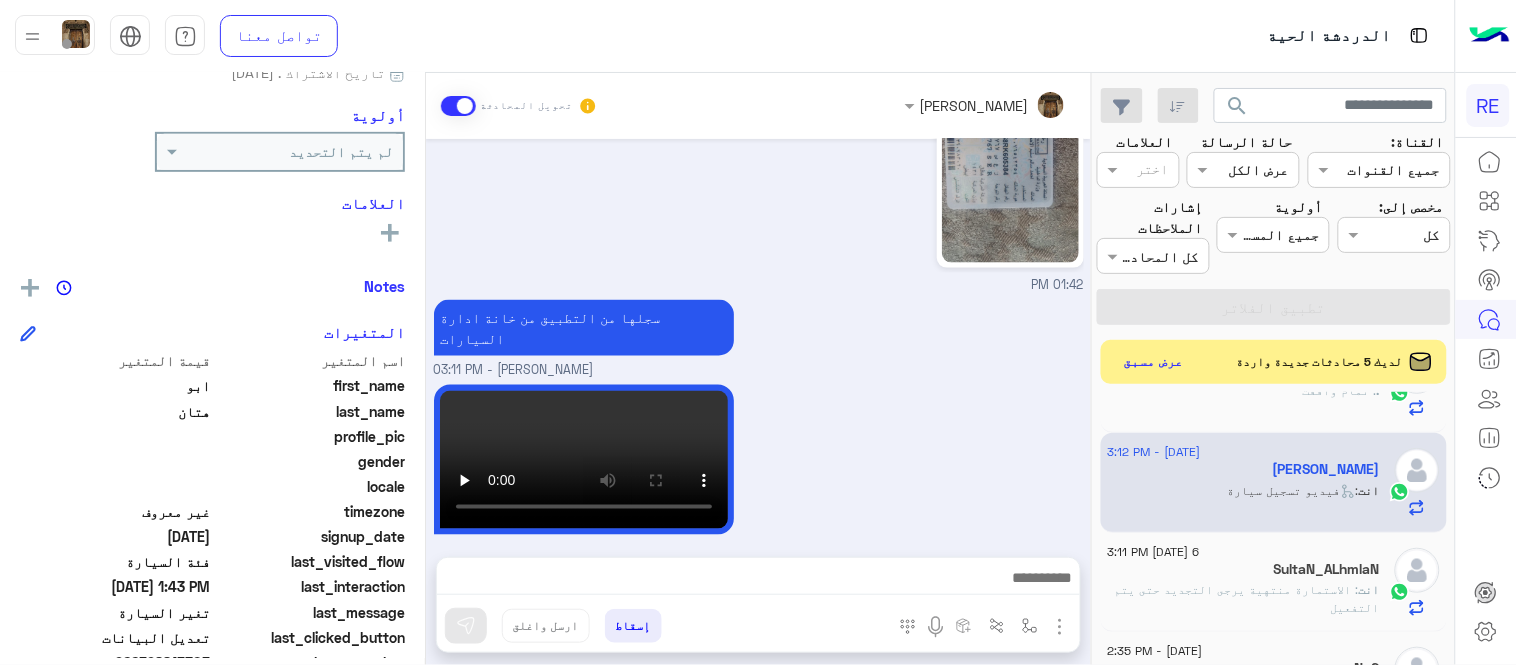 click on "[PERSON_NAME] -  03:12 PM" at bounding box center [759, 469] 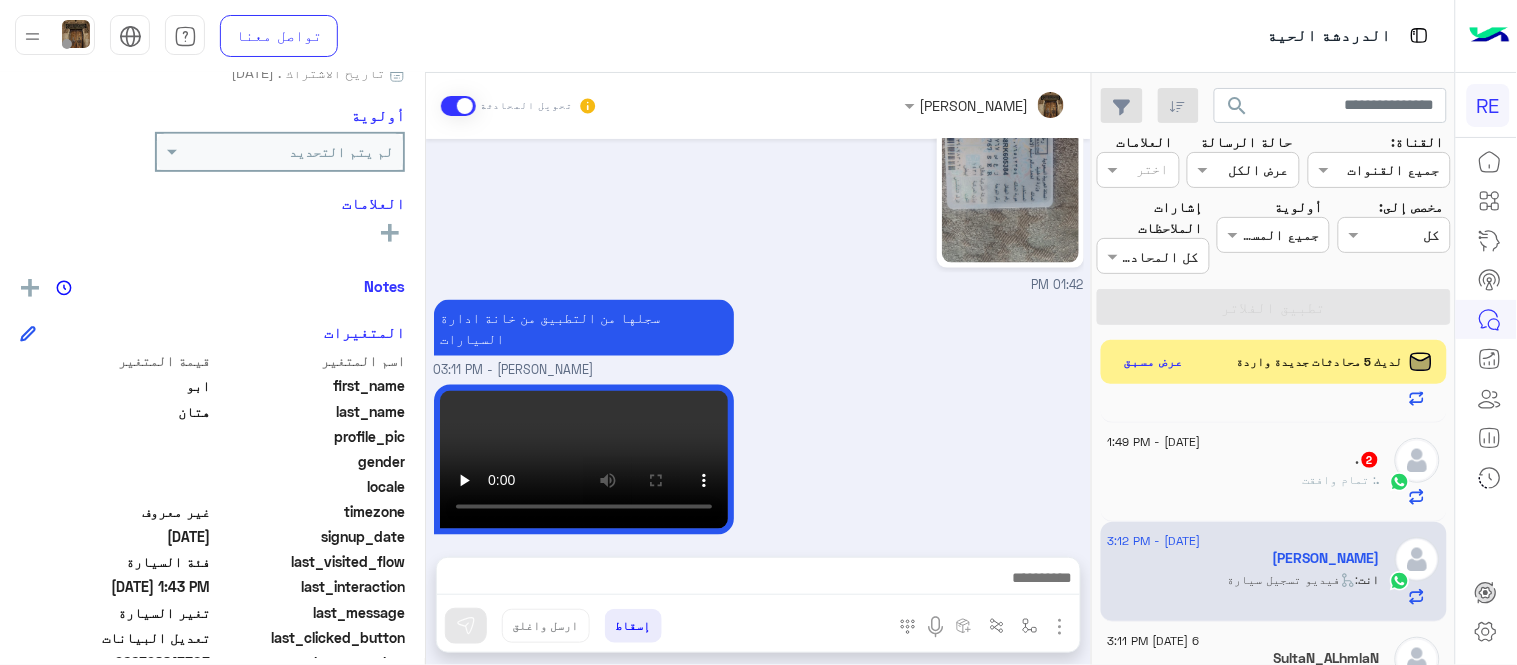 scroll, scrollTop: 262, scrollLeft: 0, axis: vertical 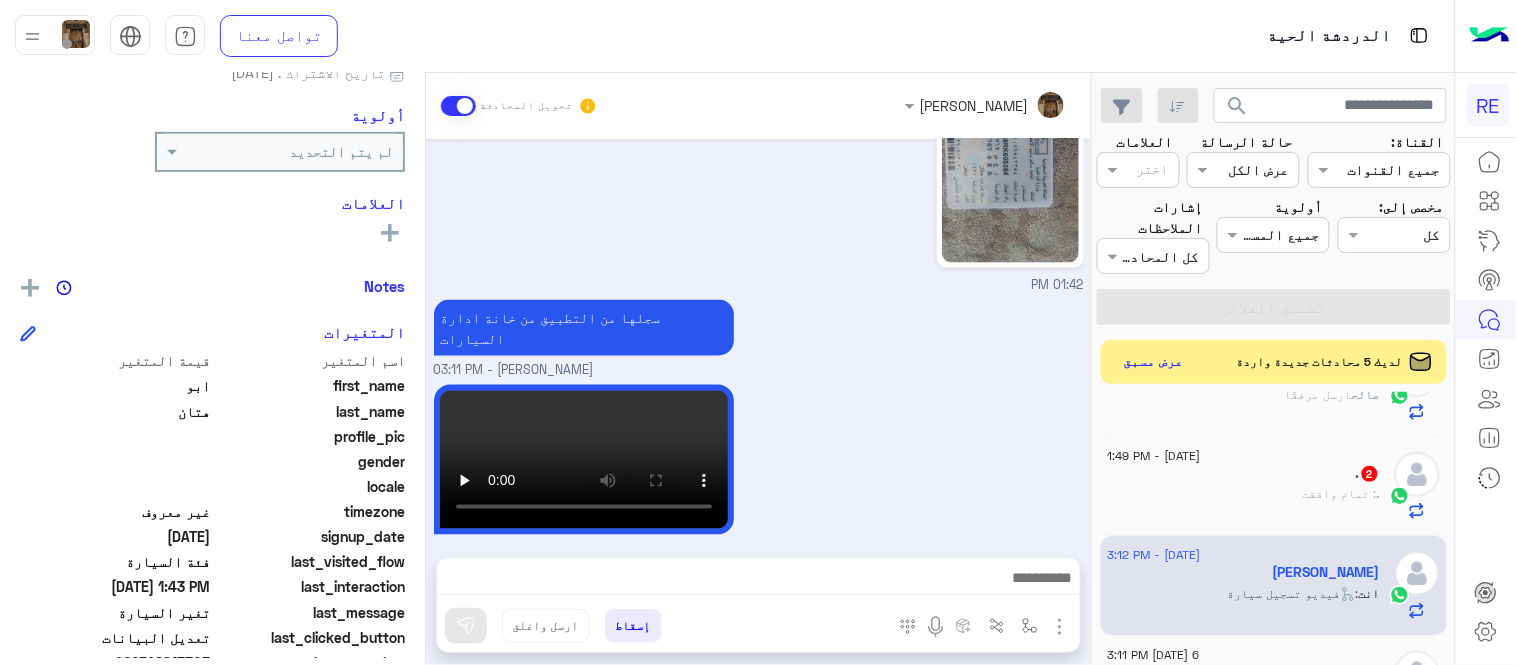 click on ".   2" 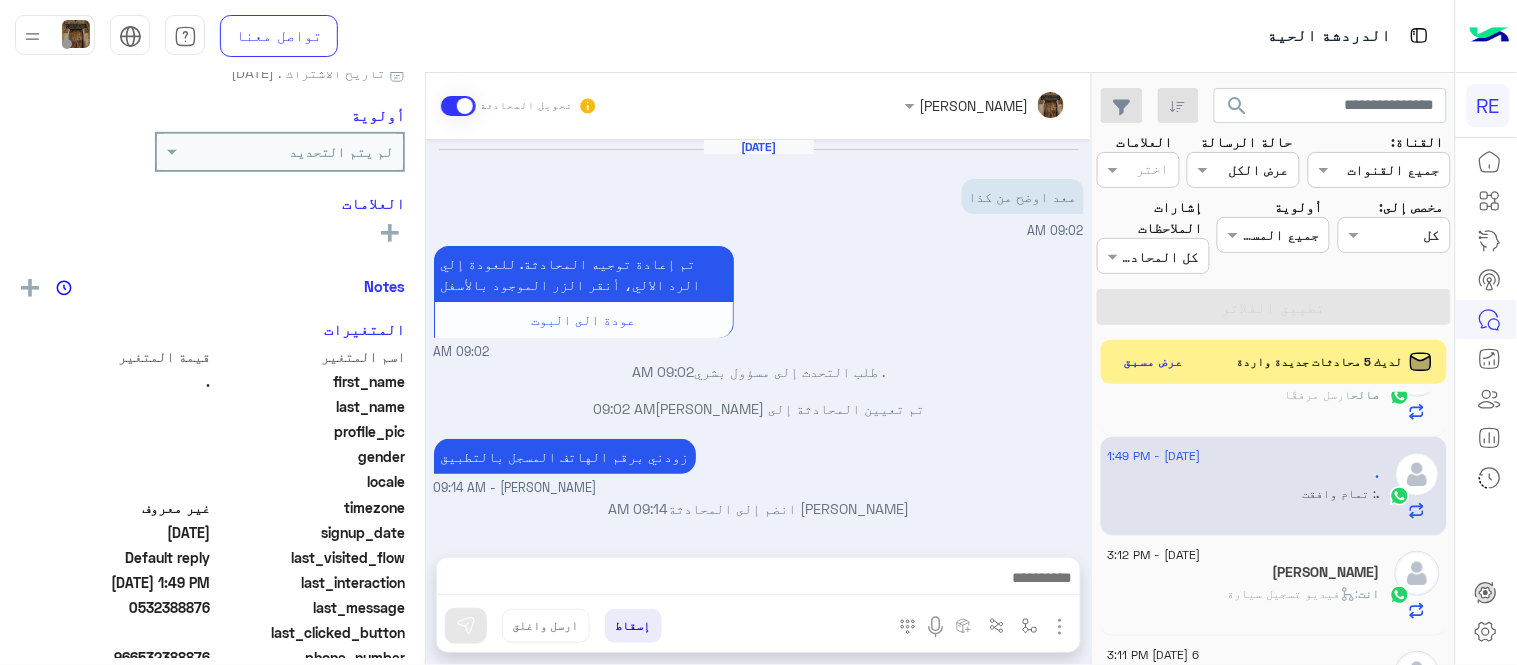 scroll, scrollTop: 344, scrollLeft: 0, axis: vertical 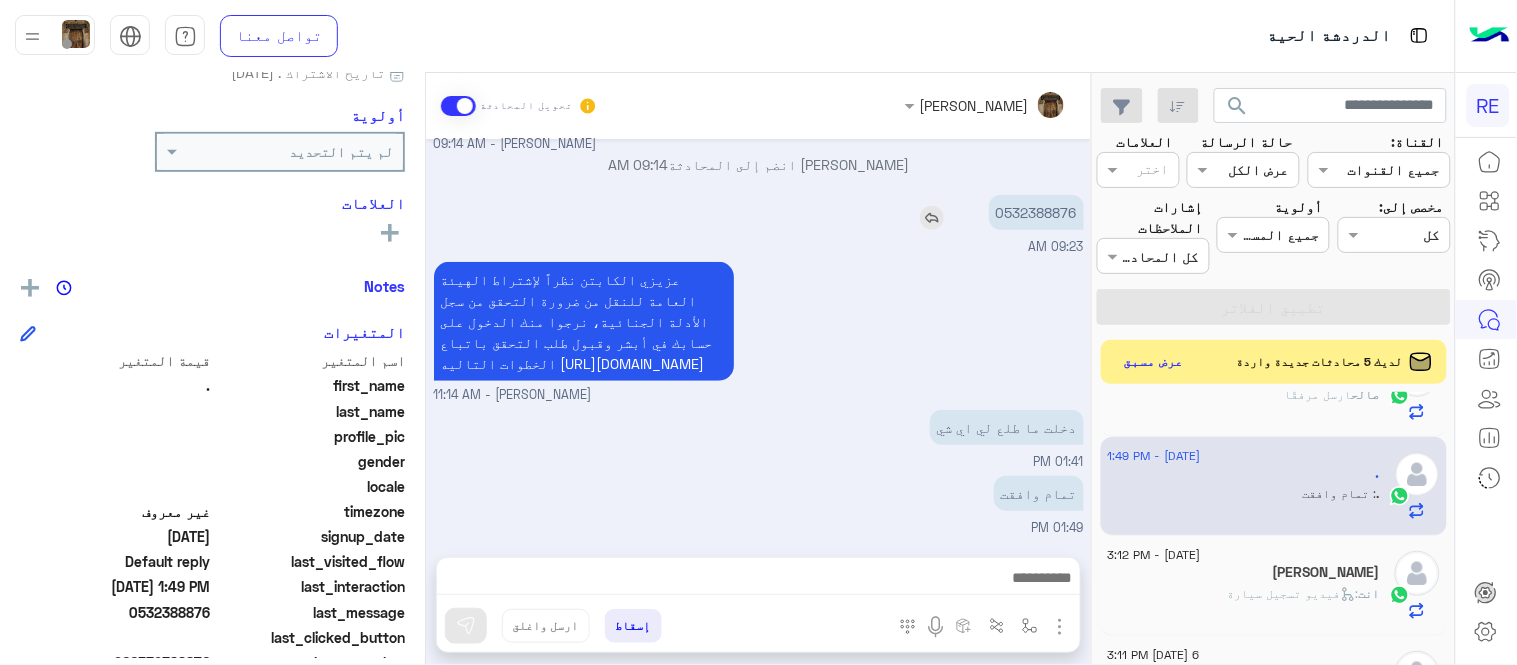 click on "0532388876" at bounding box center [1036, 212] 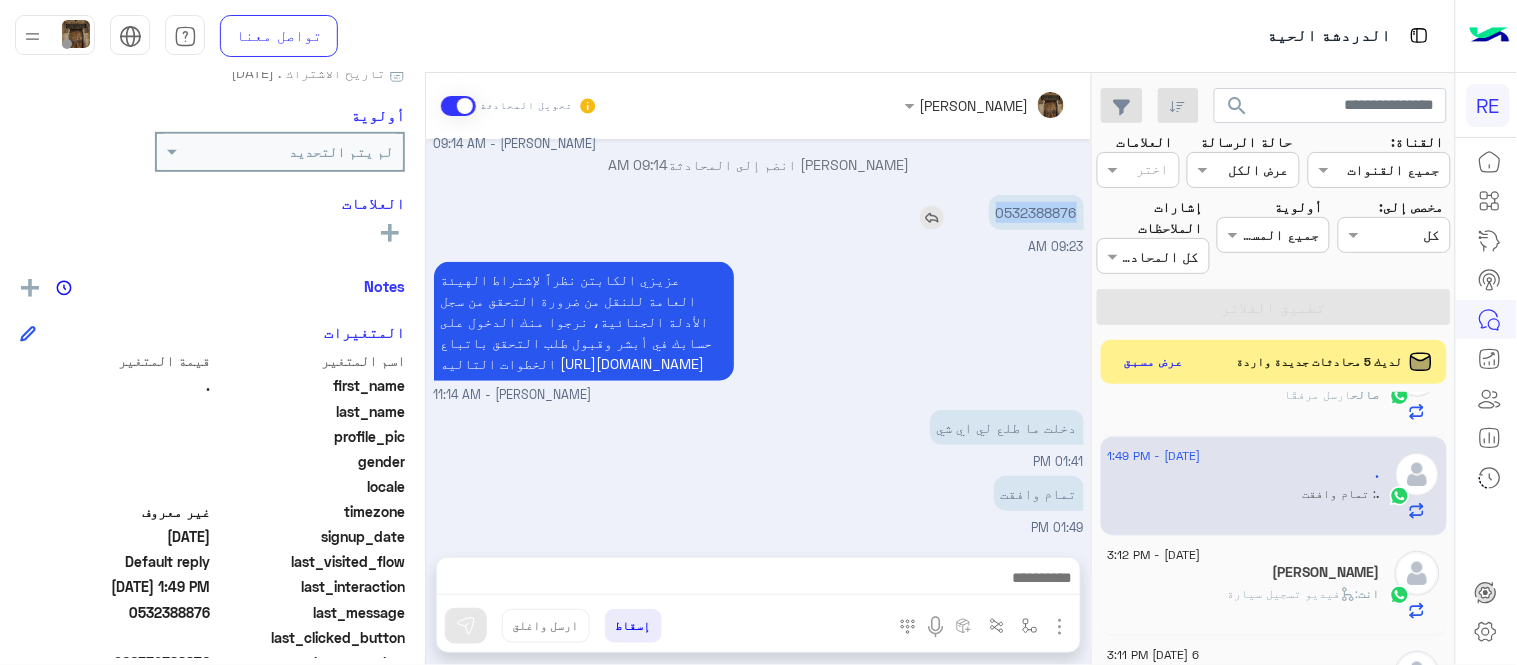click on "0532388876" at bounding box center [1036, 212] 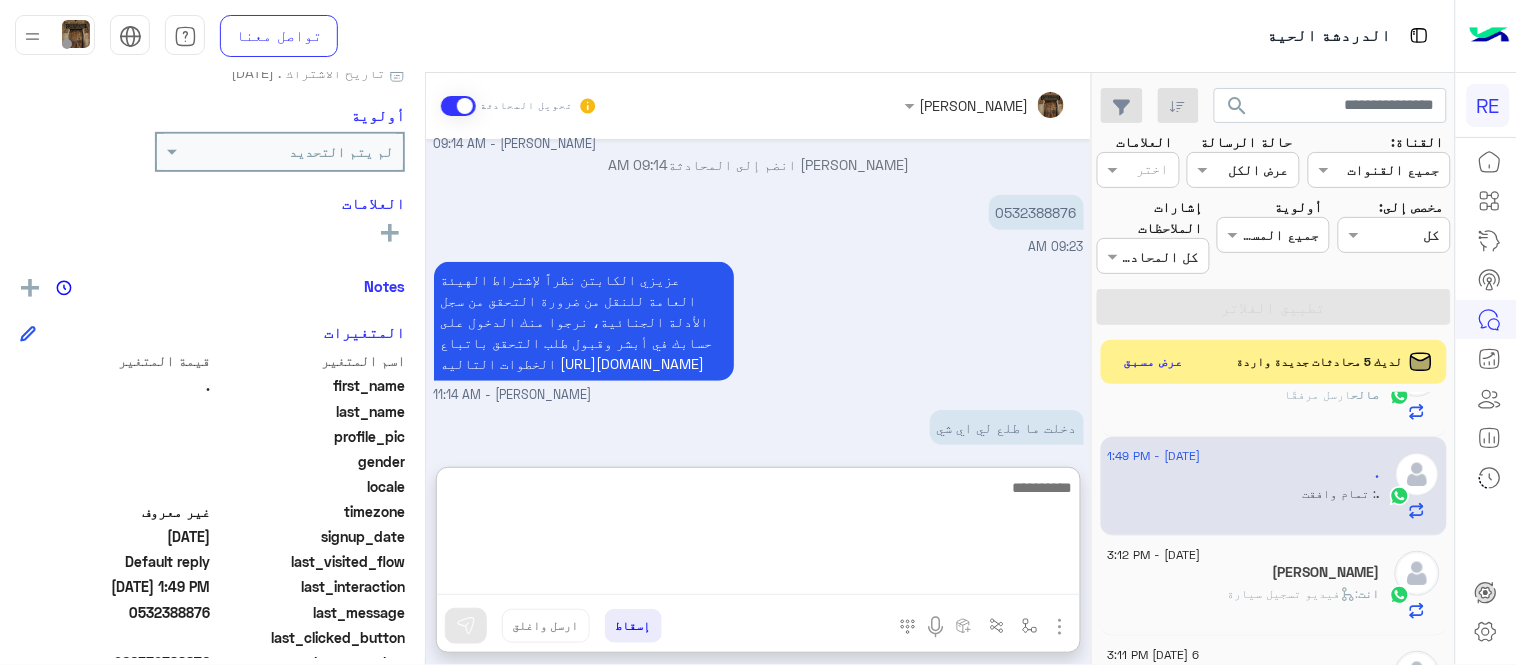 click at bounding box center (758, 535) 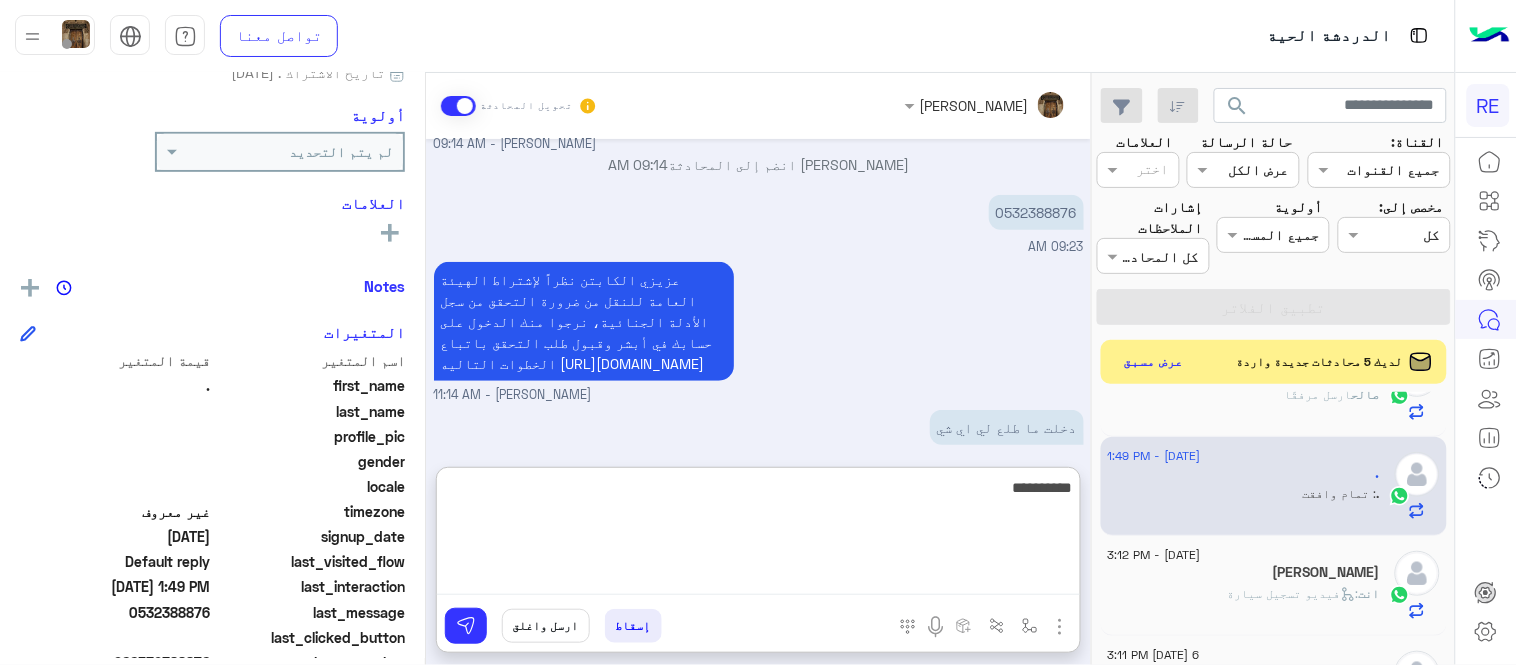 type on "**********" 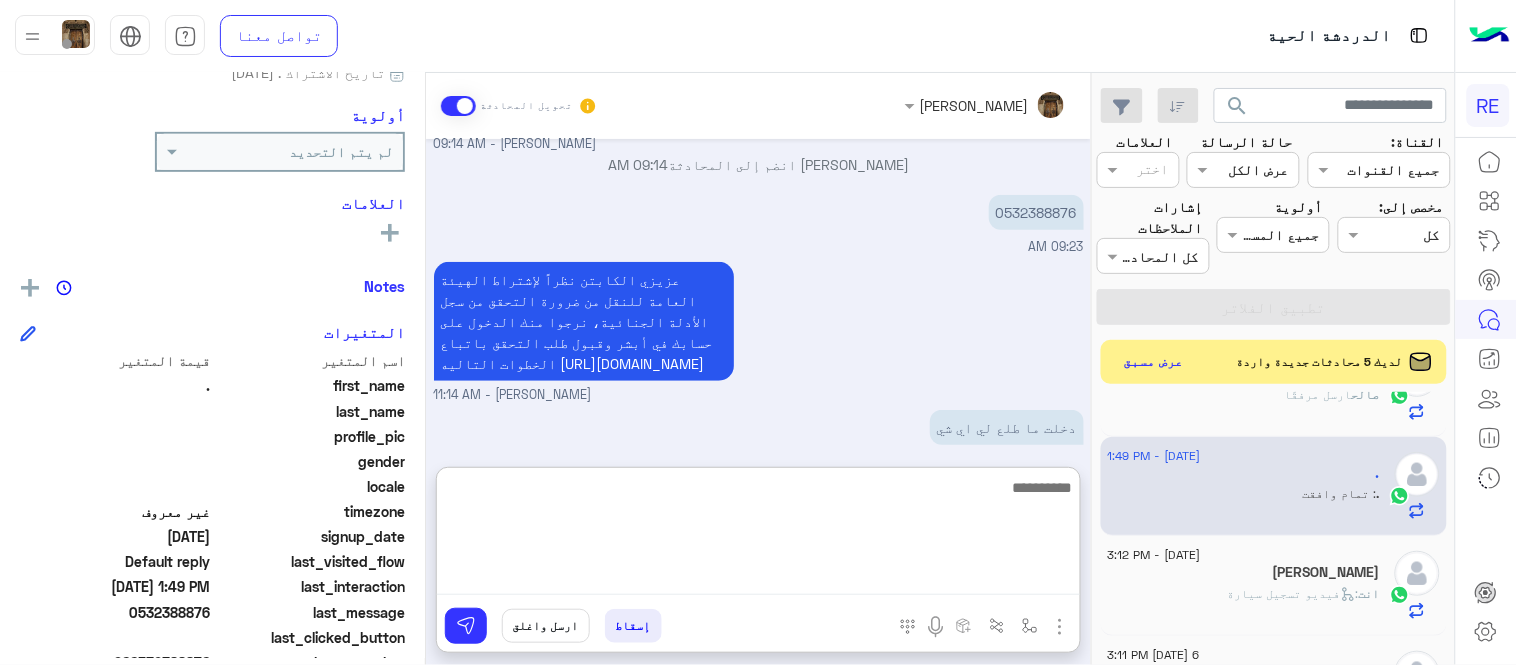 scroll, scrollTop: 497, scrollLeft: 0, axis: vertical 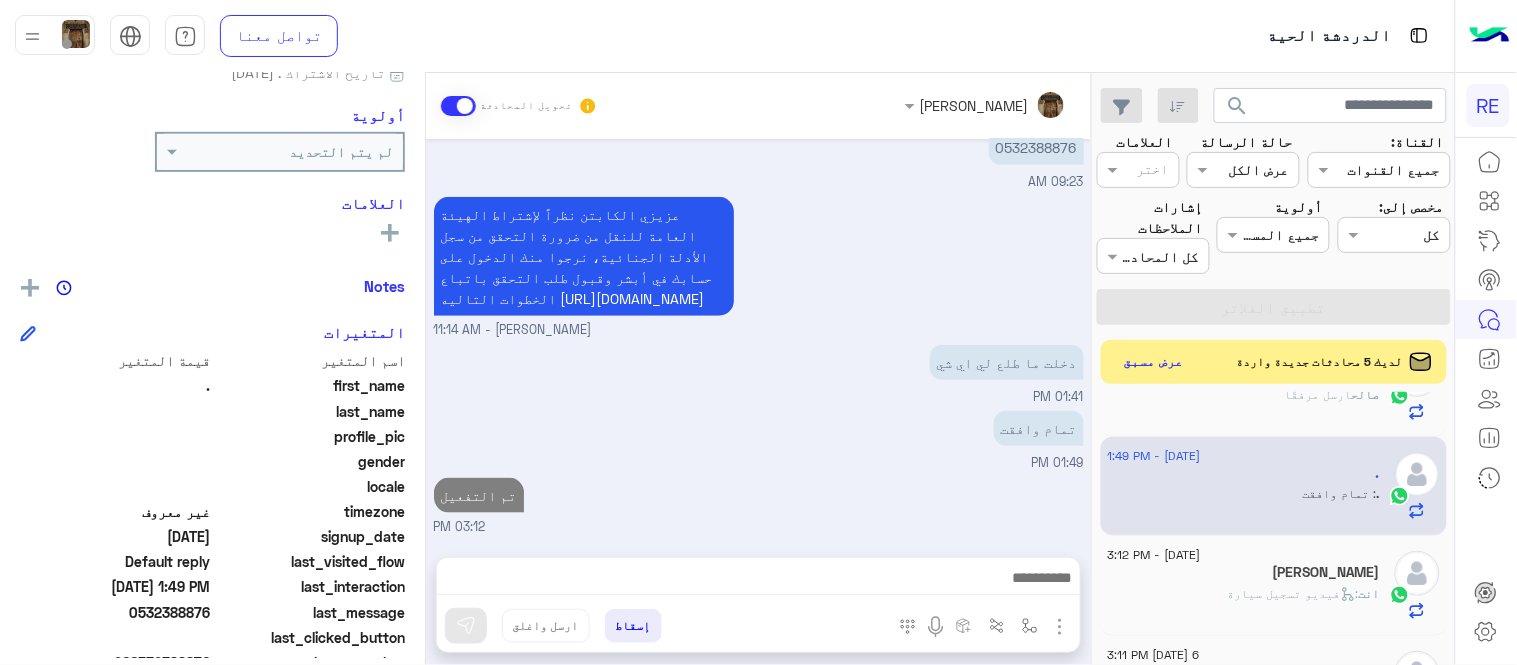 click on "[DATE]  معد اوضح من كذا   09:02 AM  تم إعادة توجيه المحادثة. للعودة إلي الرد الالي، أنقر الزر الموجود بالأسفل  عودة الى البوت     09:02 AM   تم تعيين المحادثة إلى [PERSON_NAME]   09:02 AM       .  طلب التحدث إلى مسؤول بشري   09:02 AM      زودني برقم الهاتف المسجل بالتطبيق  [PERSON_NAME] -  09:14 AM   [PERSON_NAME] انضم إلى المحادثة   09:14 AM      0532388876   09:23 AM  عزيزي الكابتن
نظراً لإشتراط الهيئة العامة للنقل من ضرورة التحقق من سجل الأدلة الجنائية، نرجوا منك الدخول على حسابك في أبشر وقبول طلب التحقق باتباع الخطوات التاليه
[URL][DOMAIN_NAME]     [PERSON_NAME] -  11:14 AM  دخلت ما طلع لي اي شي   01:41 PM  تمام وافقت   01:49 PM  تم التفعيل" at bounding box center (758, 338) 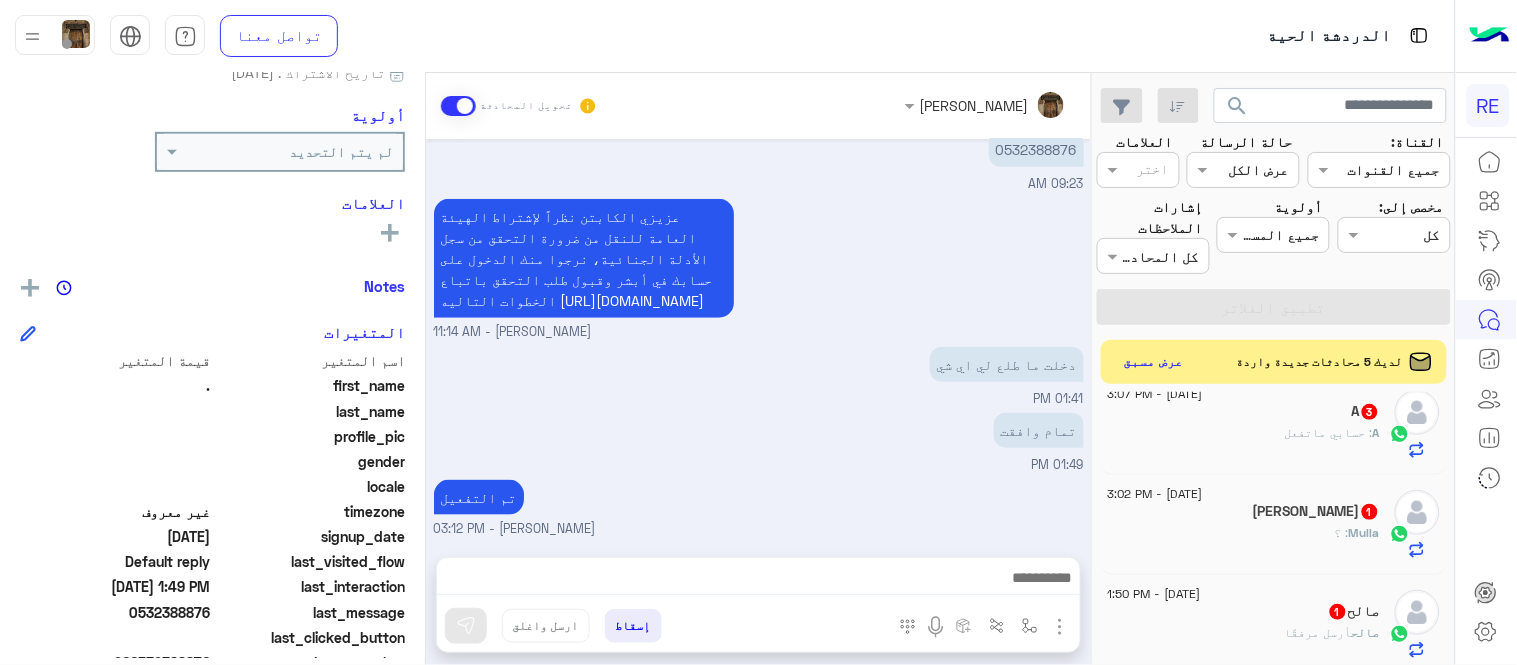 scroll, scrollTop: 40, scrollLeft: 0, axis: vertical 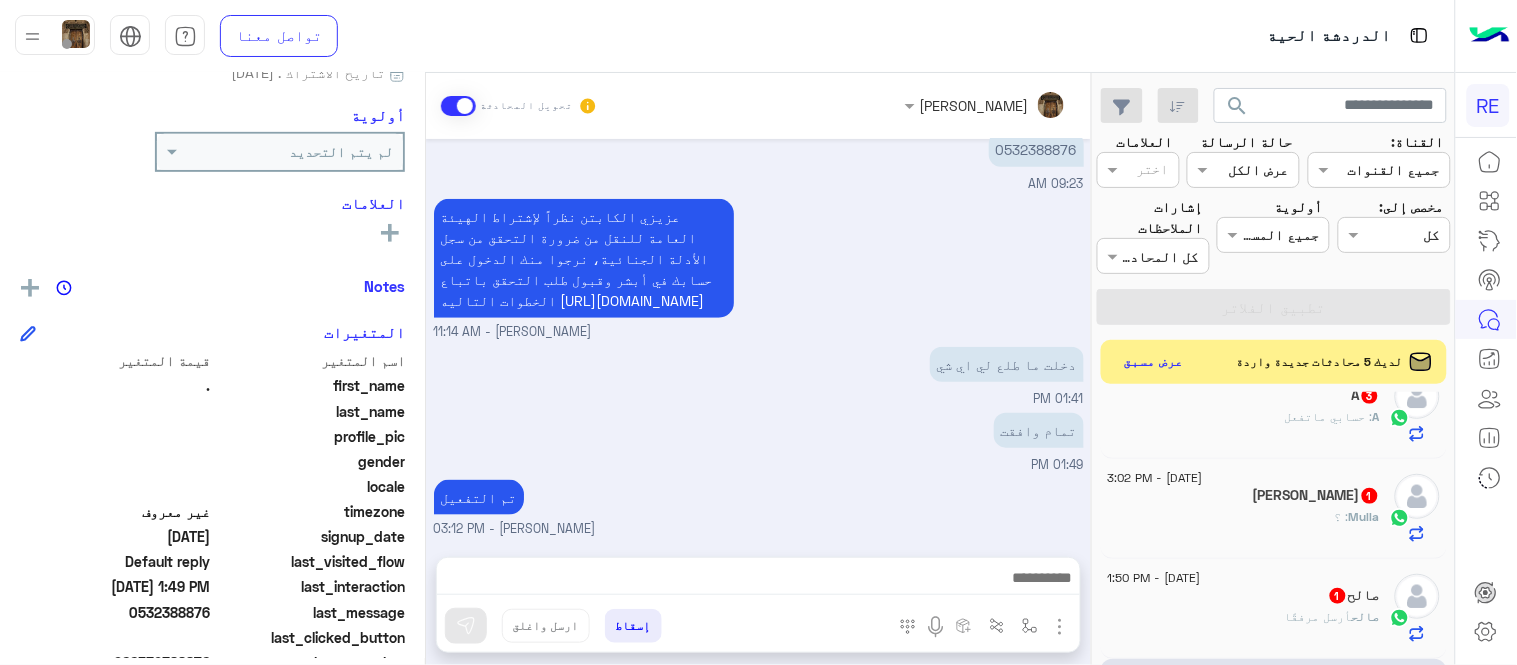 click on "[DATE] - 1:50 PM" 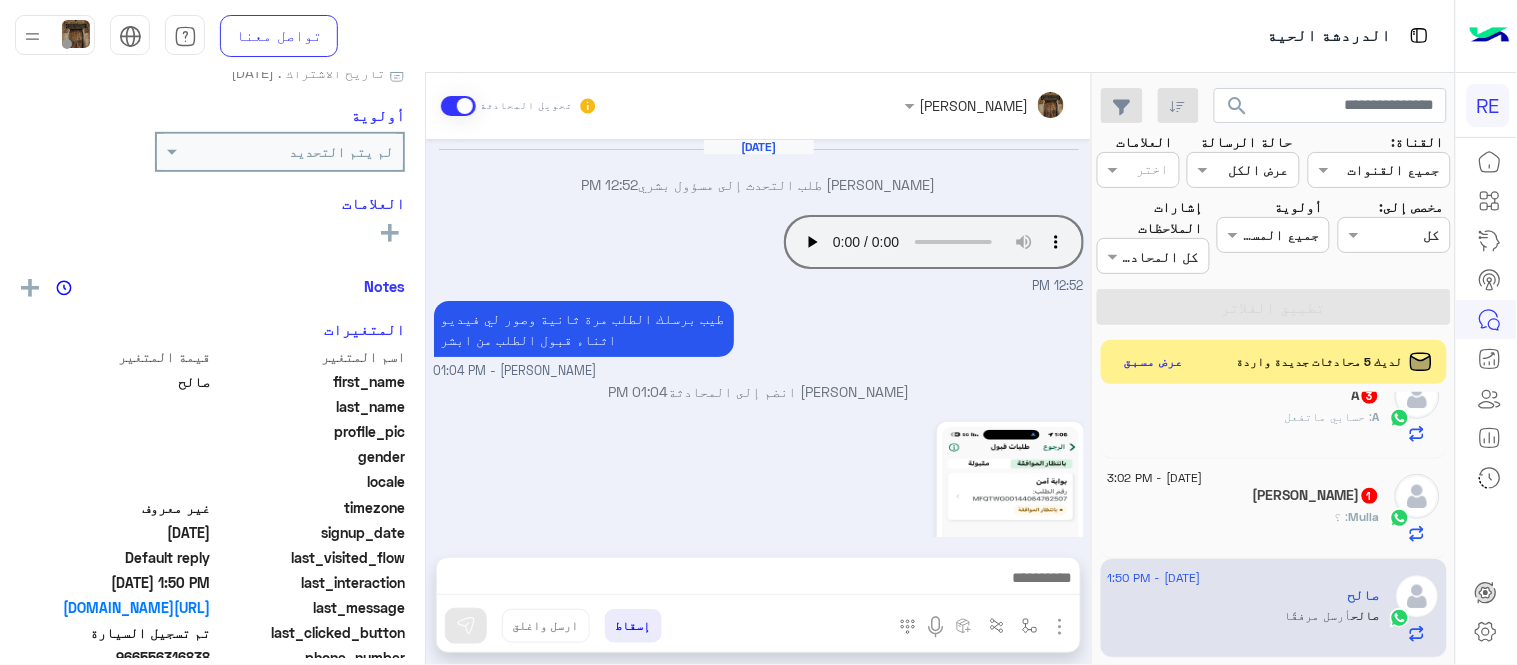 scroll, scrollTop: 942, scrollLeft: 0, axis: vertical 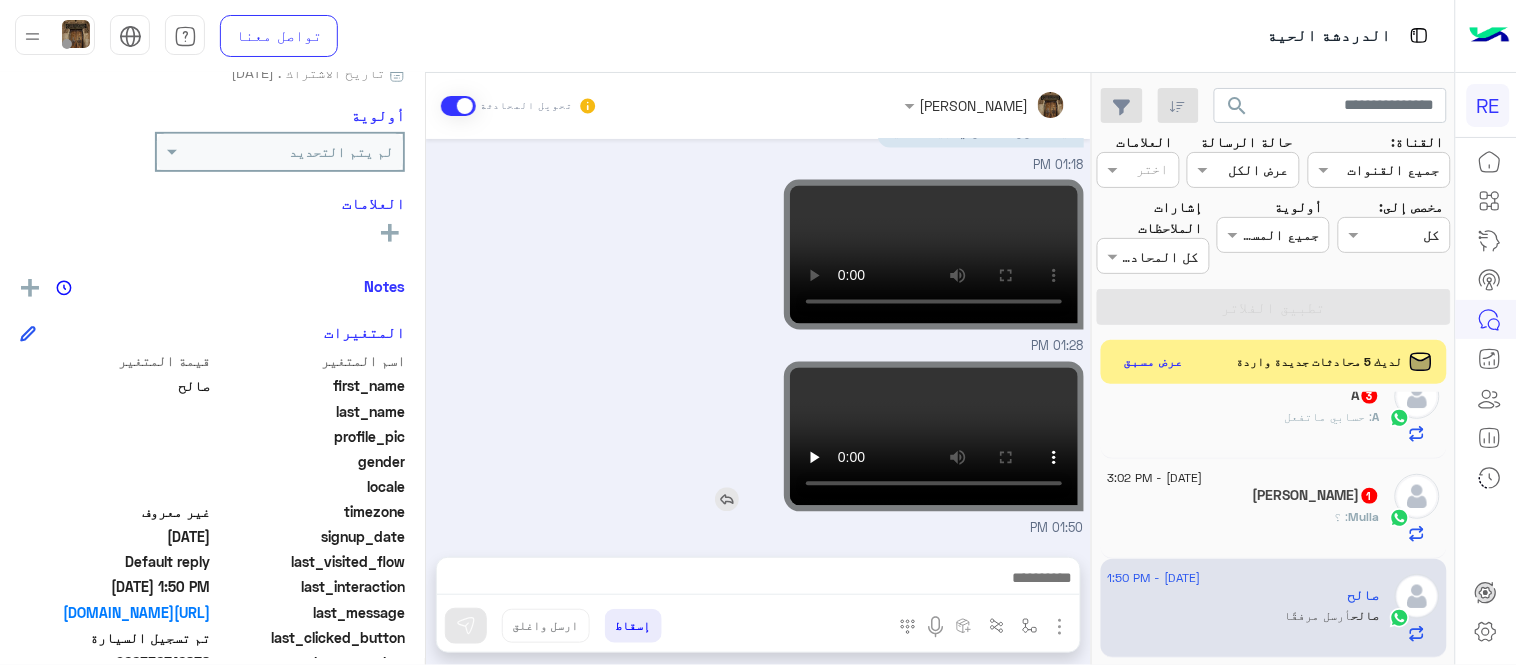 click 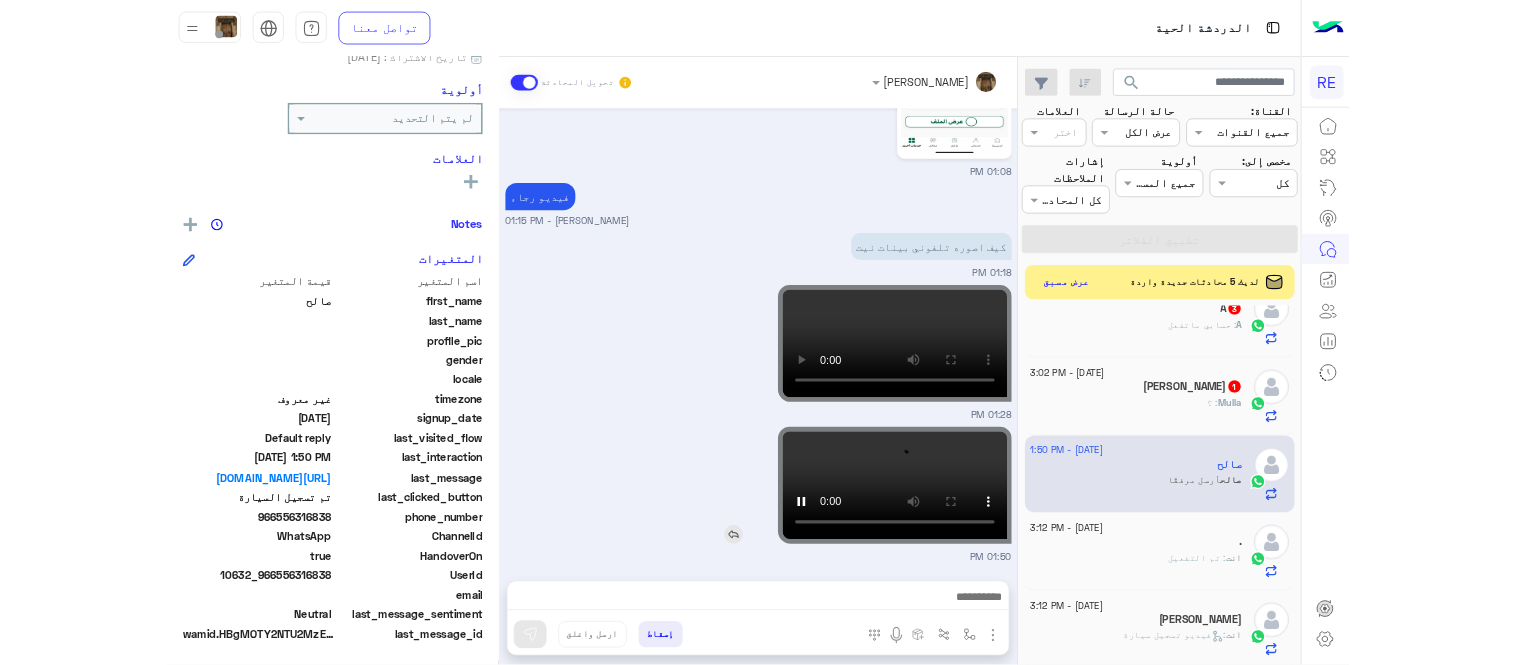 scroll, scrollTop: 627, scrollLeft: 0, axis: vertical 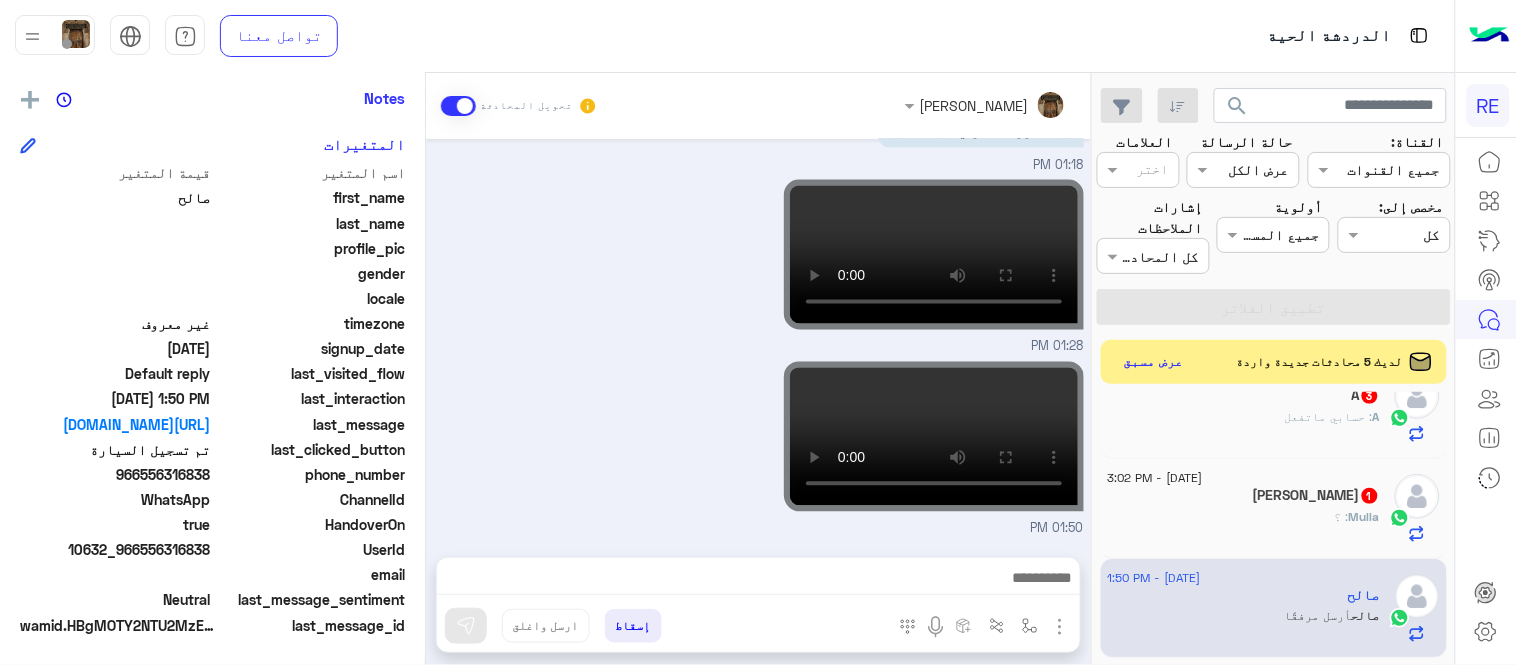 drag, startPoint x: 143, startPoint y: 476, endPoint x: 210, endPoint y: 477, distance: 67.00746 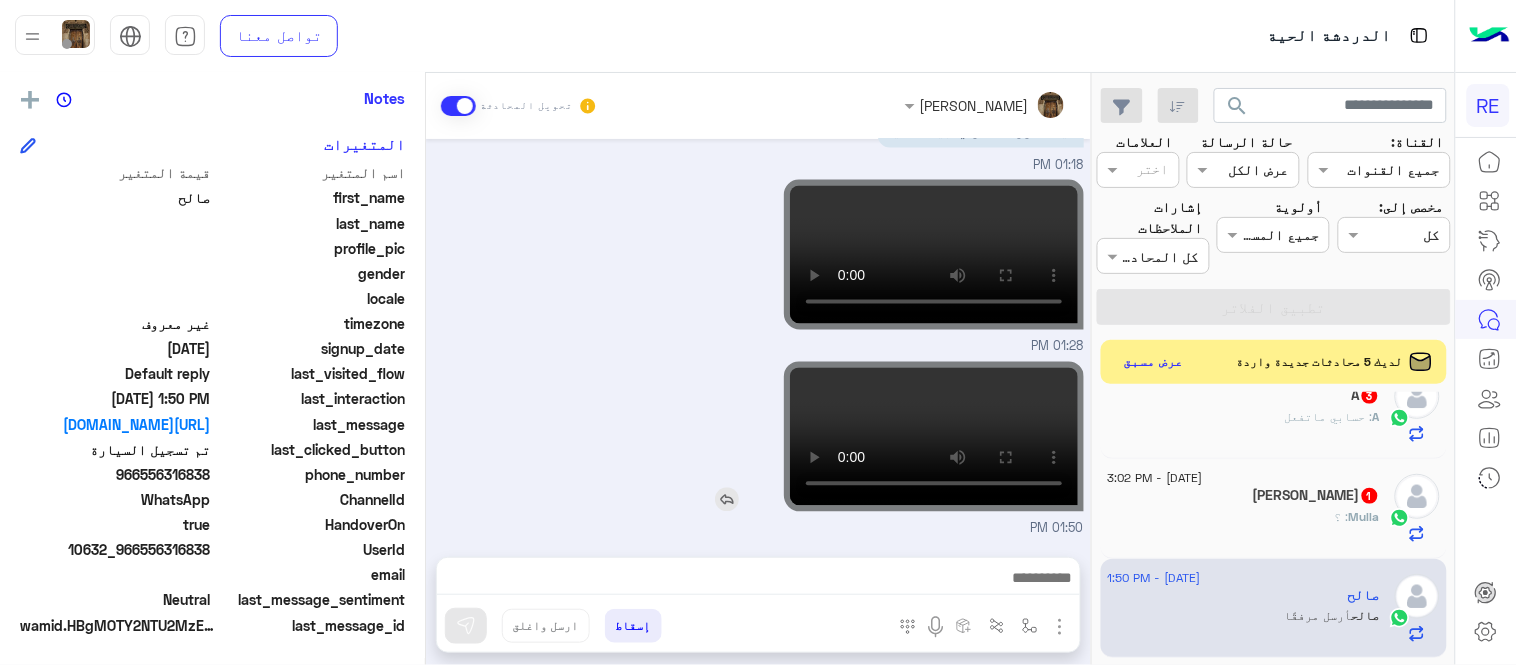 click at bounding box center (877, 437) 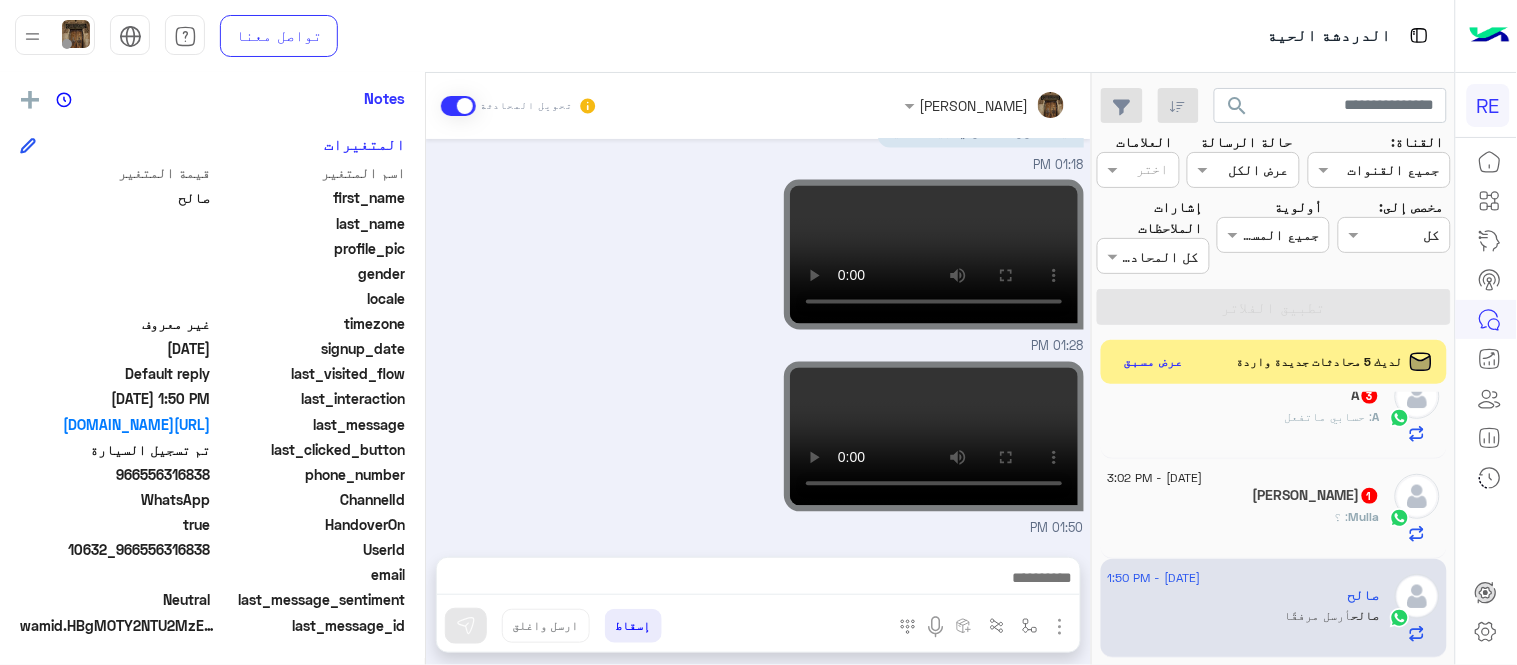drag, startPoint x: 1092, startPoint y: 428, endPoint x: 1096, endPoint y: 410, distance: 18.439089 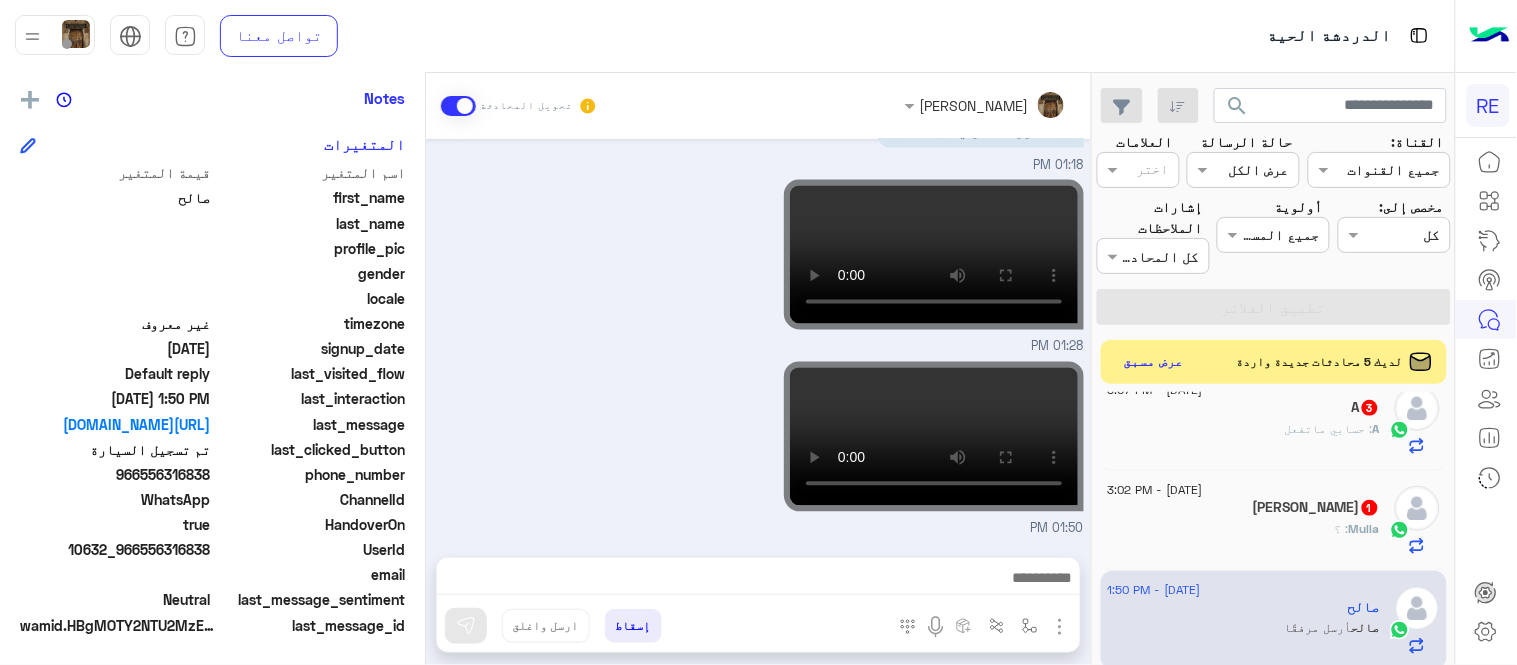 scroll, scrollTop: 0, scrollLeft: 0, axis: both 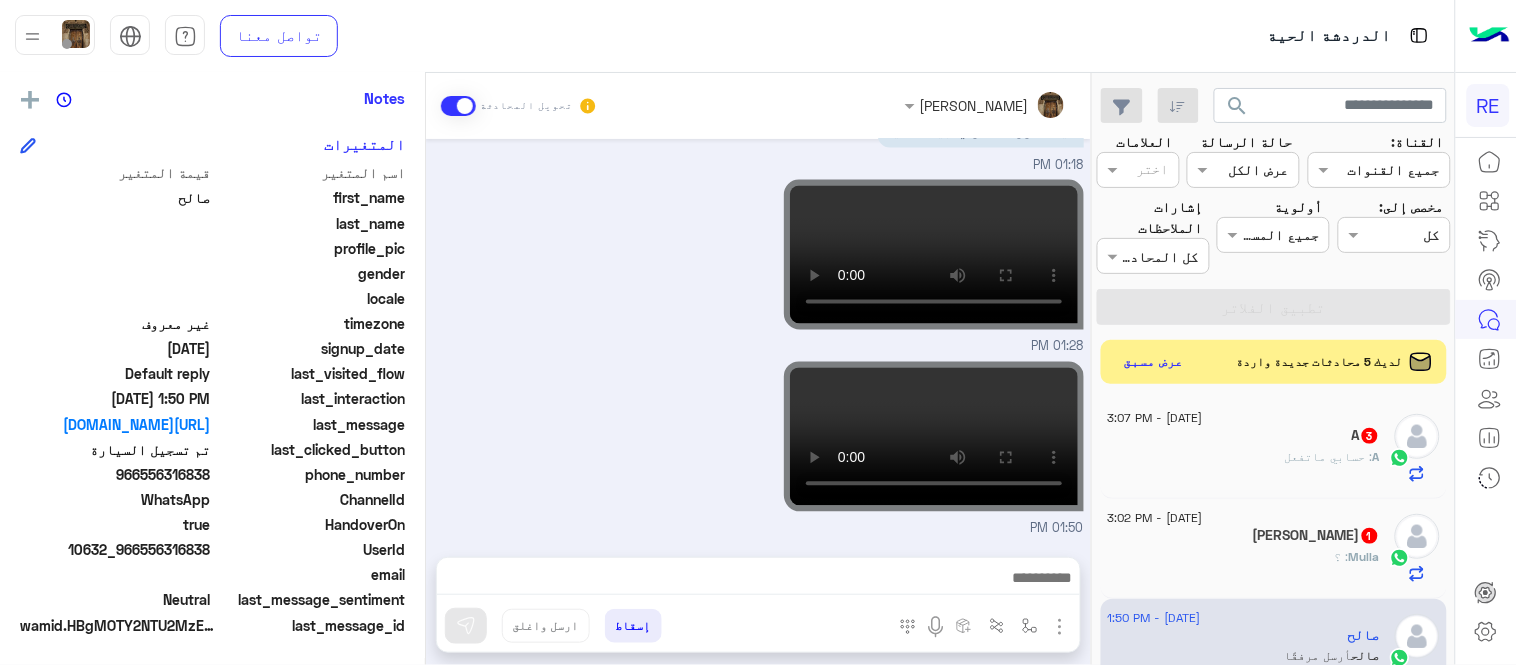 click on "A : حسابي ماتفعل" 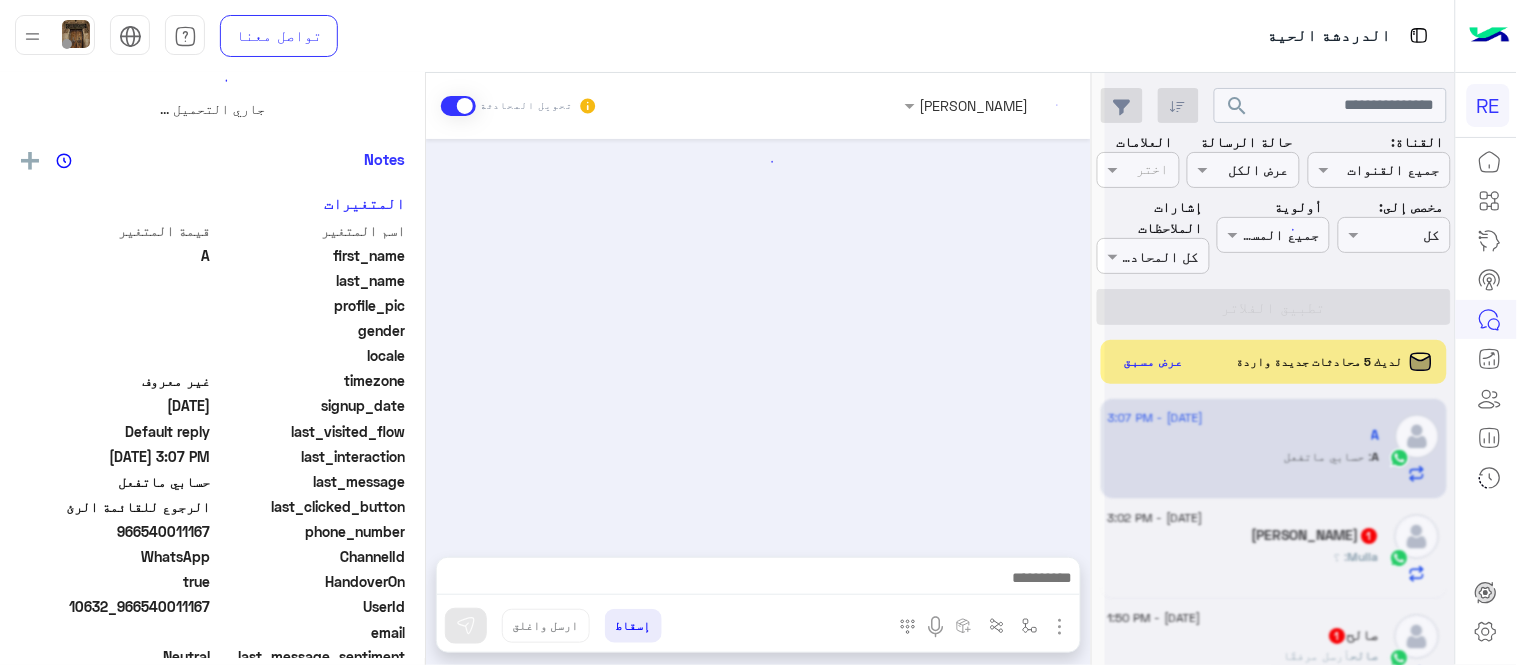 scroll, scrollTop: 0, scrollLeft: 0, axis: both 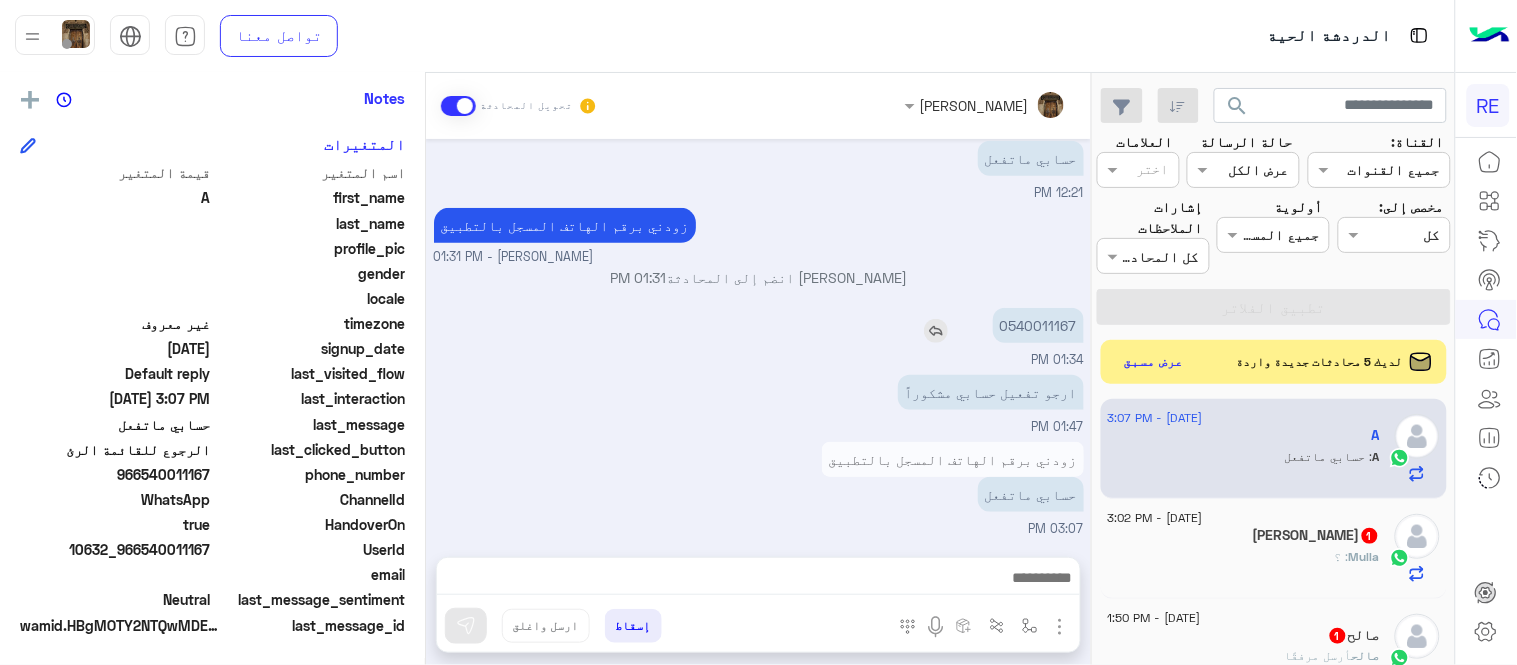 click on "0540011167" at bounding box center (1038, 325) 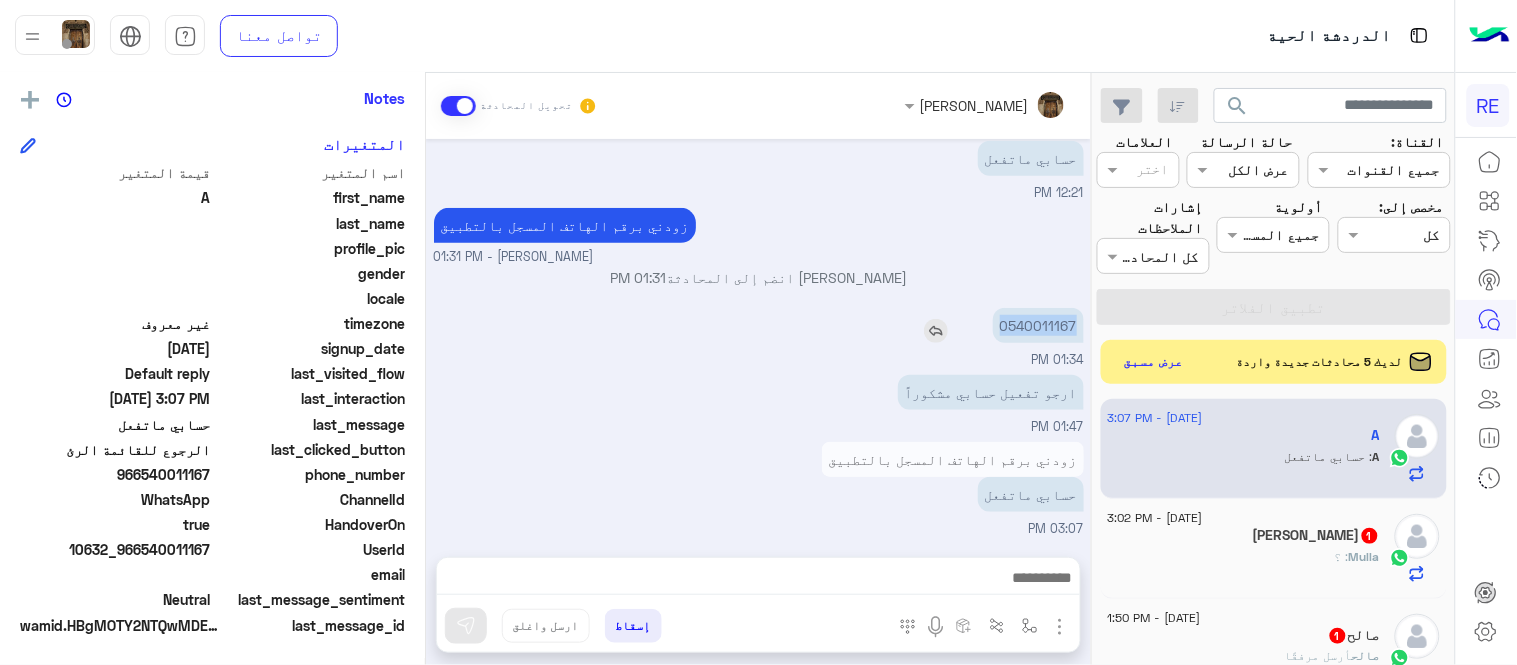 click on "0540011167" at bounding box center [1038, 325] 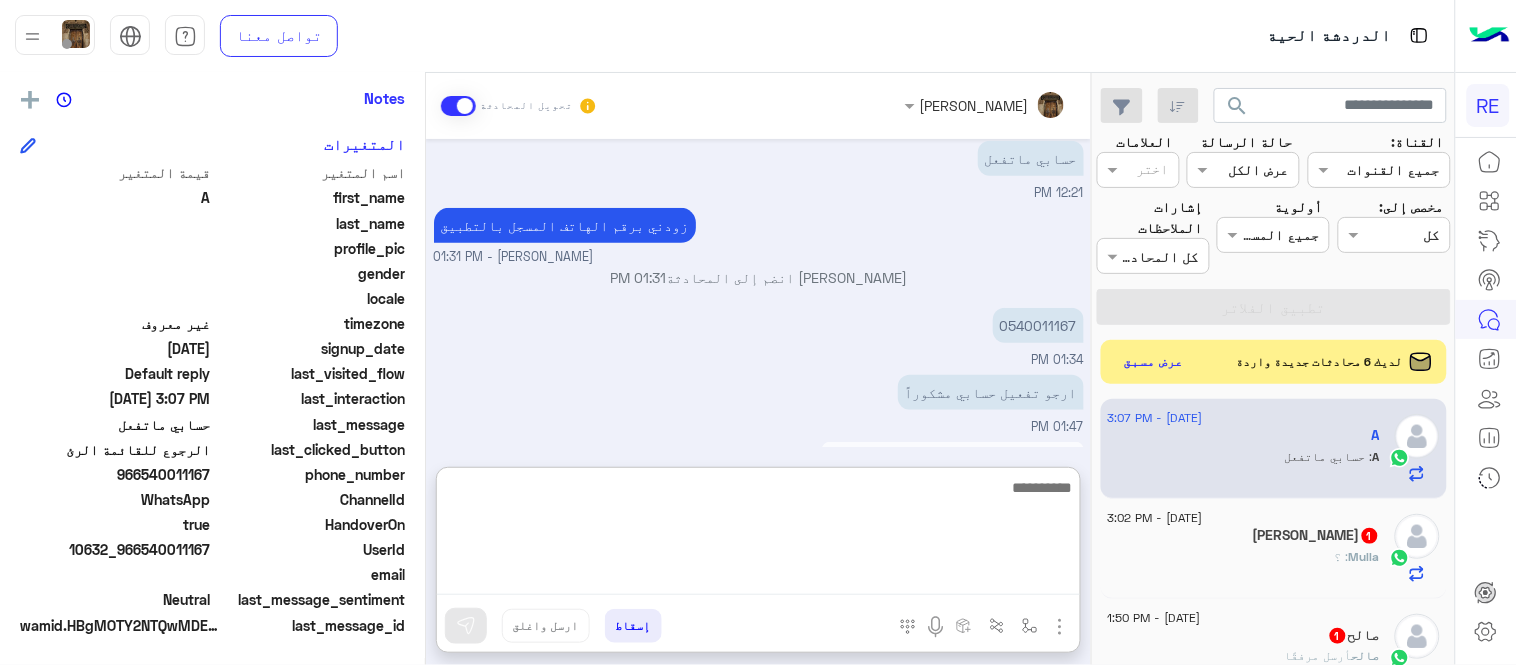 click at bounding box center (758, 535) 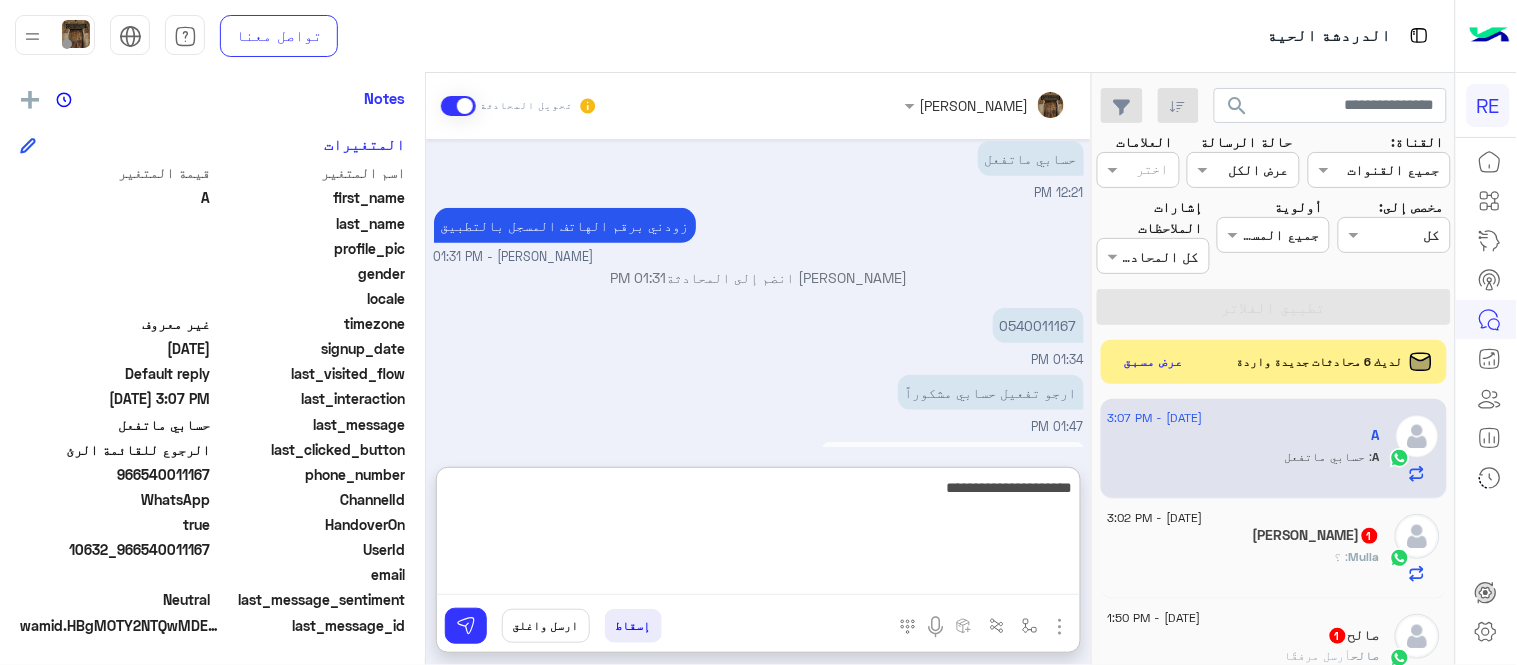 type on "**********" 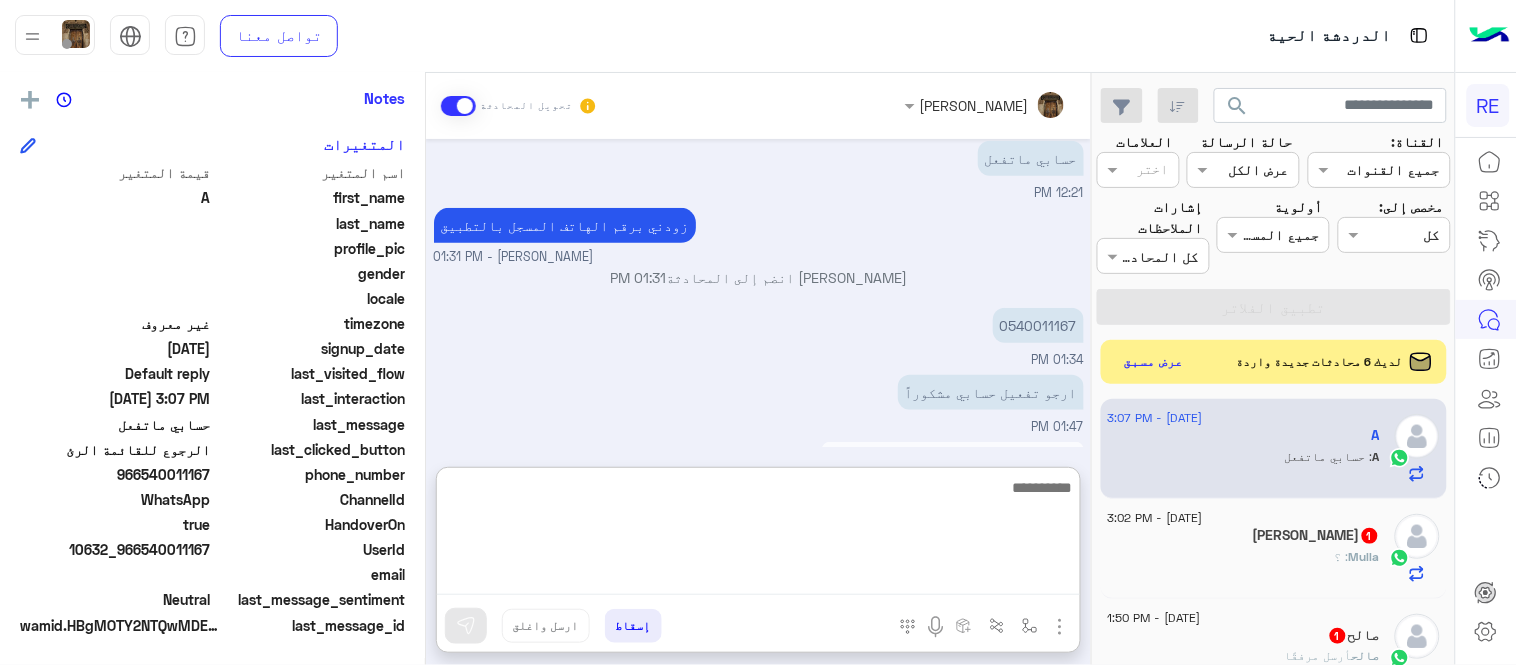 scroll, scrollTop: 486, scrollLeft: 0, axis: vertical 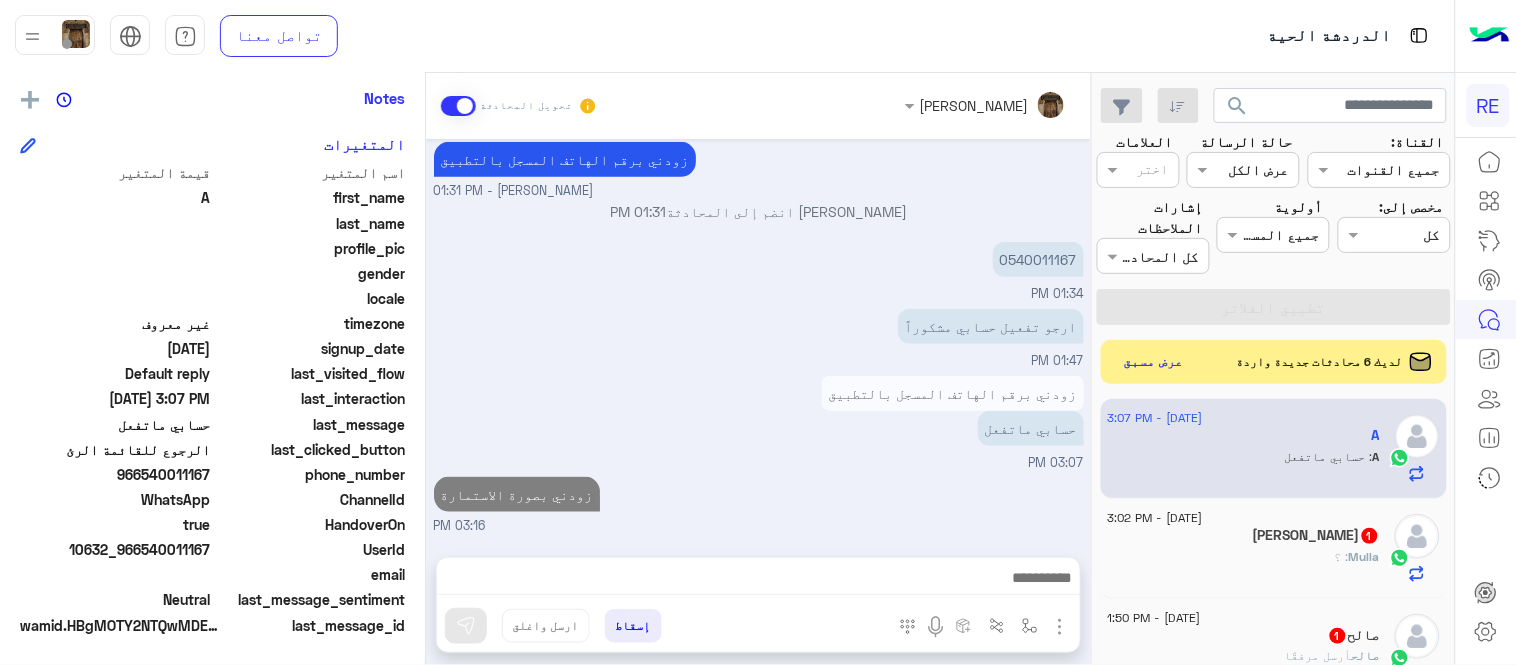 click on "[DATE]  تم إعادة توجيه المحادثة. للعودة إلي الرد الالي، أنقر الزر الموجود بالأسفل  عودة الى البوت     03:28 PM   A  طلب التحدث إلى مسؤول بشري   03:28 PM       تم تعيين المحادثة إلى [PERSON_NAME]   03:28 PM      هل فيه رقم تواصل   03:28 PM   [DATE]  حسابي ماتفعل   12:21 PM  زودني برقم الهاتف المسجل بالتطبيق  [PERSON_NAME] -  01:31 PM   [PERSON_NAME] انضم إلى المحادثة   01:31 PM      0540011167   01:34 PM  ارجو تفعيل حسابي مشكوراً   01:47 PM  زودني برقم الهاتف المسجل بالتطبيق حسابي ماتفعل   03:07 PM  زودني بصورة الاستمارة   03:16 PM" at bounding box center (758, 338) 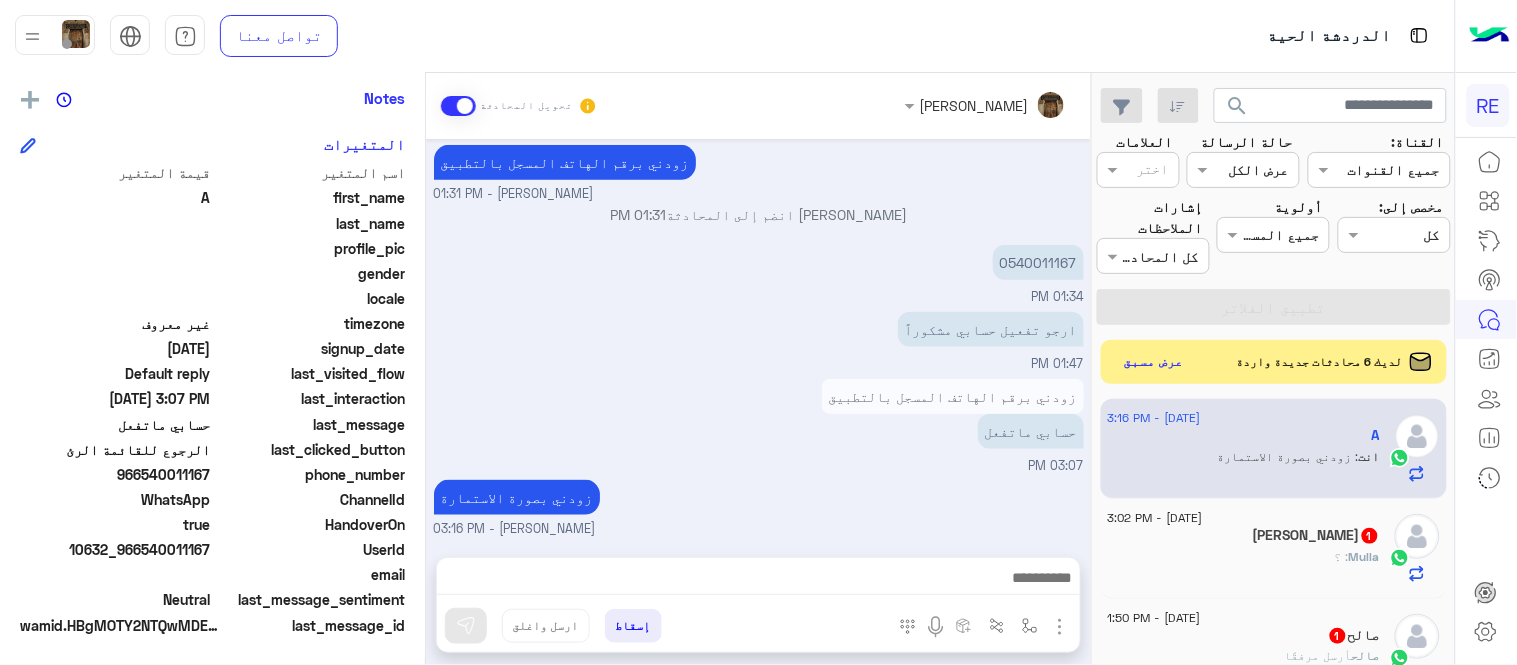 scroll, scrollTop: 245, scrollLeft: 0, axis: vertical 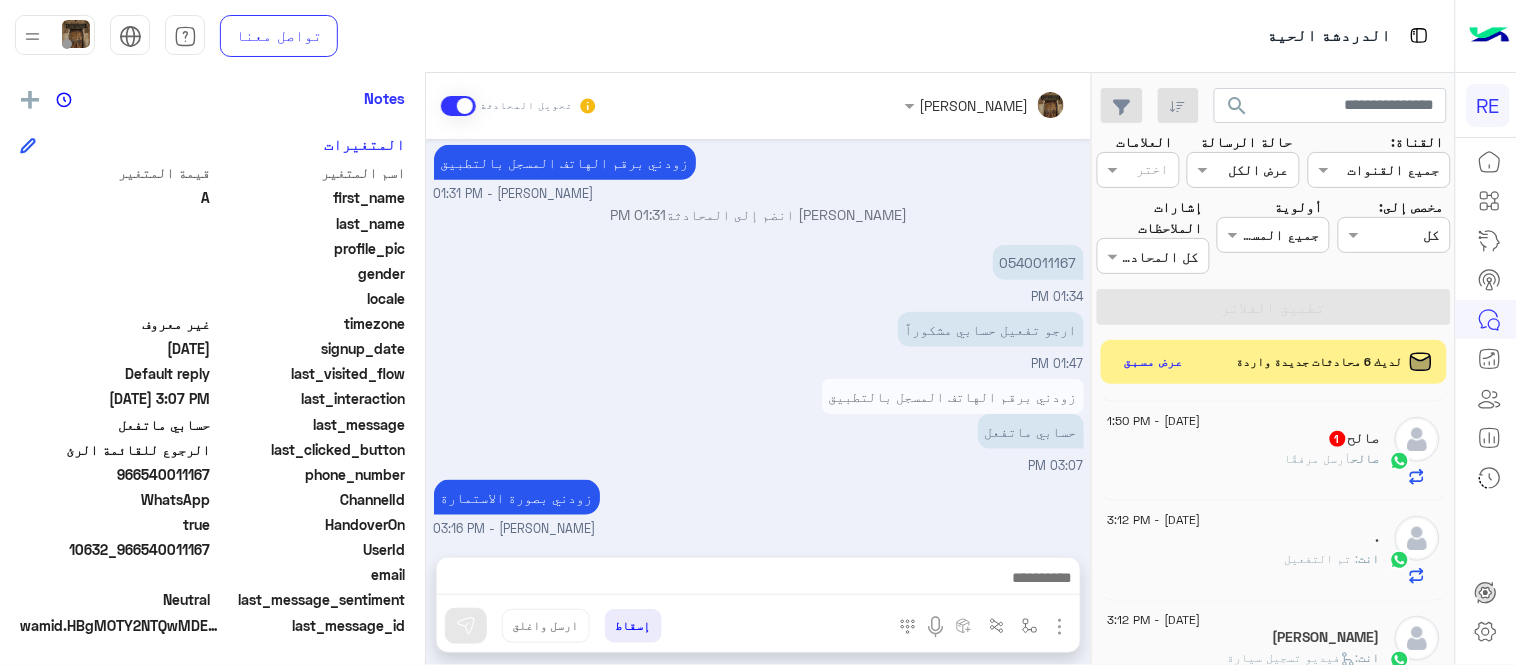 click on "[PERSON_NAME]  أرسل مرفقًا" 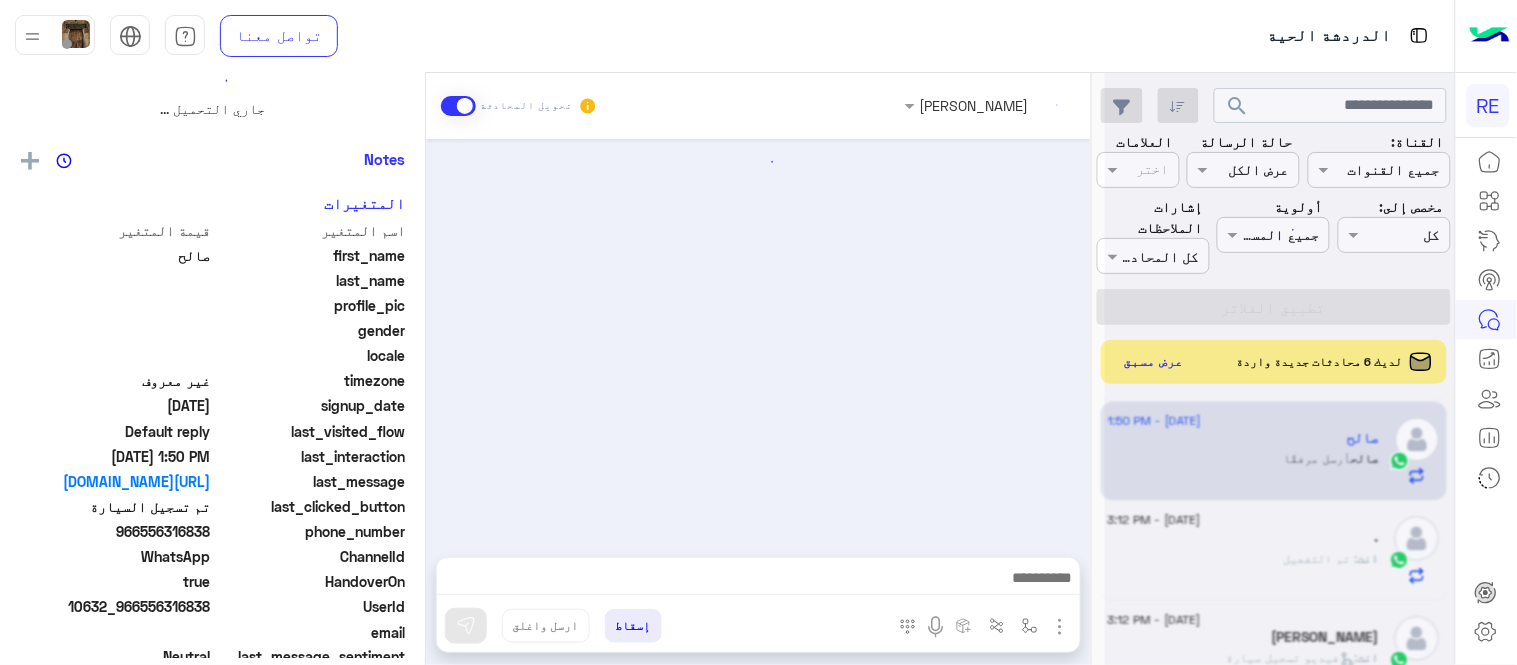 scroll, scrollTop: 0, scrollLeft: 0, axis: both 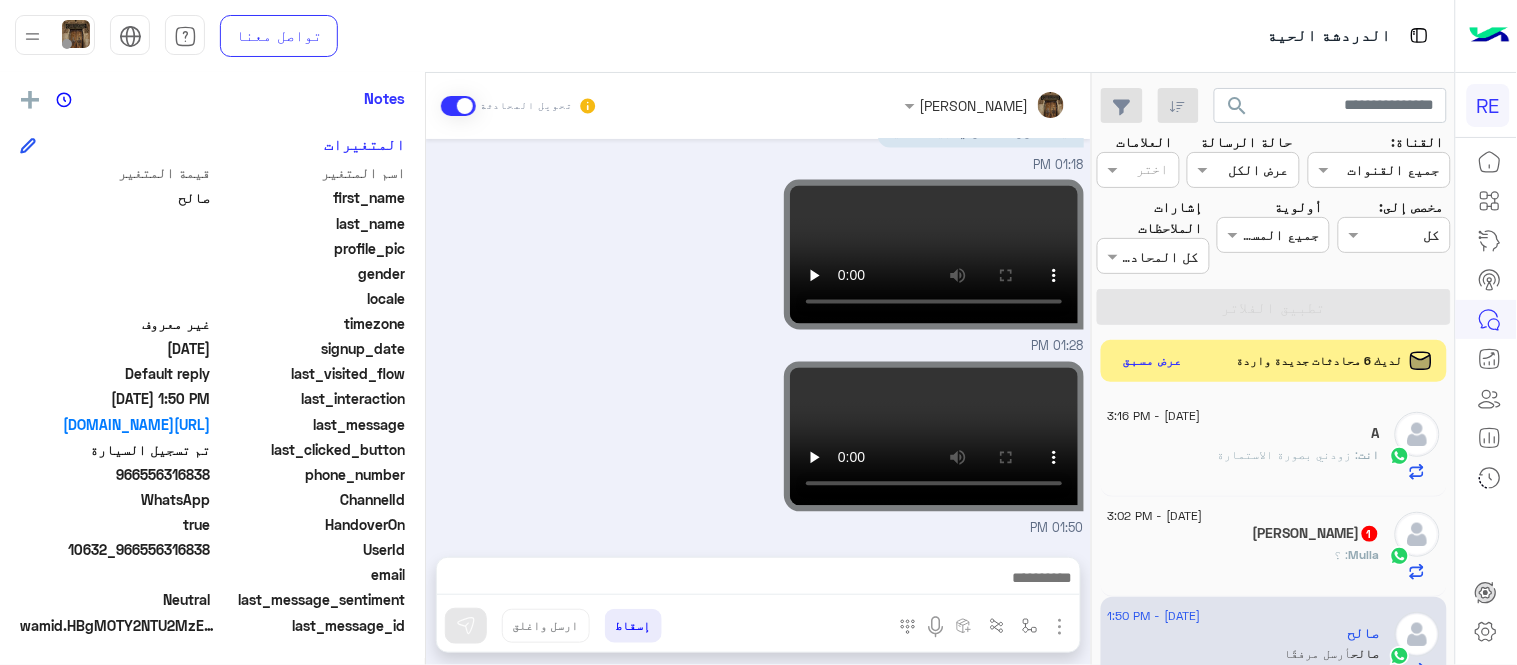 click on "عرض مسبق" 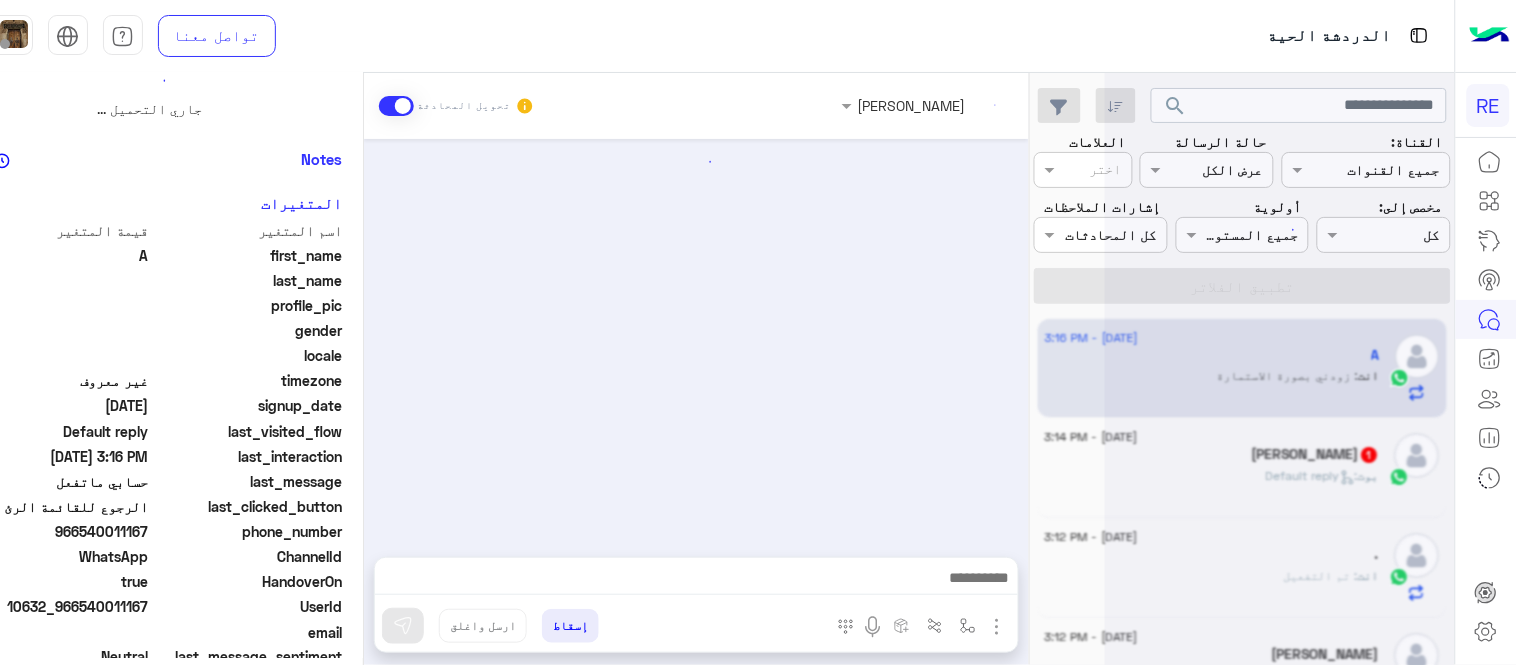 scroll, scrollTop: 0, scrollLeft: 0, axis: both 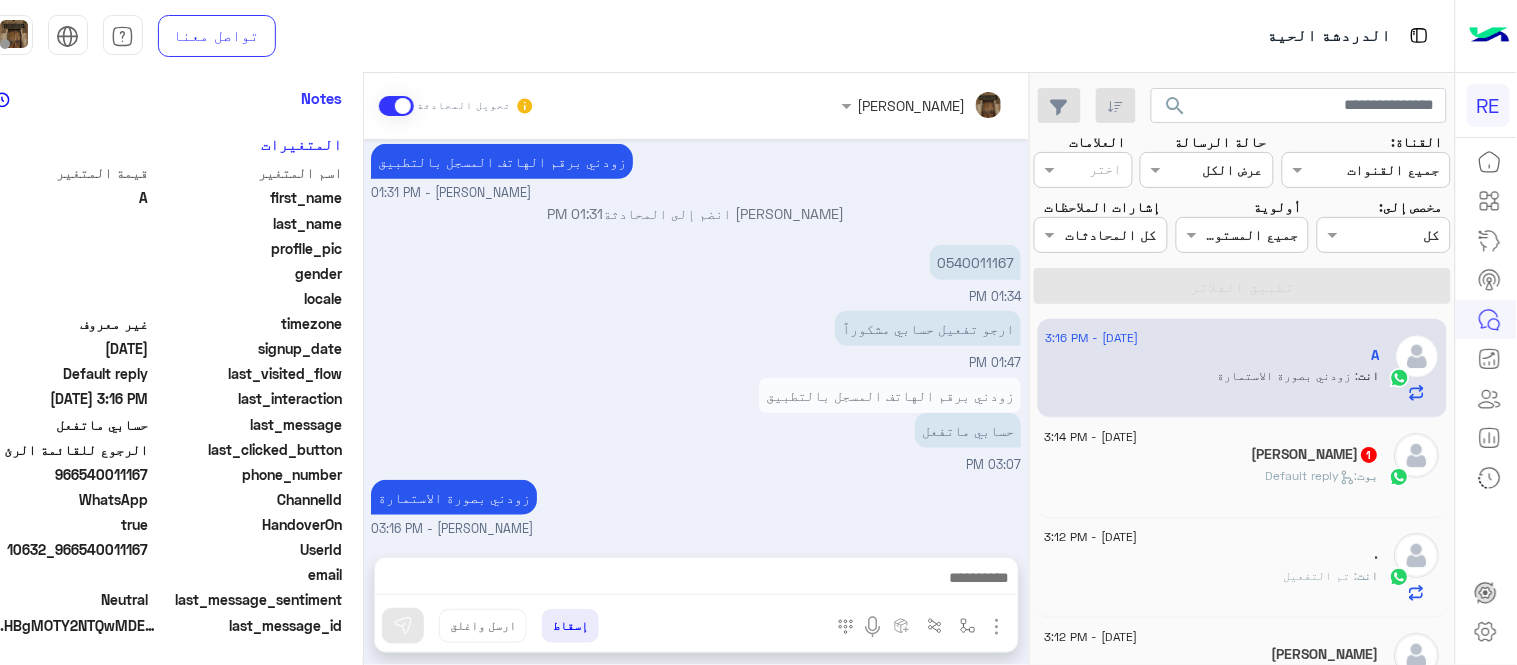 click on "[PERSON_NAME]  1" 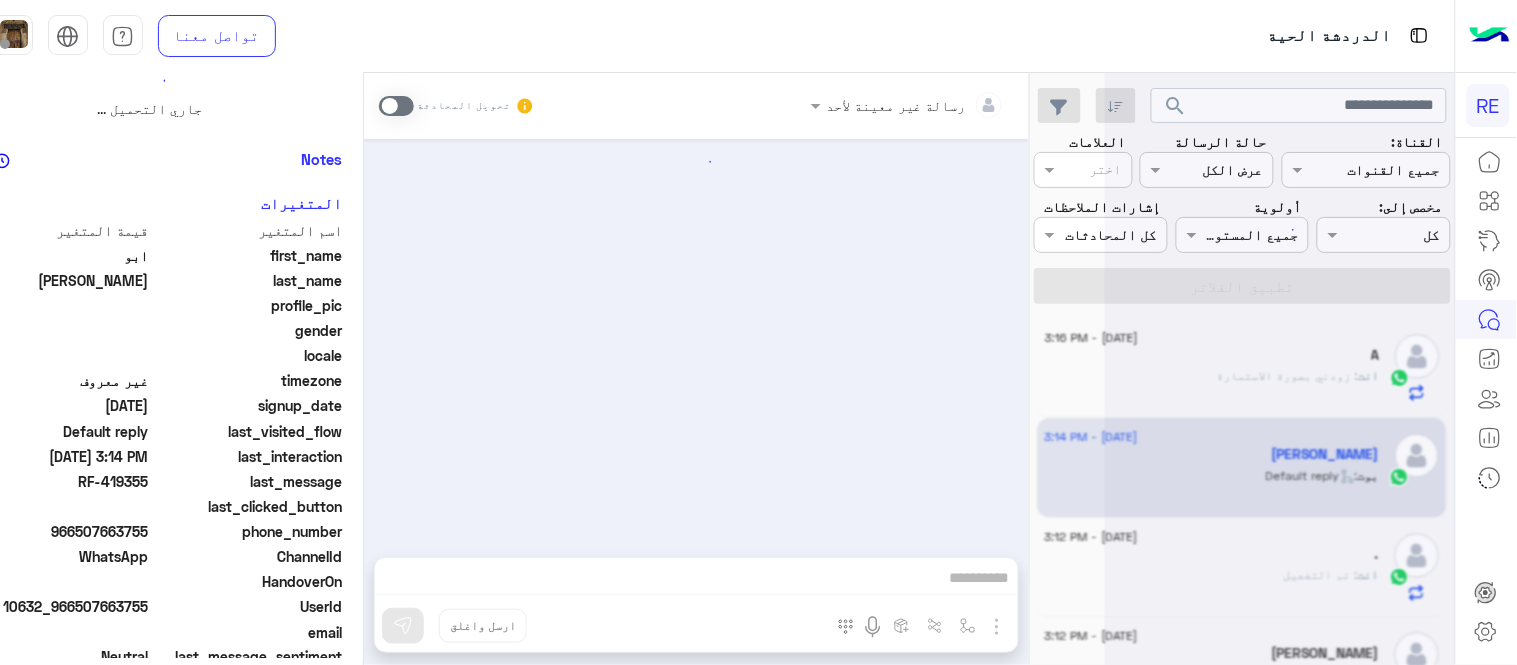 scroll, scrollTop: 0, scrollLeft: 0, axis: both 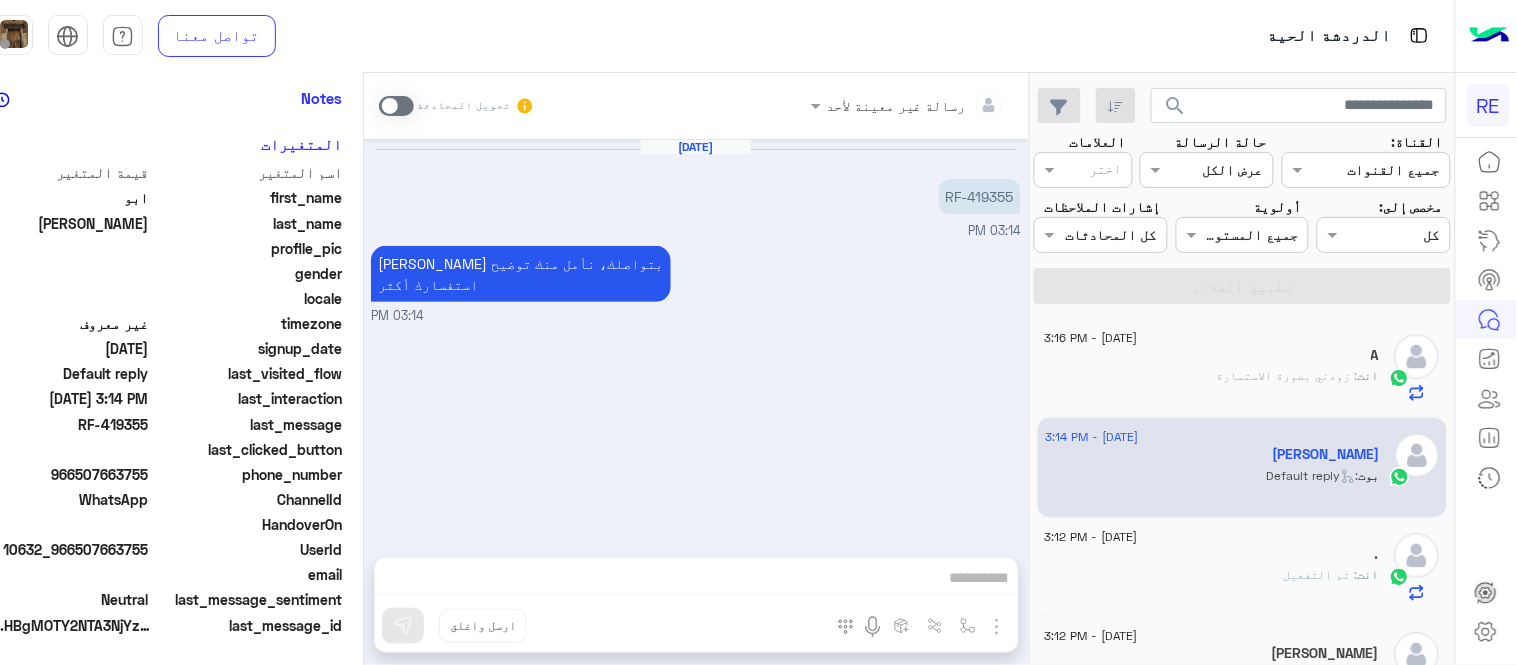 click at bounding box center (396, 106) 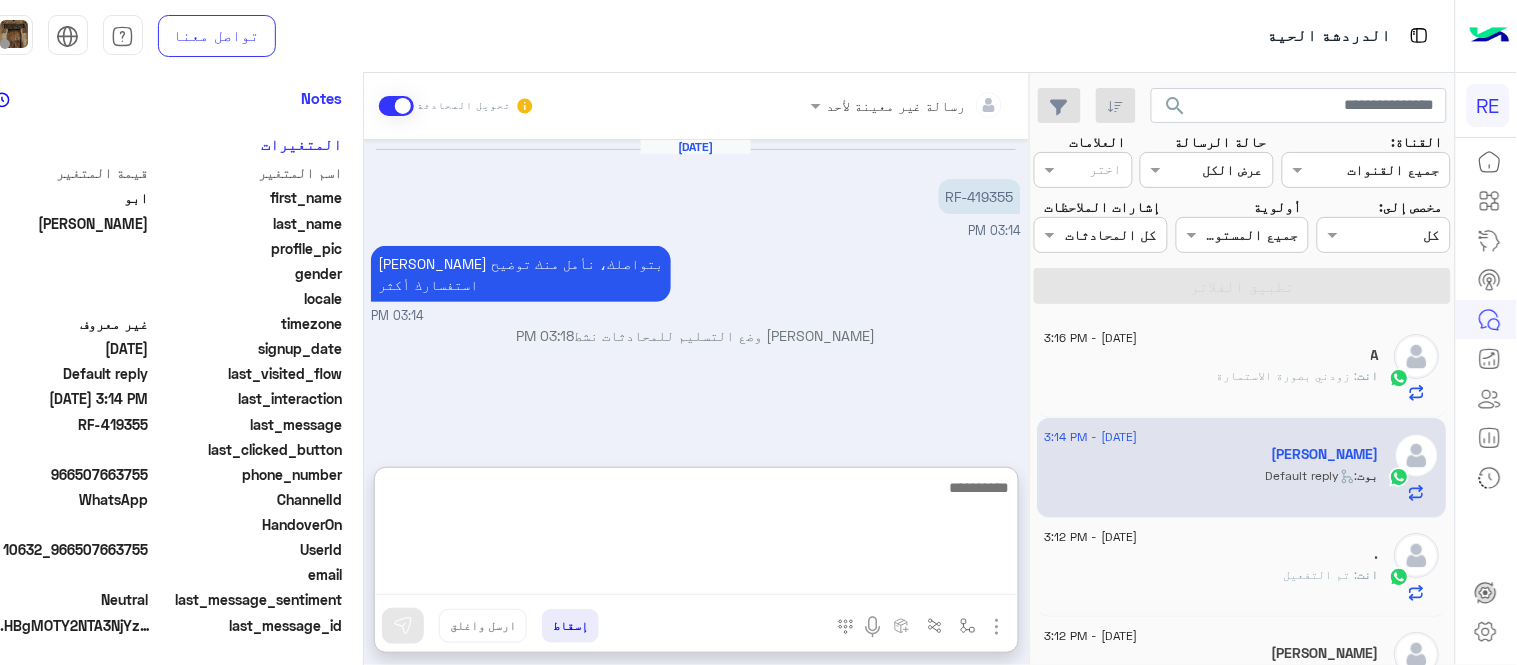 click at bounding box center (696, 535) 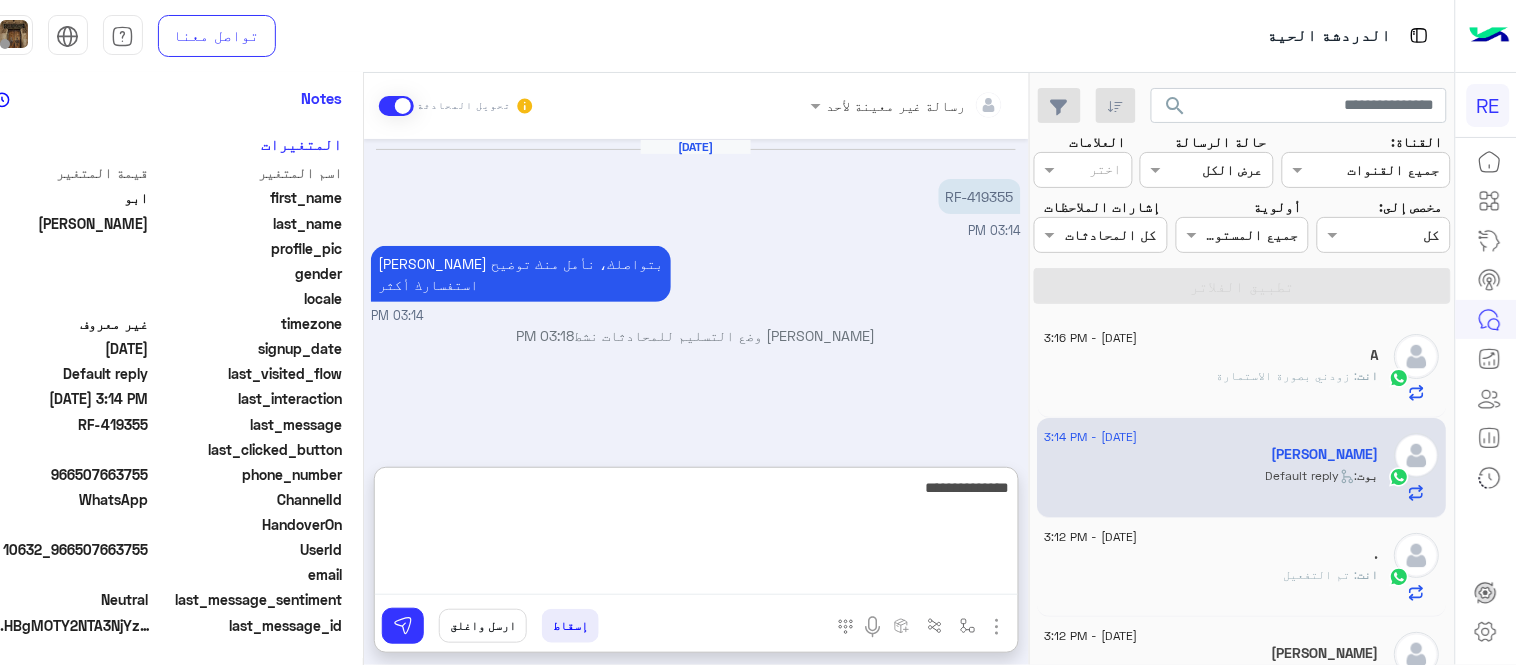 type on "**********" 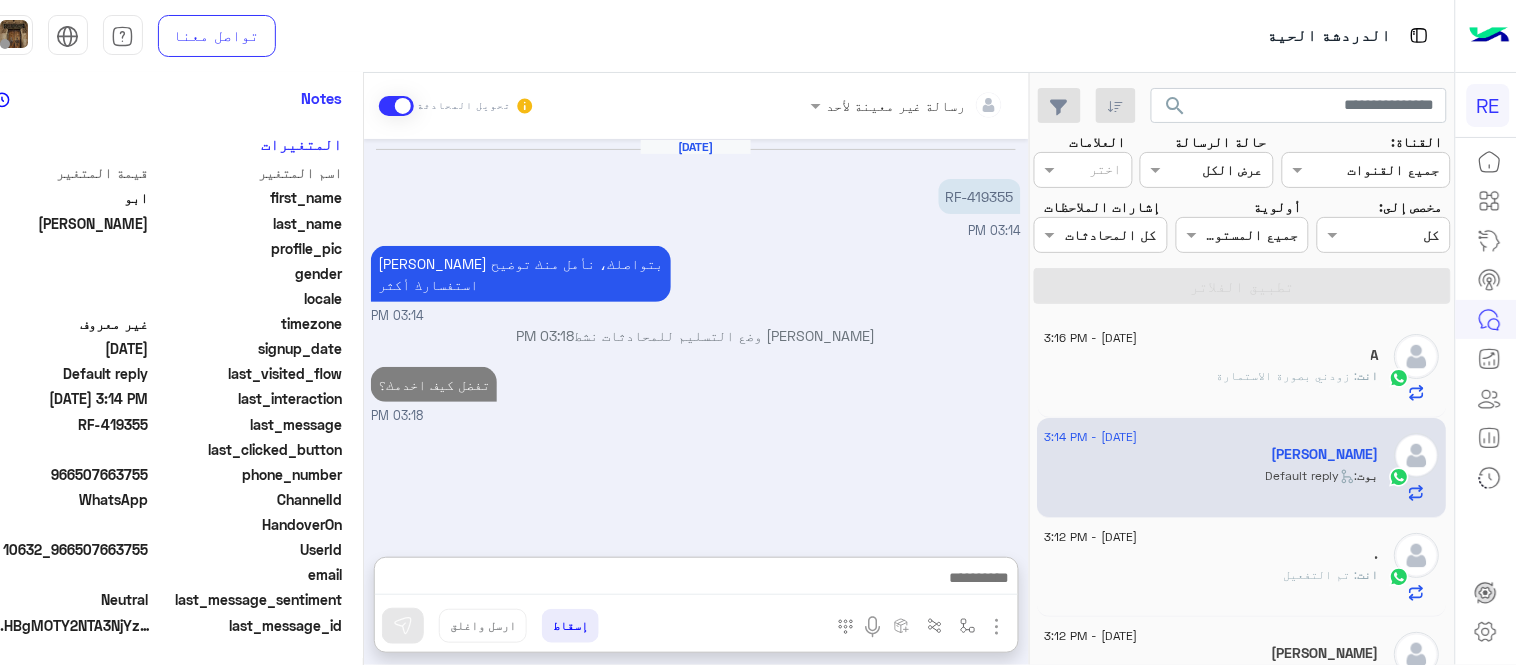 click on "[DATE]  RF-419355   03:14 PM  [PERSON_NAME] بتواصلك، نأمل منك توضيح استفسارك أكثر    03:14 PM   [PERSON_NAME] وضع التسليم للمحادثات نشط   03:18 PM      تفضل كيف اخدمك؟   03:18 PM" at bounding box center (696, 338) 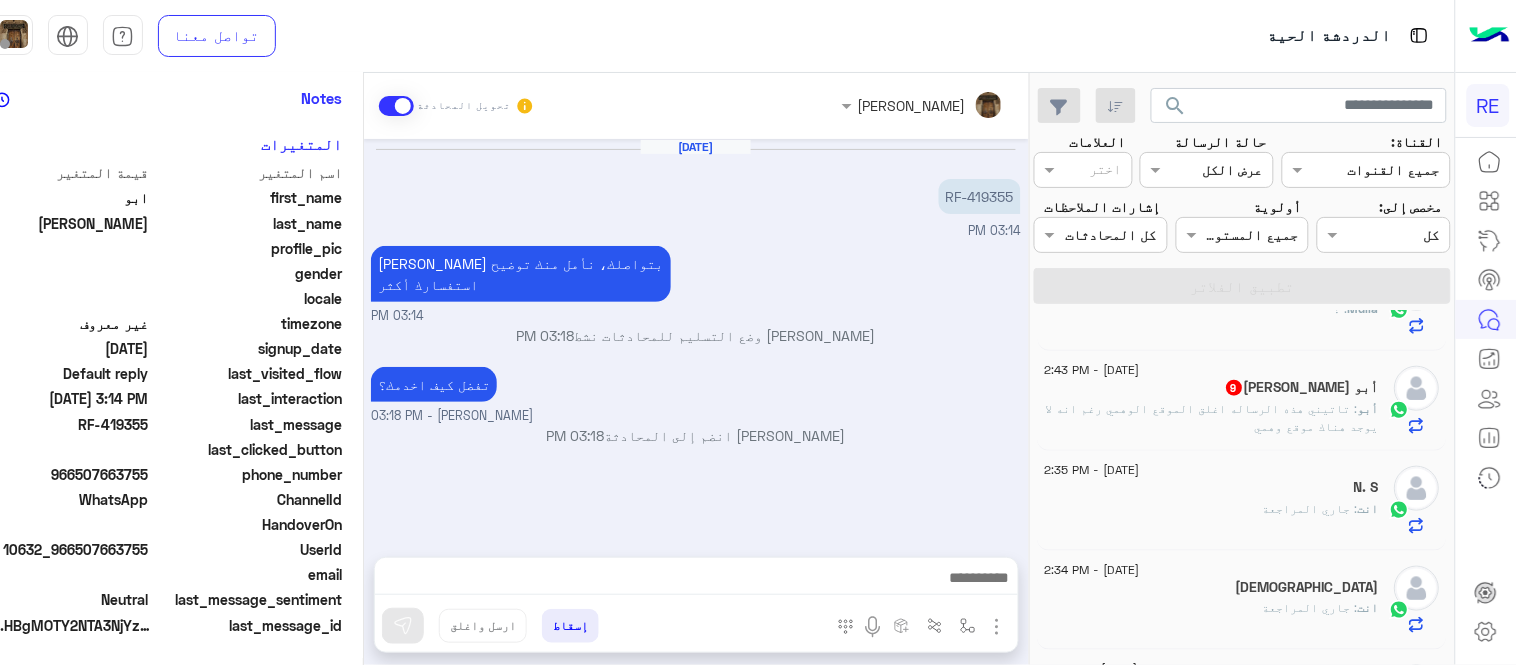 scroll, scrollTop: 572, scrollLeft: 0, axis: vertical 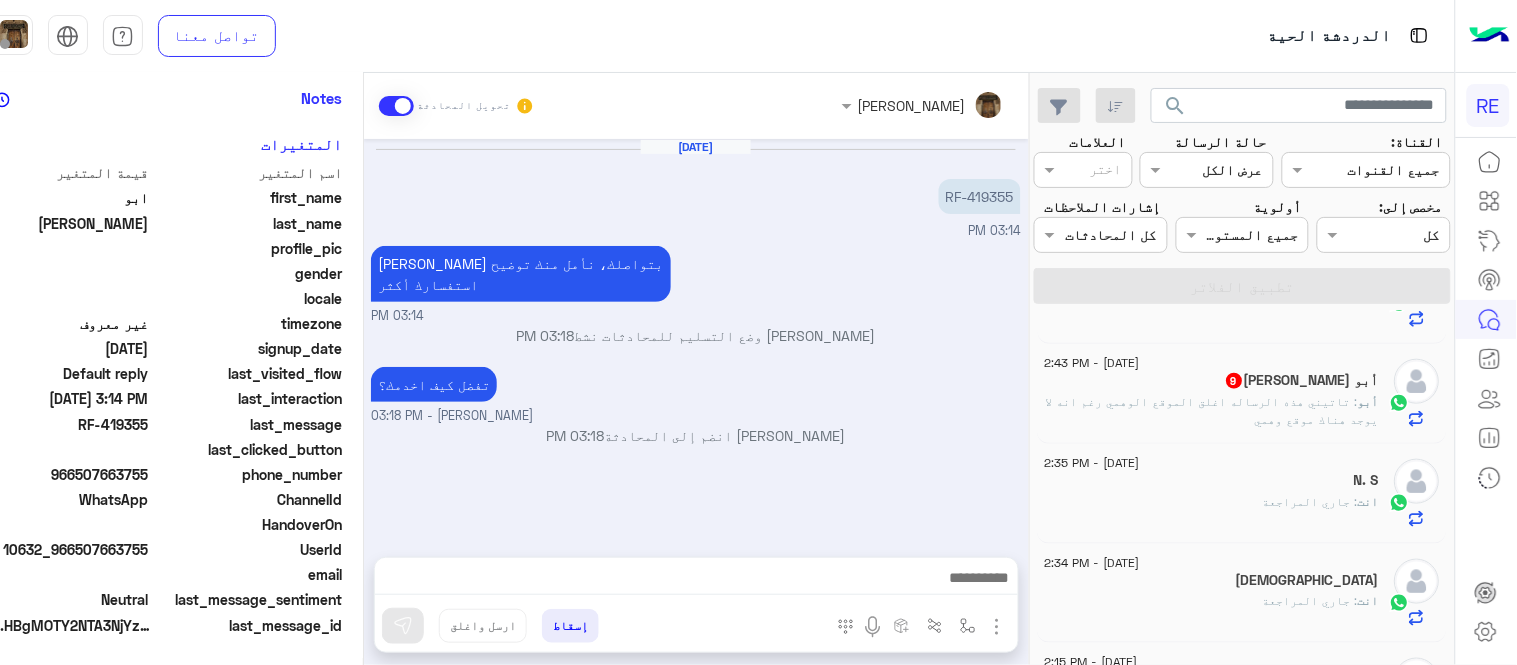 click on ": تاتيني هذه الرساله اغلق الموقع الوهمي رغم انه لا يوجد هناك موقع وهمي" 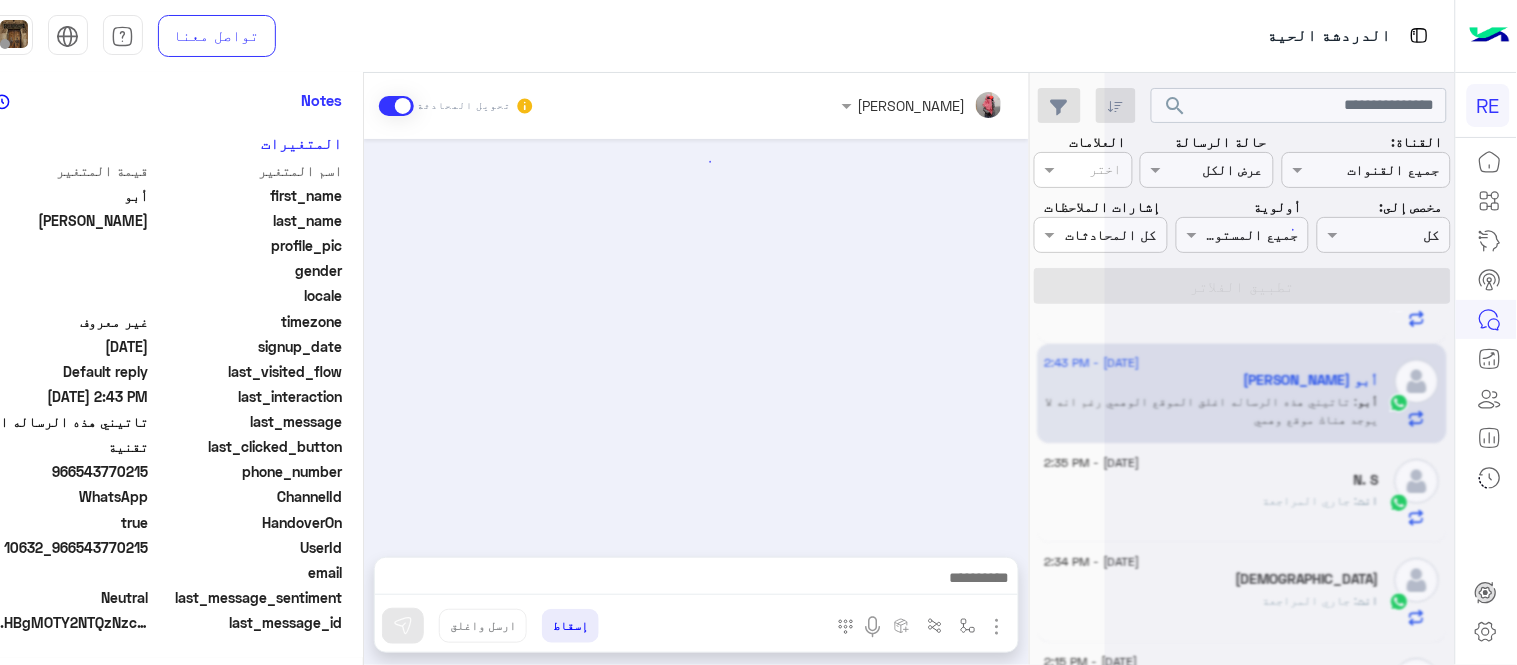 scroll, scrollTop: 405, scrollLeft: 0, axis: vertical 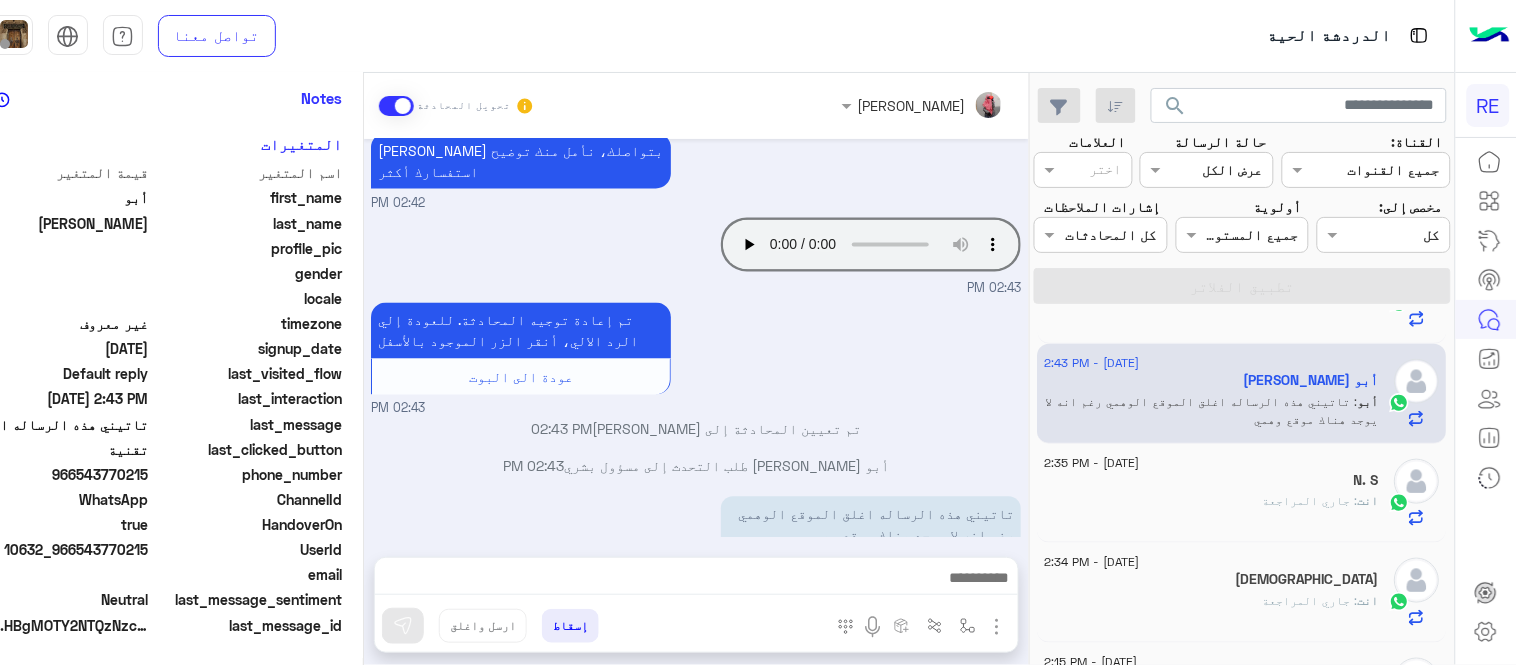 click on "إسقاط   ارسل واغلق" at bounding box center [599, 630] 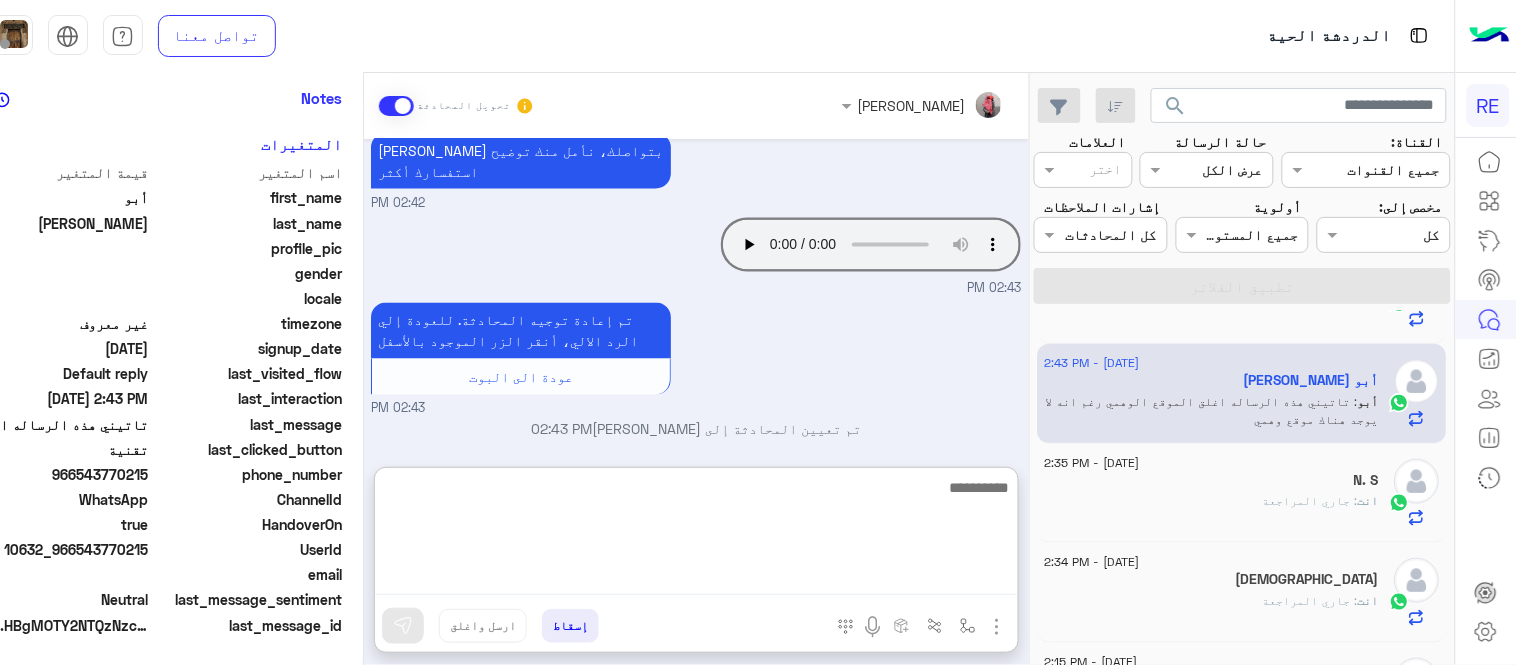 click at bounding box center (696, 535) 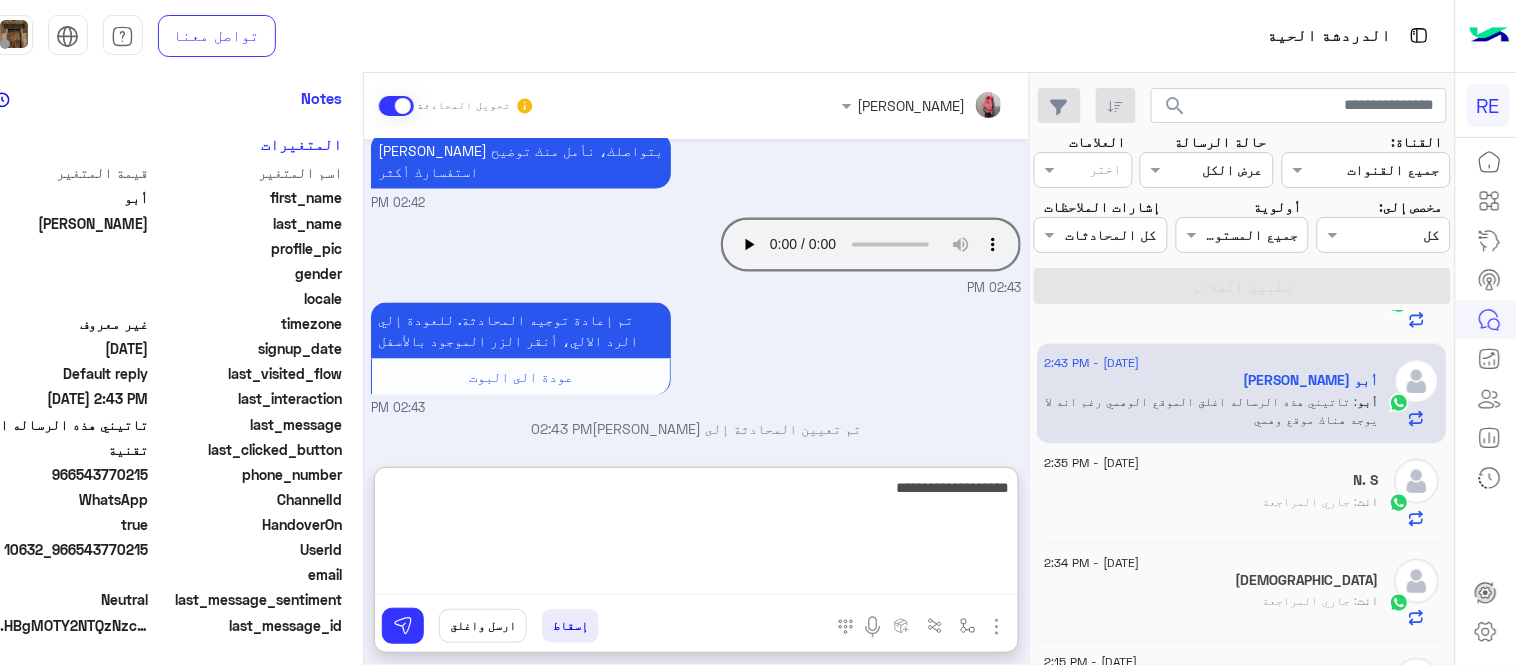 type on "**********" 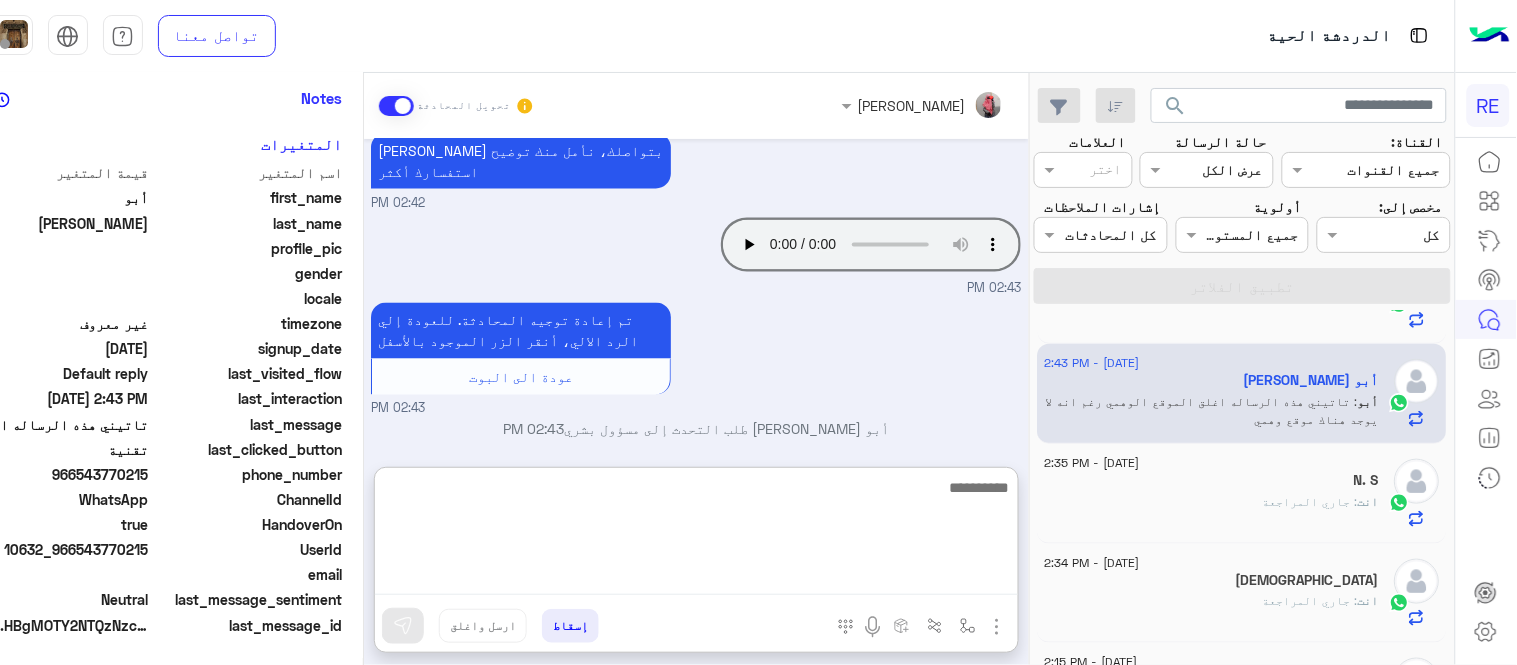 scroll, scrollTop: 1061, scrollLeft: 0, axis: vertical 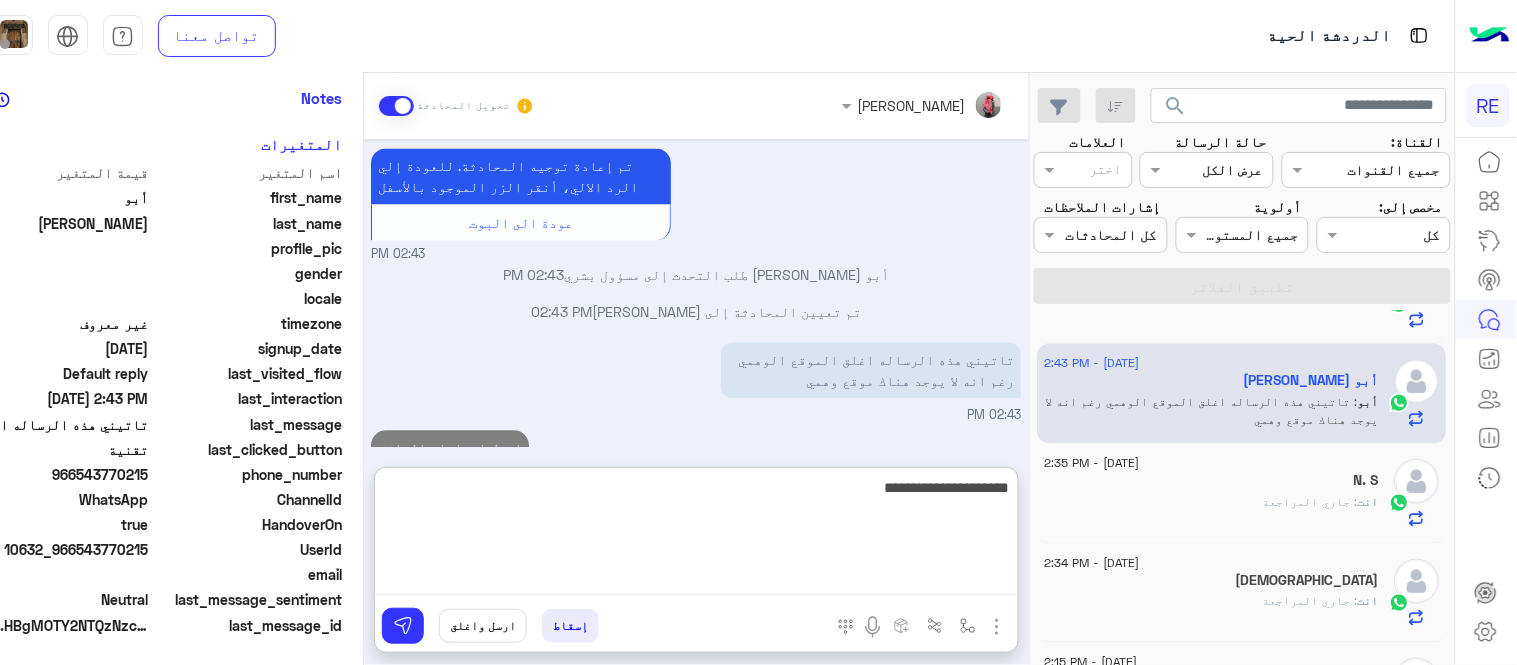 type on "**********" 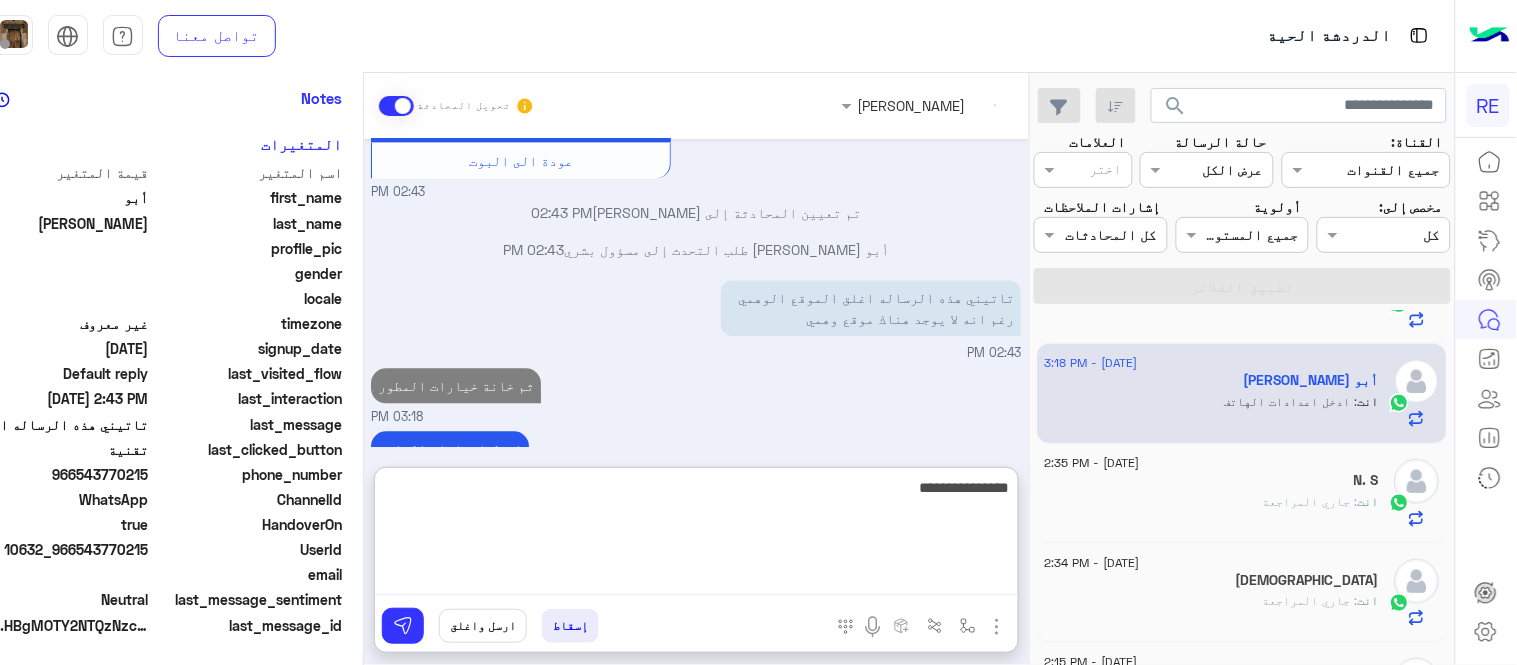 scroll, scrollTop: 1161, scrollLeft: 0, axis: vertical 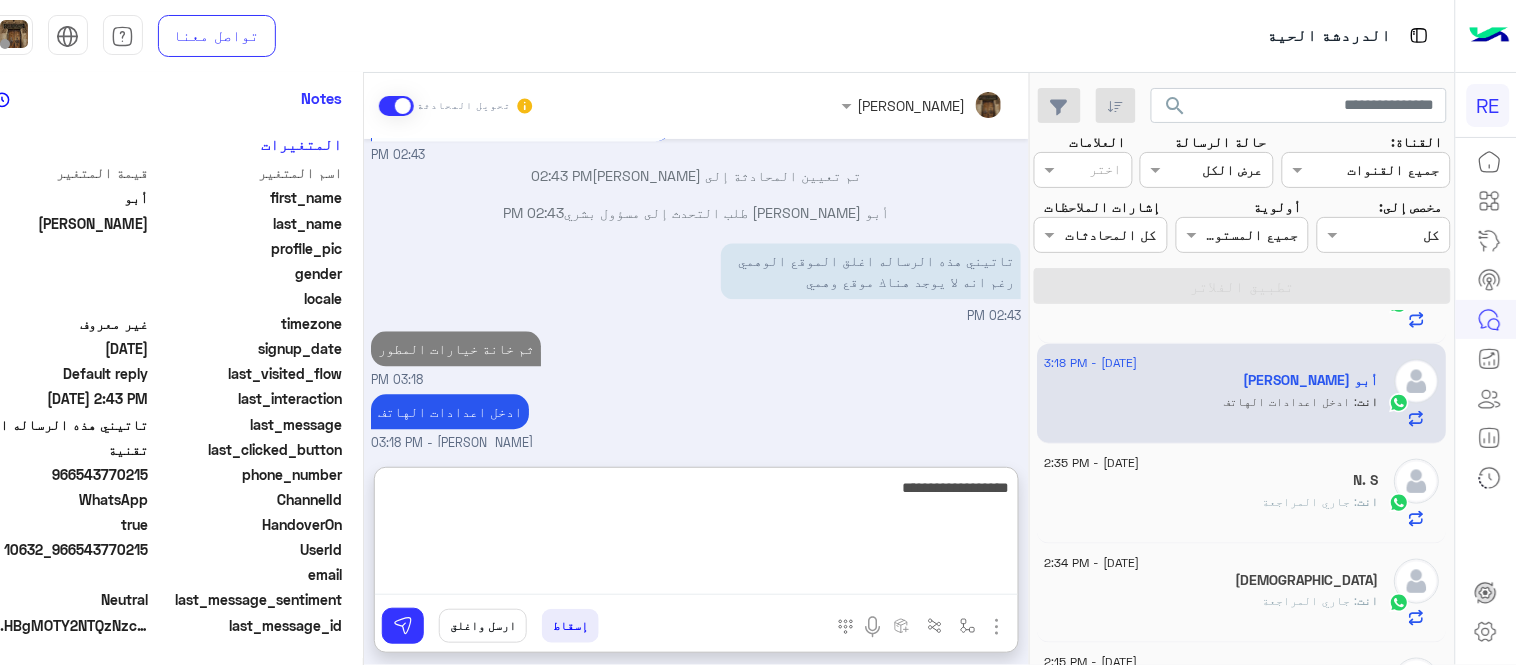 type on "**********" 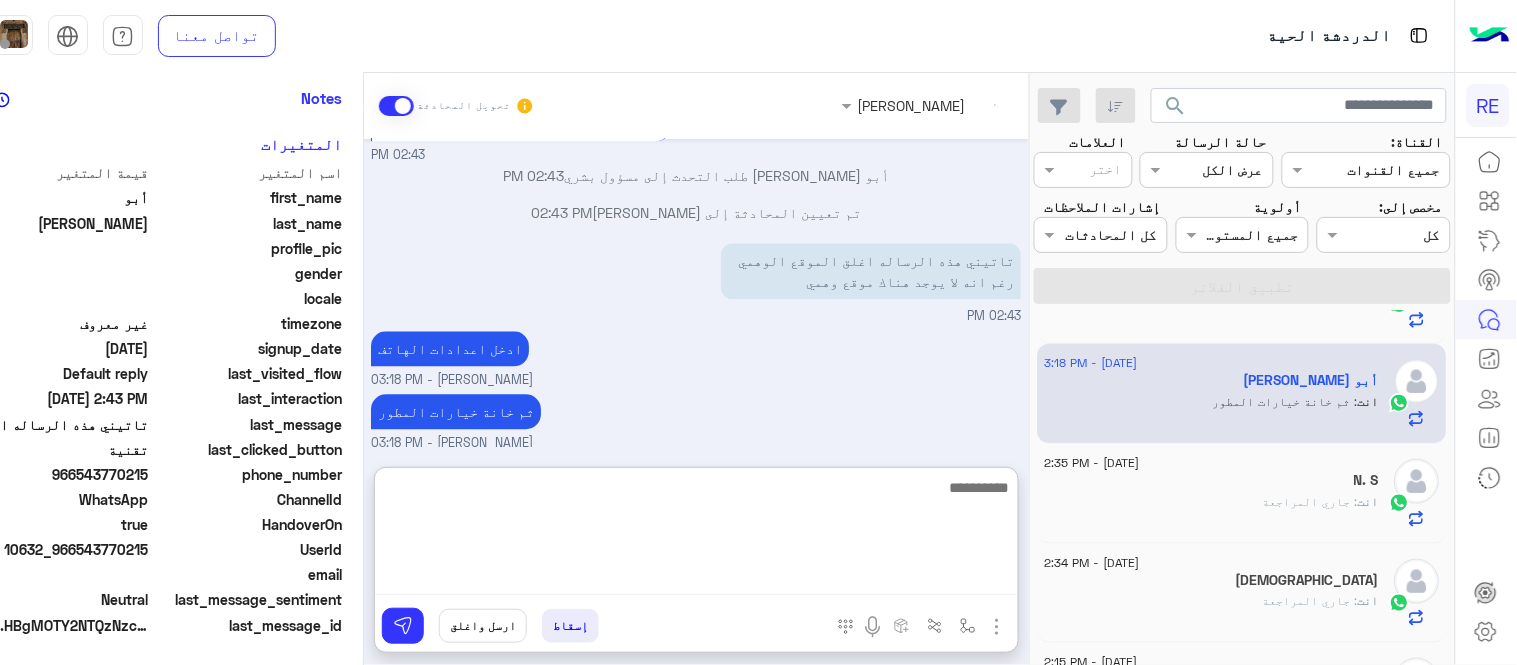 scroll, scrollTop: 1224, scrollLeft: 0, axis: vertical 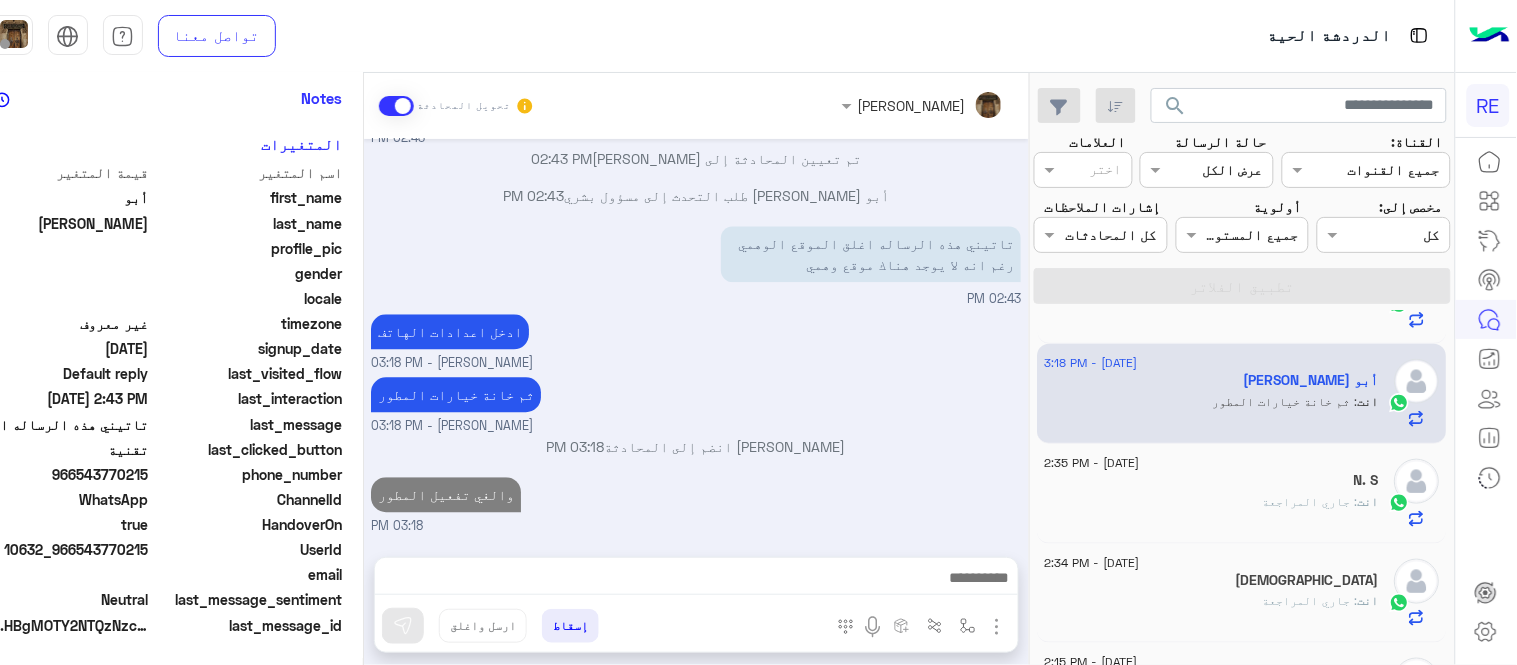 click on "[DATE]  فضلا اختر نوع الشكوى  ماليه   تقنية   اخرى     02:41 PM   تقنية    02:41 PM  سعداء بتواصلك معنا، لنتمكن من مساعدتك نأمل توضيح استفسارك ونوع جوالك و تزويدنا بصورة من المشكلة. عزيزي العميل [PERSON_NAME] بتواصلك معنا ، نأمل ان يكون تم توضيح جميع التفاصيل وارفاق الصور الخاصة بالمشكلة  ليتم مباشرة المعالجة مع القسم التقني باسرع وقت اي خدمة اخرى ؟  الرجوع للقائمة الرئ   لا     02:41 PM    02:42 PM  [PERSON_NAME] بتواصلك، نأمل منك توضيح استفسارك أكثر    02:42 PM   Your browser does not support the audio tag.
02:43 PM  تم إعادة توجيه المحادثة. للعودة إلي الرد الالي، أنقر الزر الموجود بالأسفل  عودة الى البوت     02:43 PM   02:43 PM       02:43 PM" at bounding box center [696, 338] 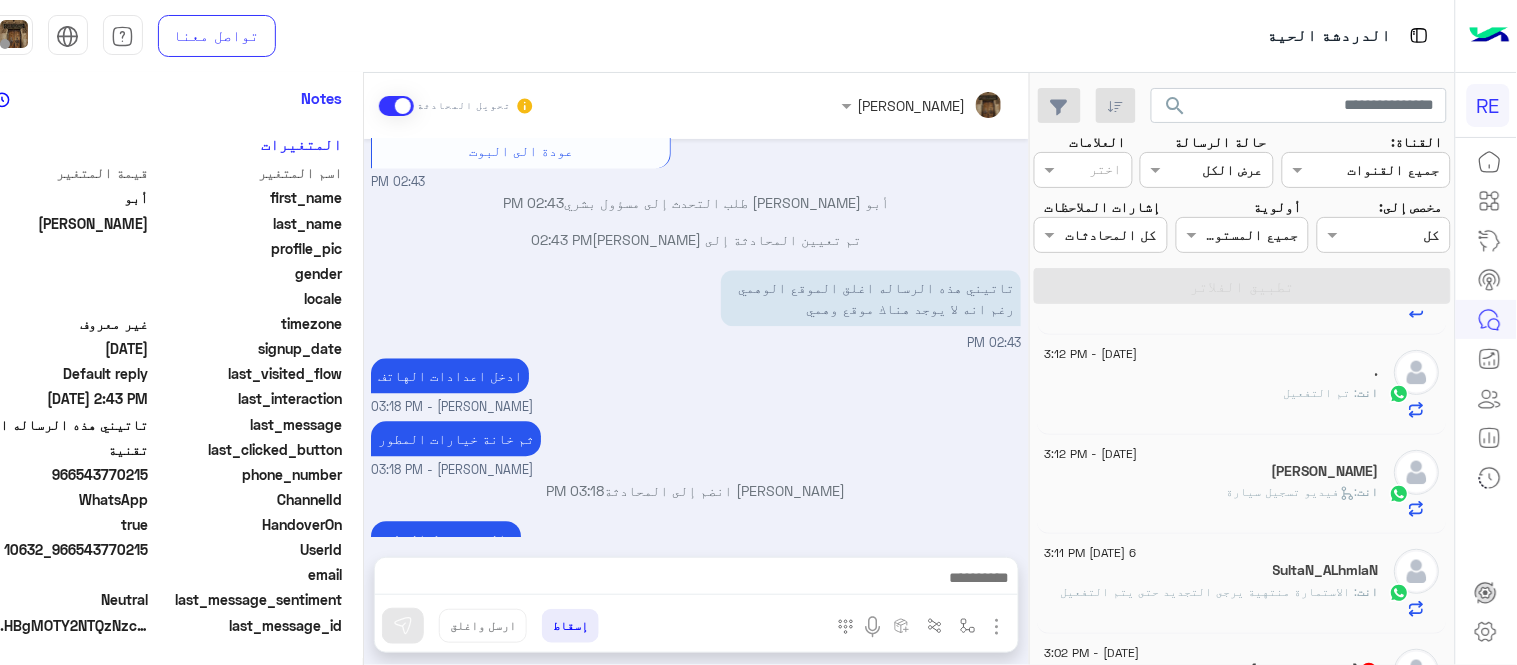 scroll, scrollTop: 0, scrollLeft: 0, axis: both 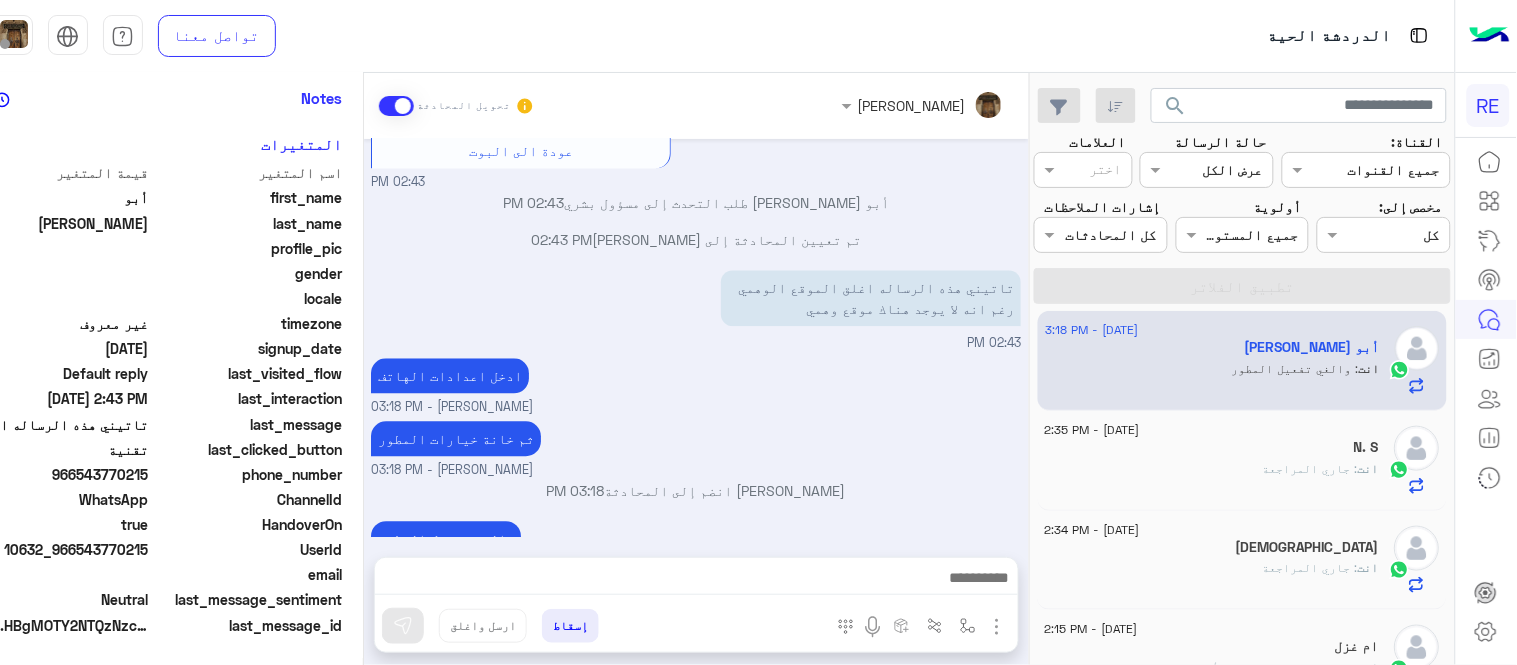 click on "انت  : جاري المراجعة" 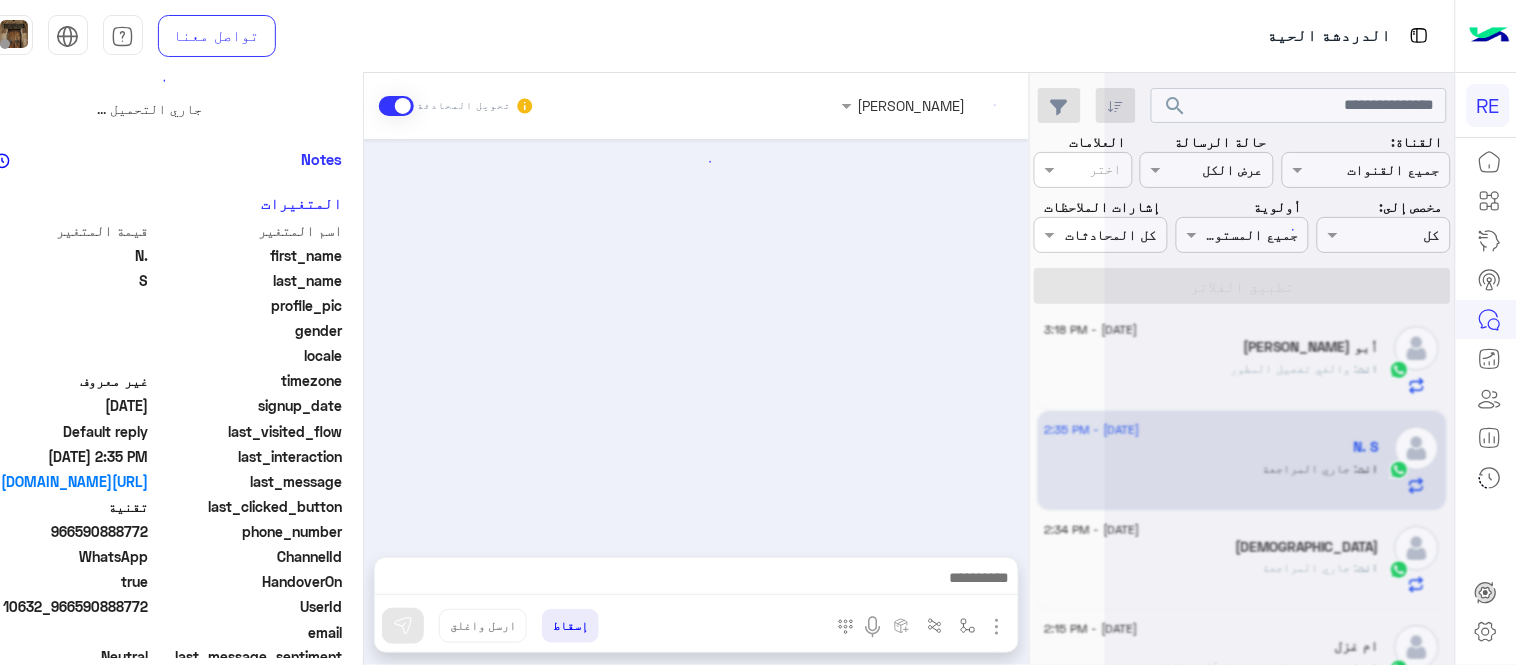 scroll, scrollTop: 0, scrollLeft: 0, axis: both 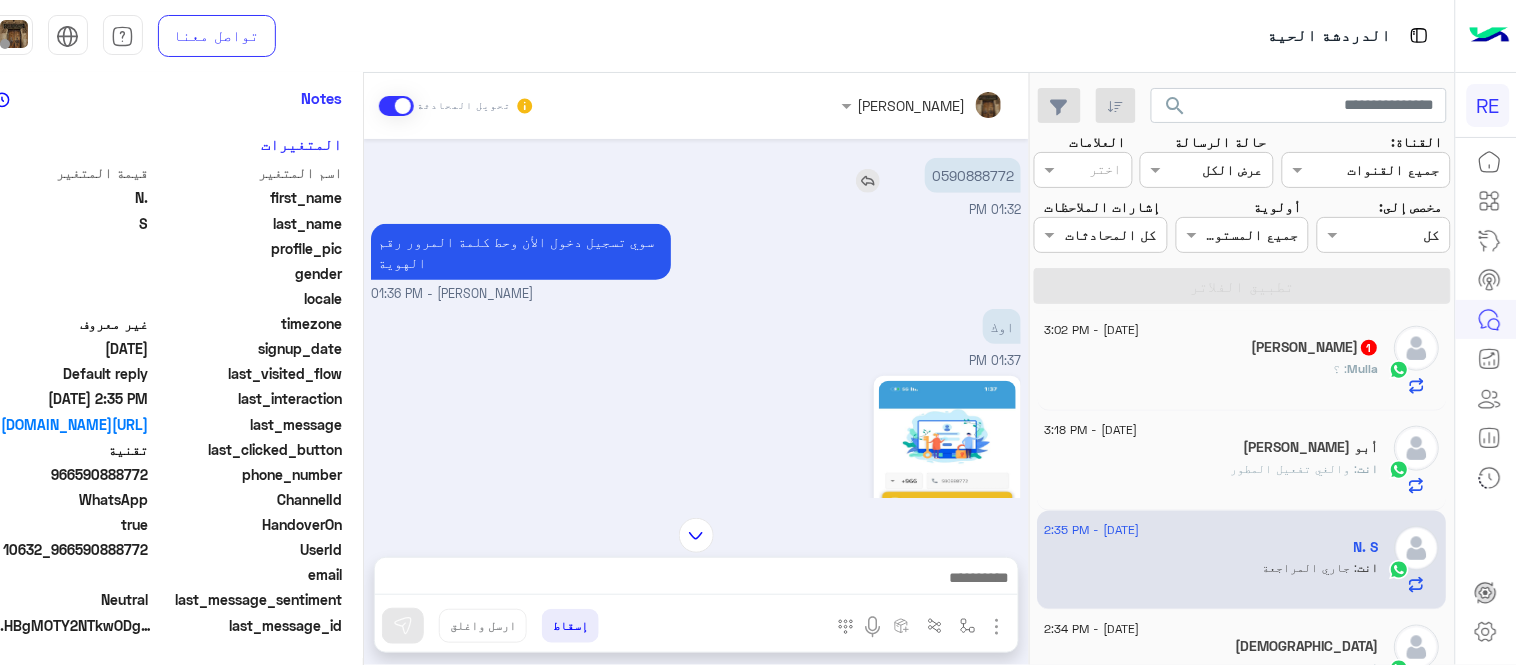 click on "0590888772" at bounding box center [973, 175] 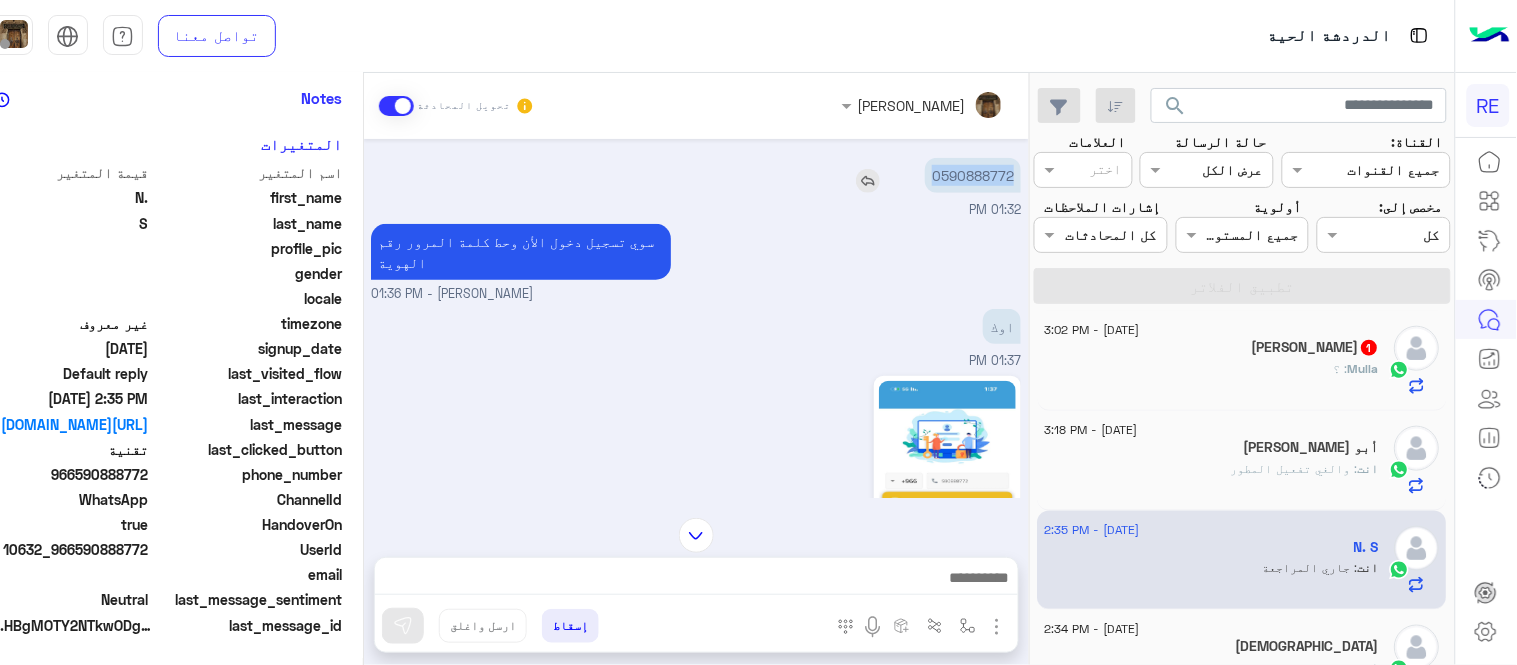 click on "0590888772" at bounding box center (973, 175) 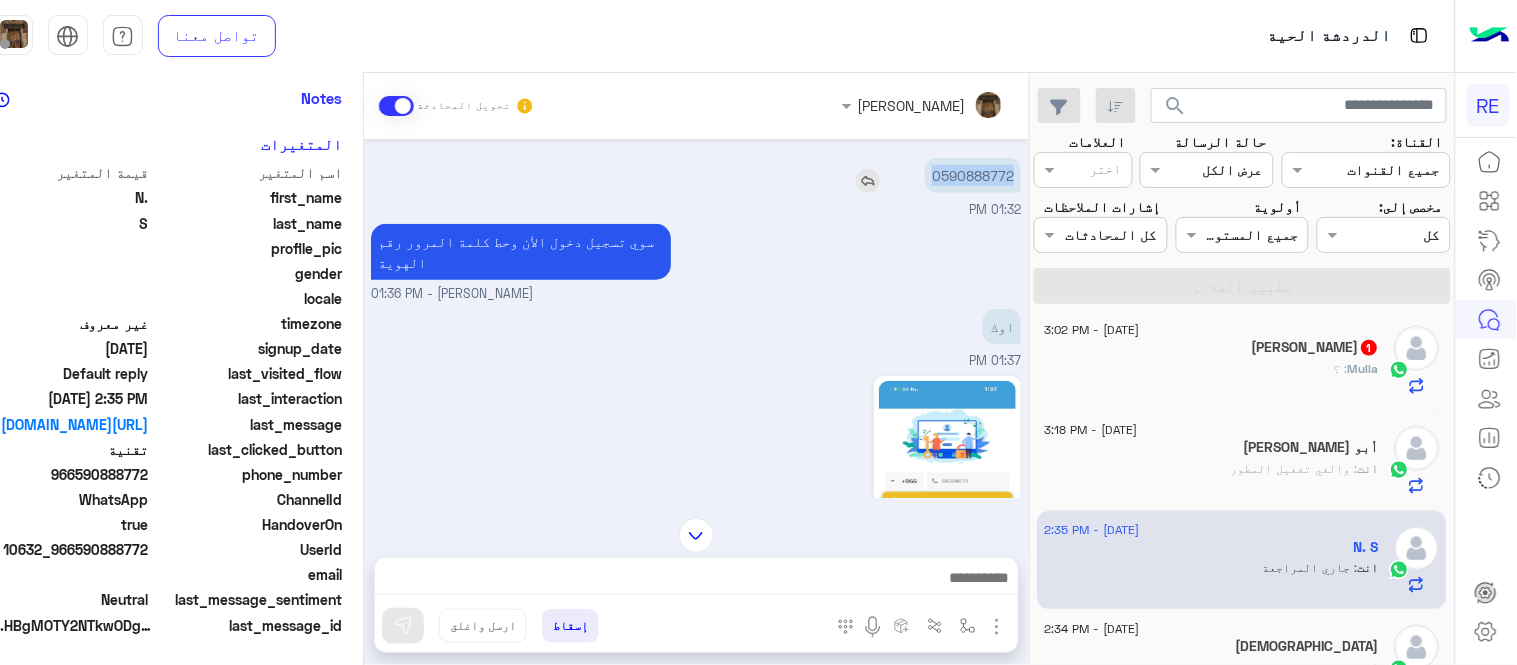 copy on "0590888772" 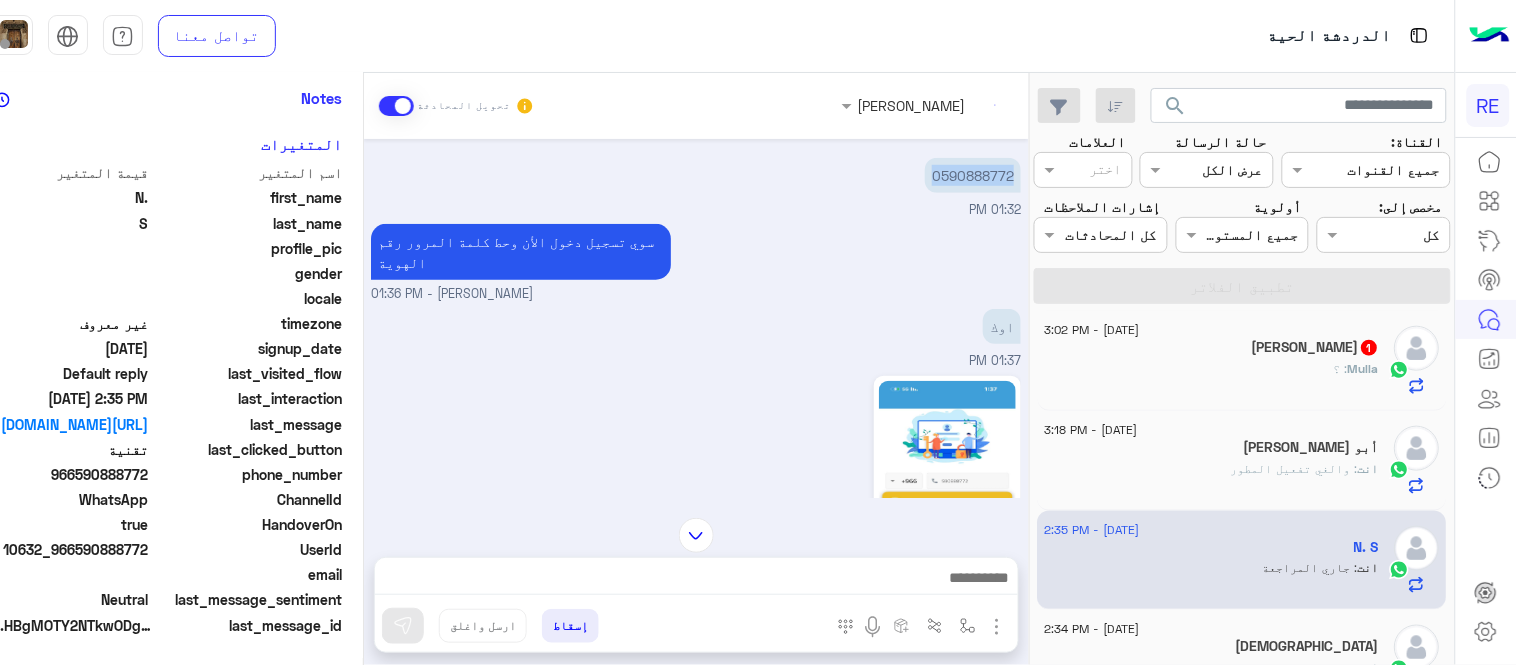 scroll, scrollTop: 606, scrollLeft: 0, axis: vertical 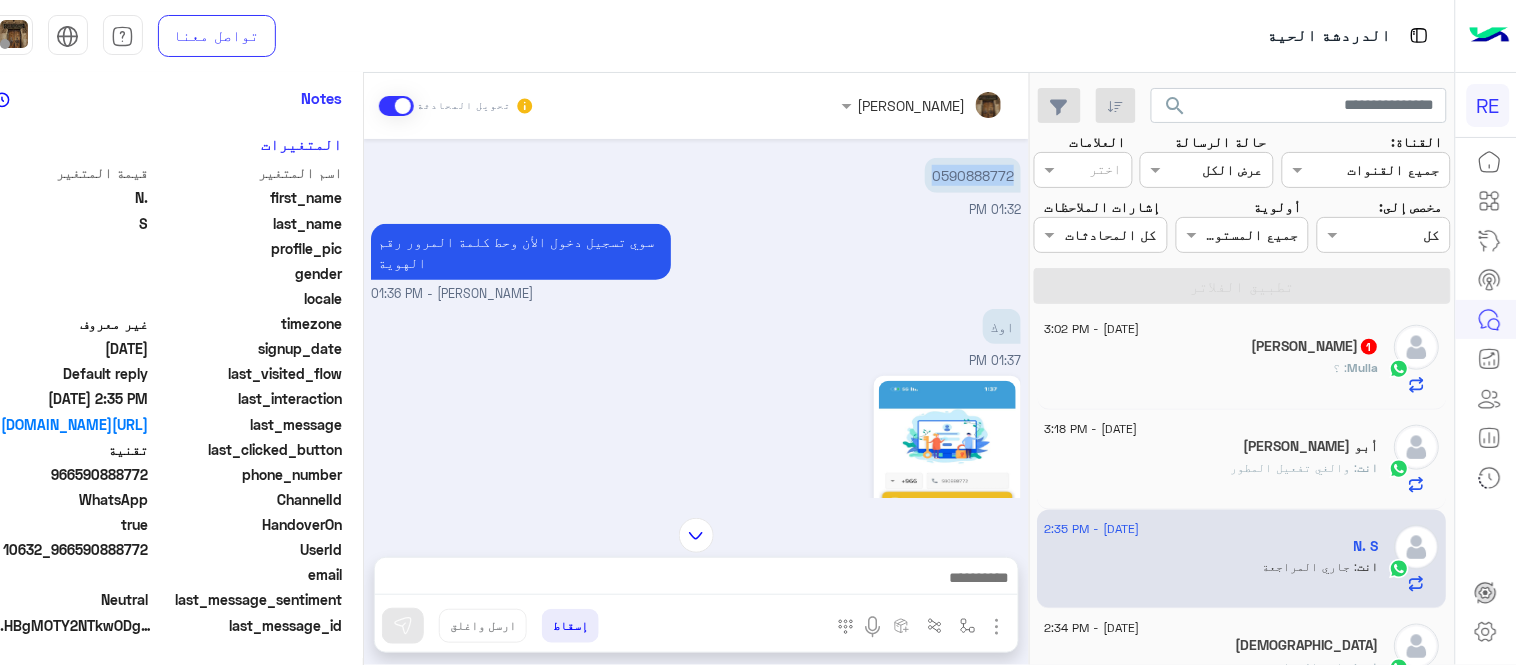 click at bounding box center [696, 535] 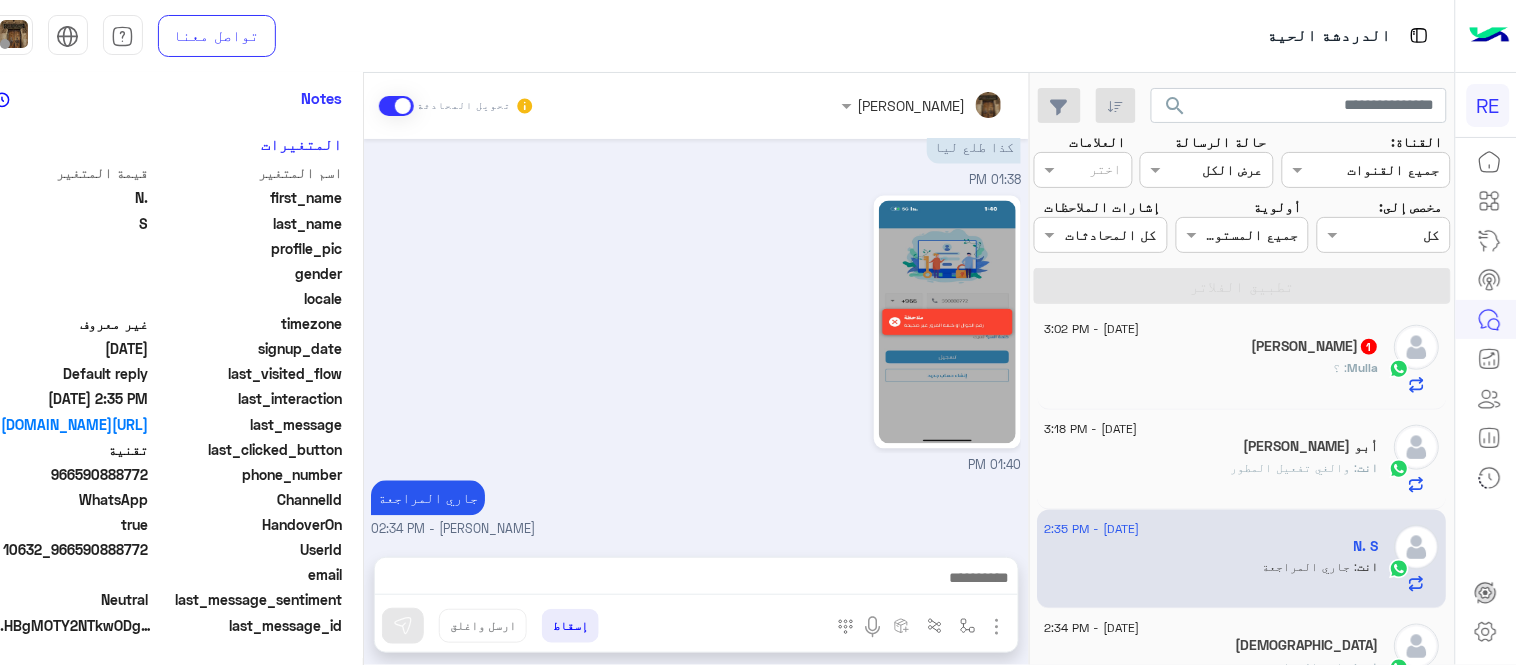 scroll, scrollTop: 0, scrollLeft: 0, axis: both 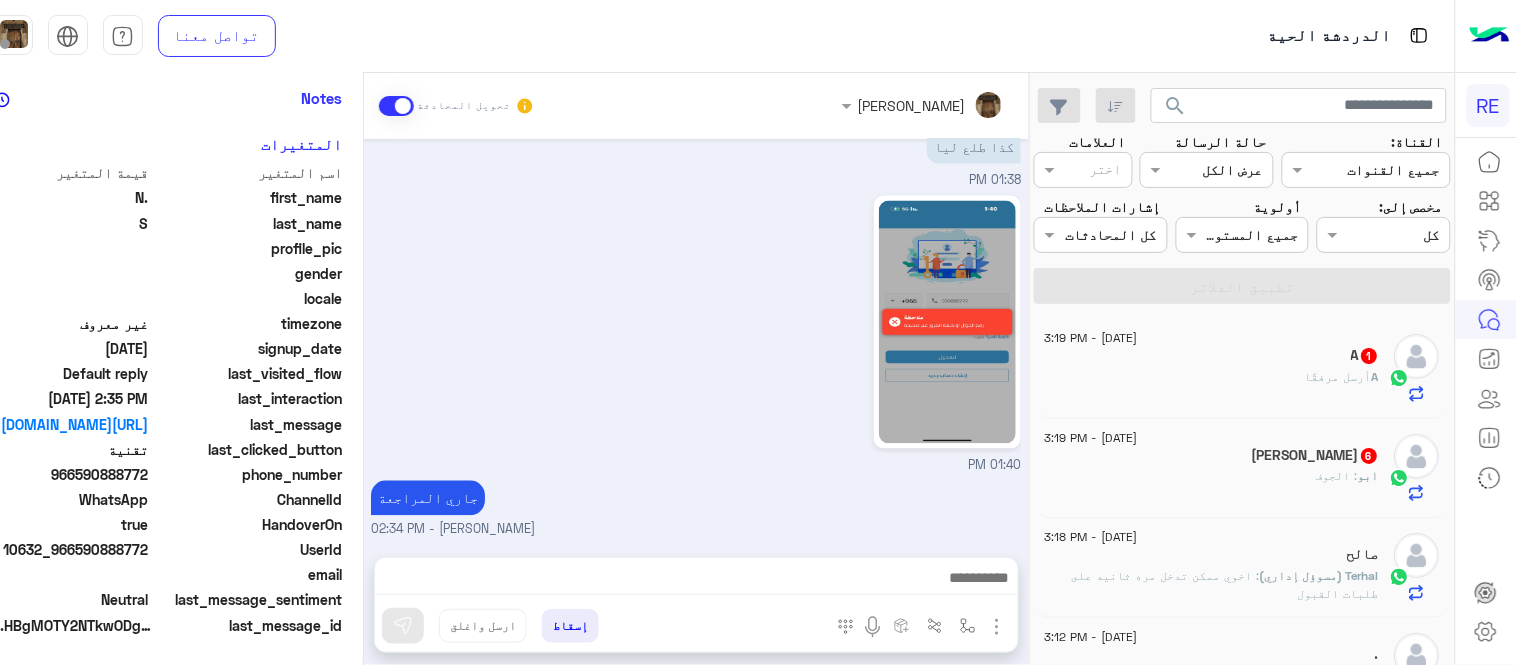 click on "A   1" 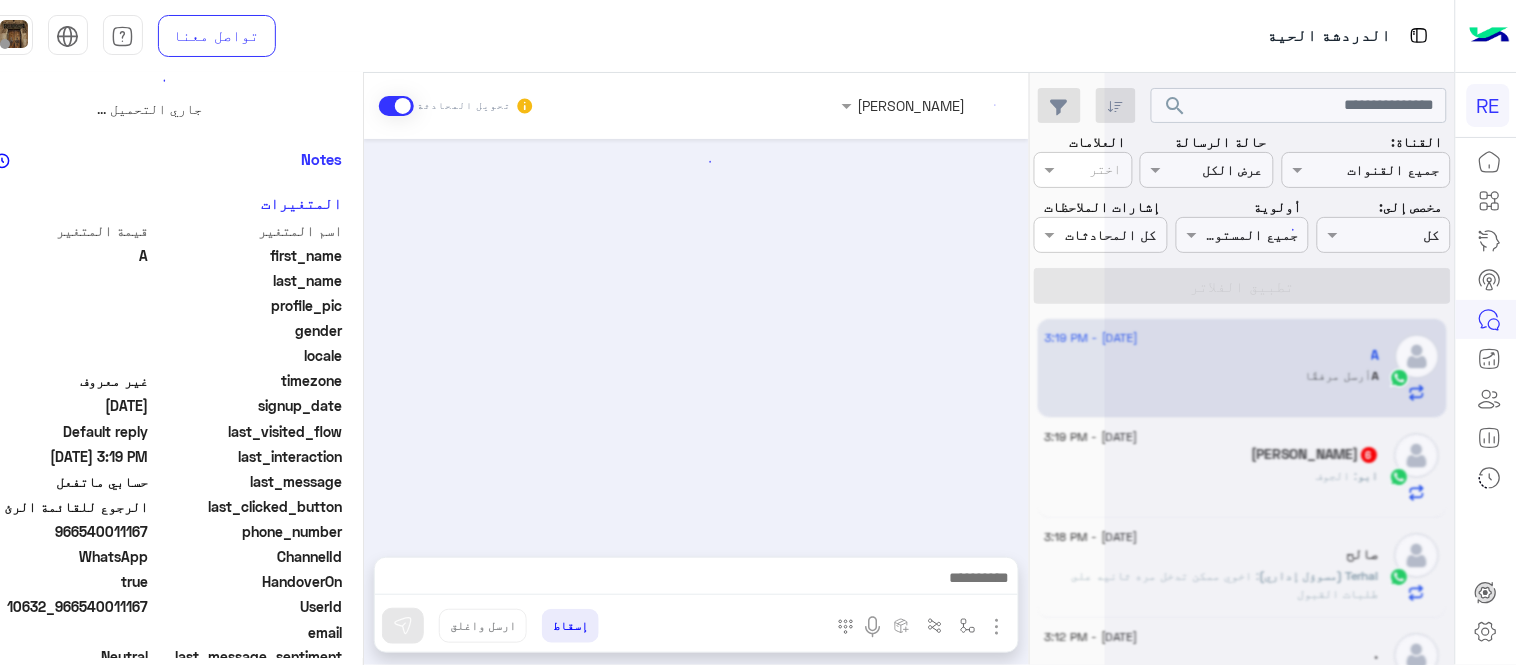 scroll, scrollTop: 0, scrollLeft: 0, axis: both 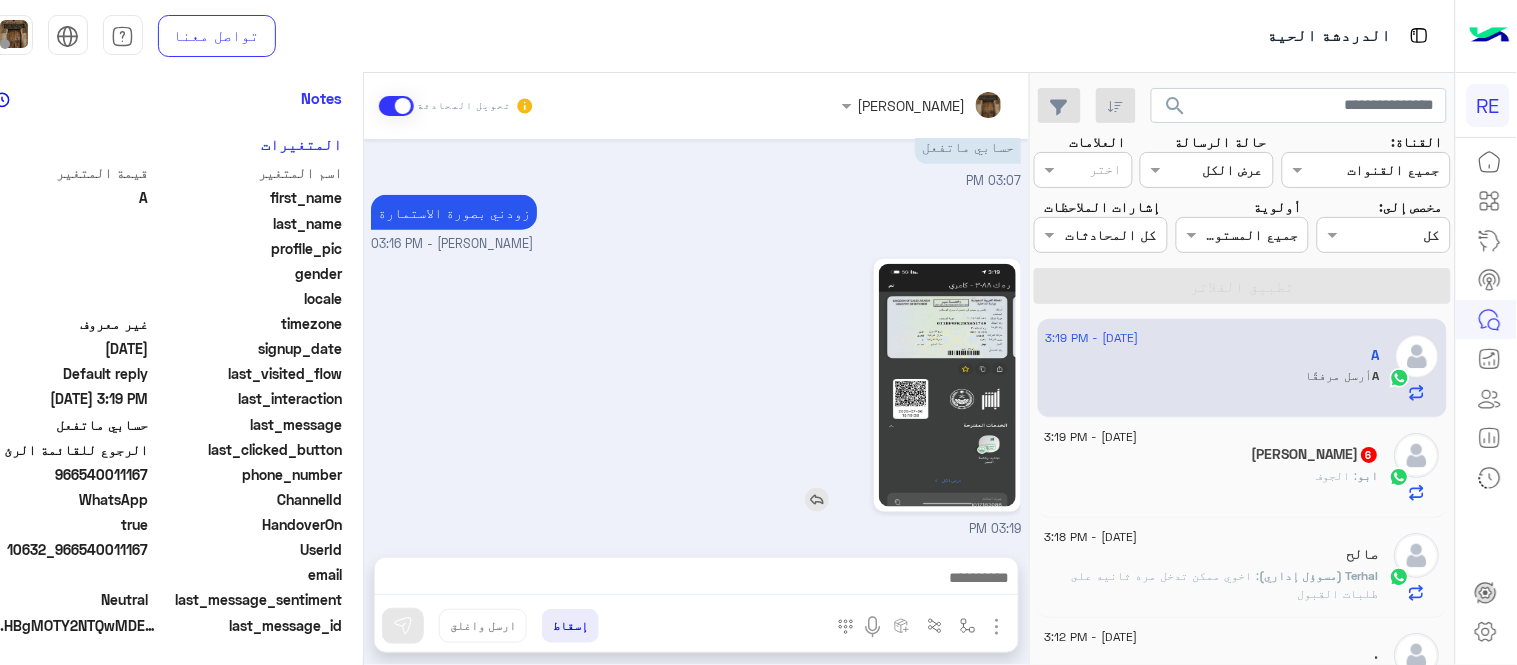 click 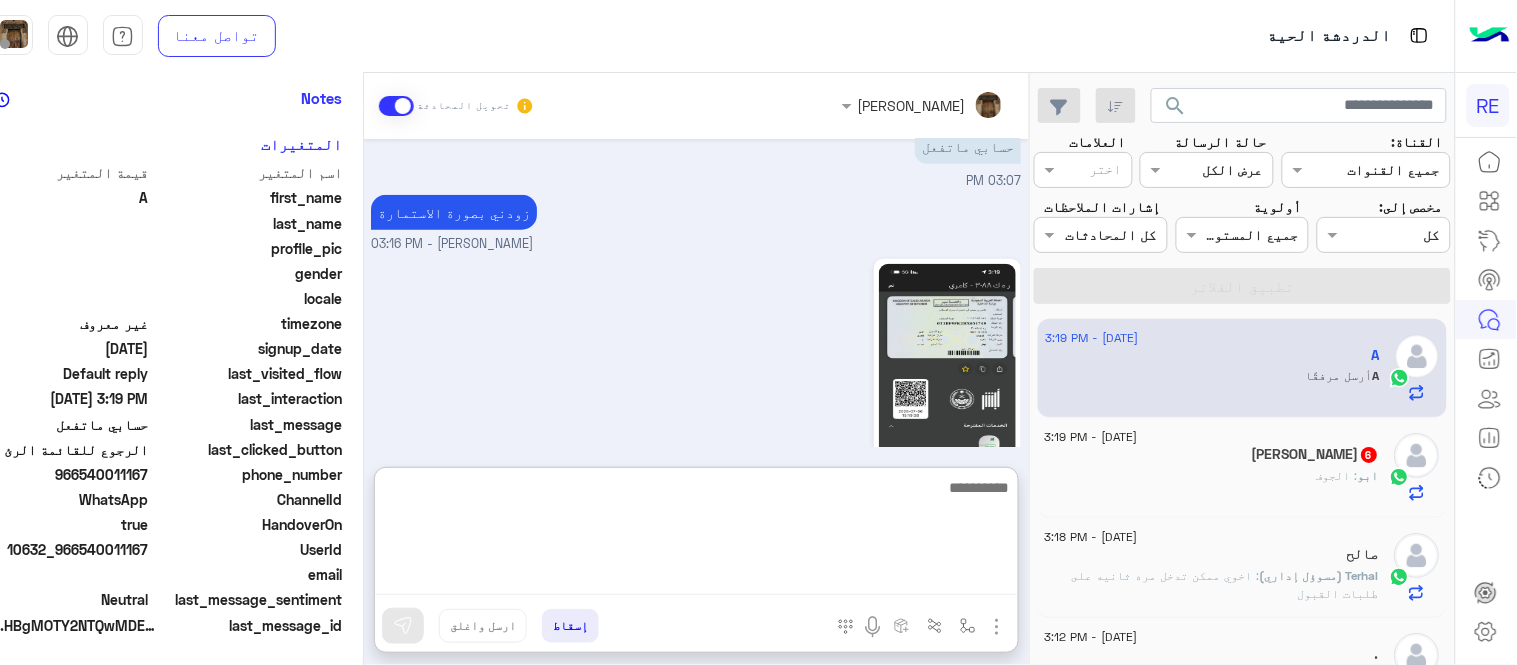 click at bounding box center [696, 535] 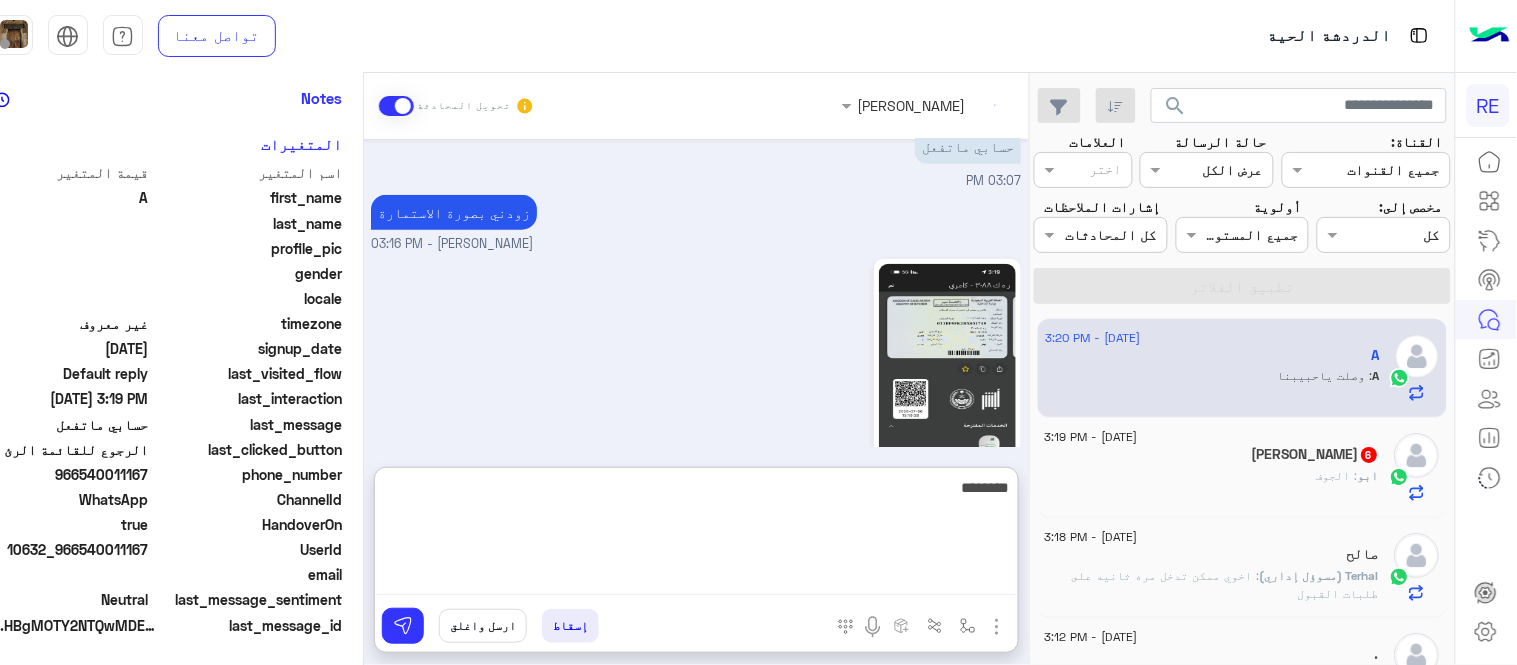 scroll, scrollTop: 681, scrollLeft: 0, axis: vertical 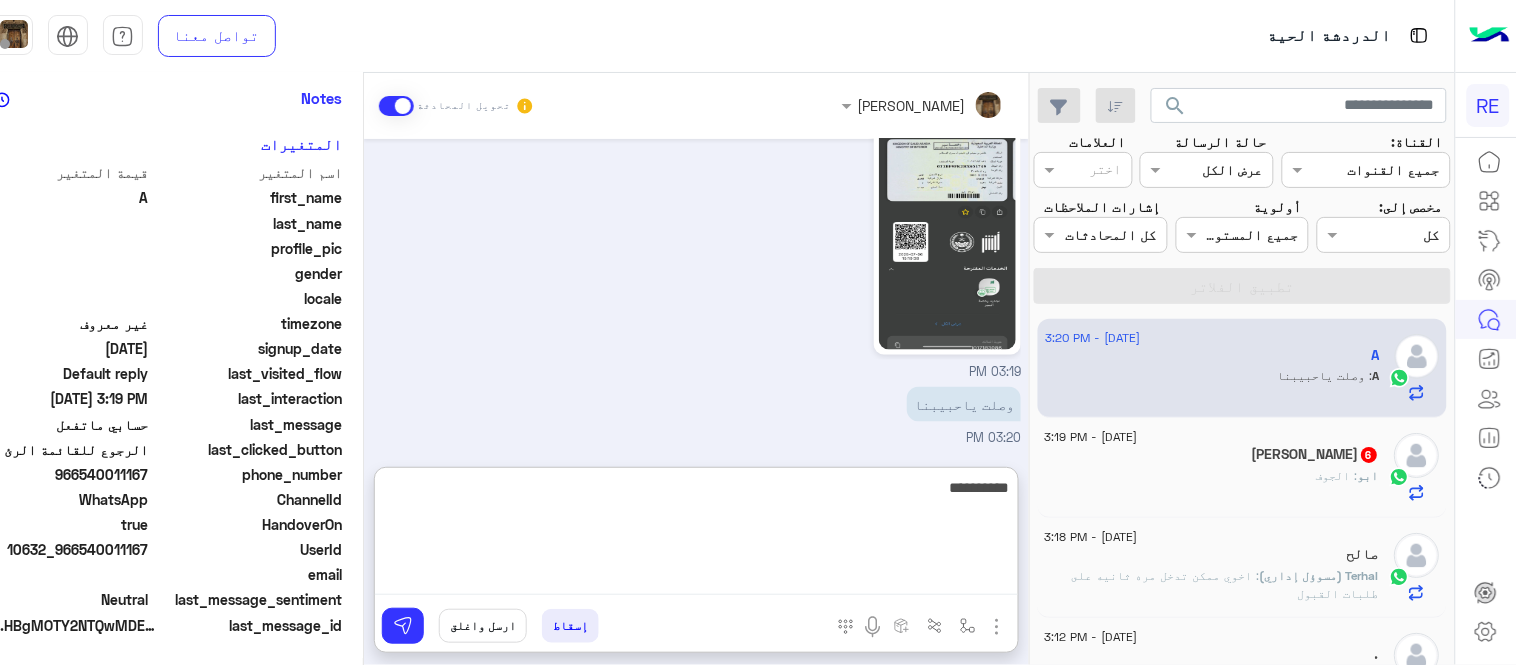 type on "**********" 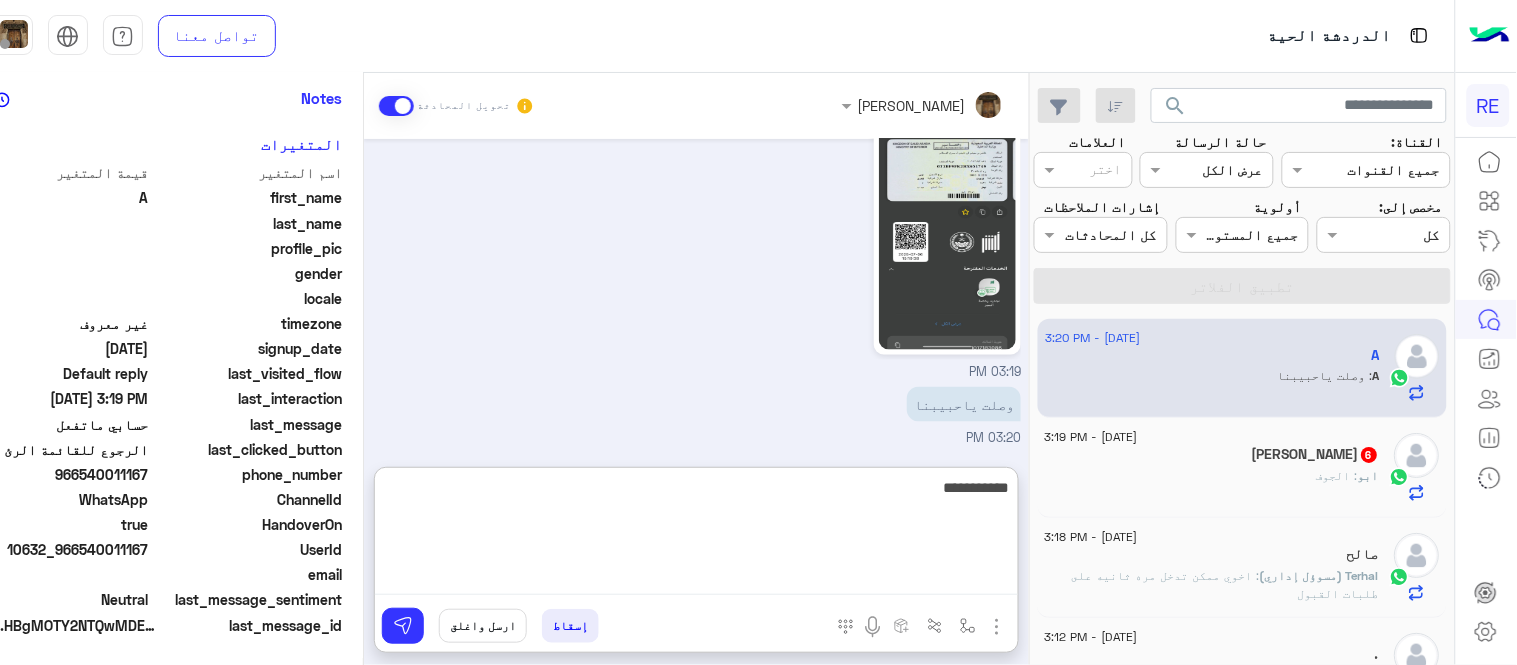 type 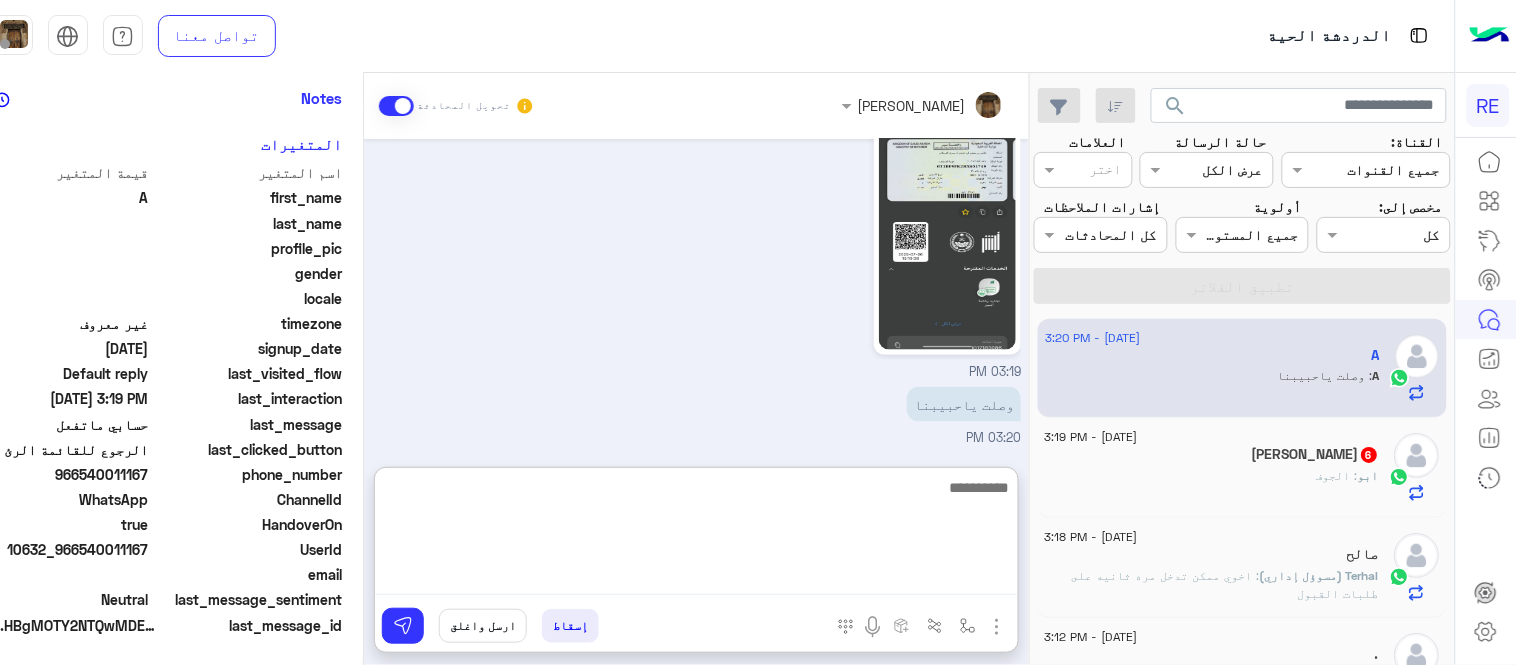 scroll, scrollTop: 744, scrollLeft: 0, axis: vertical 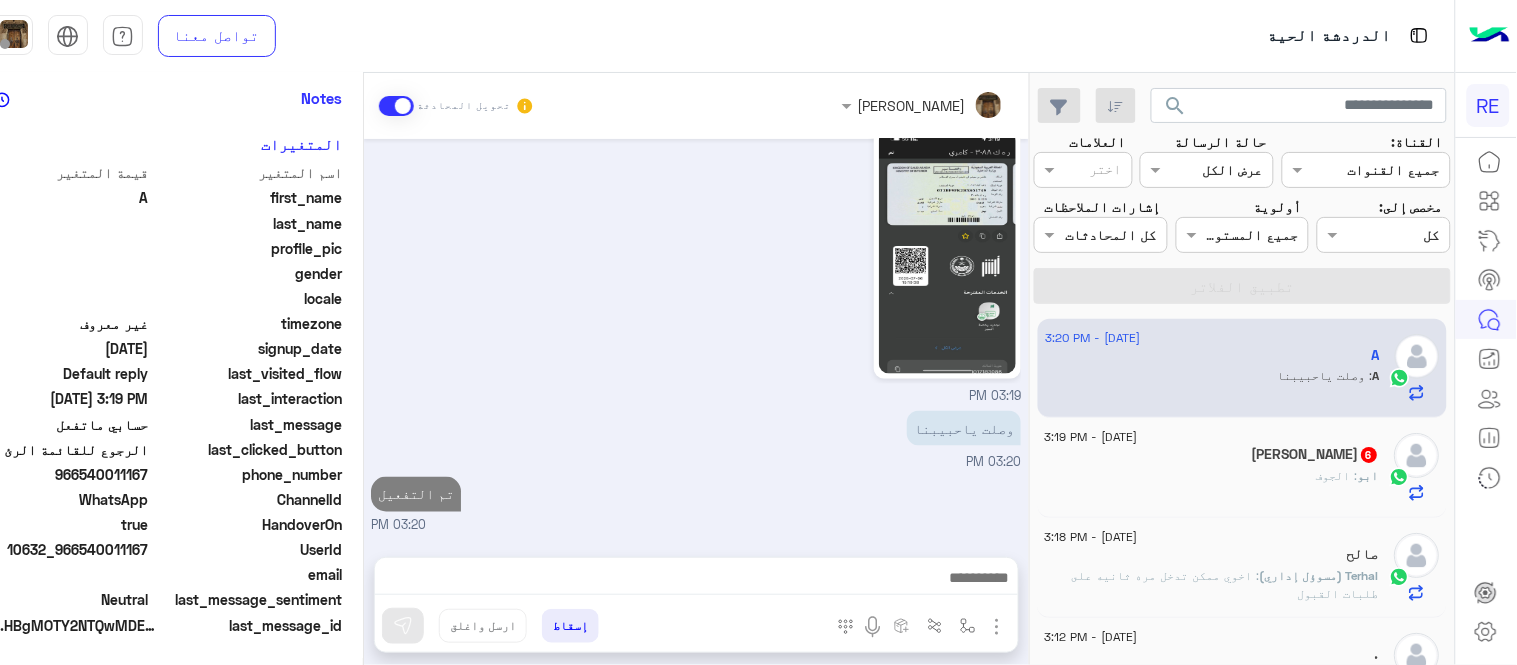 click on "[DATE]   A  طلب التحدث إلى مسؤول بشري   03:28 PM      هل فيه رقم تواصل   03:28 PM   [DATE]  حسابي ماتفعل   12:21 PM  زودني برقم الهاتف المسجل بالتطبيق  [PERSON_NAME] -  01:31 PM   [PERSON_NAME] انضم إلى المحادثة   01:31 PM      0540011167   01:34 PM  ارجو تفعيل حسابي مشكوراً   01:47 PM  زودني برقم الهاتف المسجل بالتطبيق حسابي ماتفعل   03:07 PM  زودني بصورة الاستمارة  [PERSON_NAME] -  03:16 PM    03:19 PM  وصلت ياحبيبنا   03:20 PM  تم التفعيل   03:20 PM" at bounding box center (696, 338) 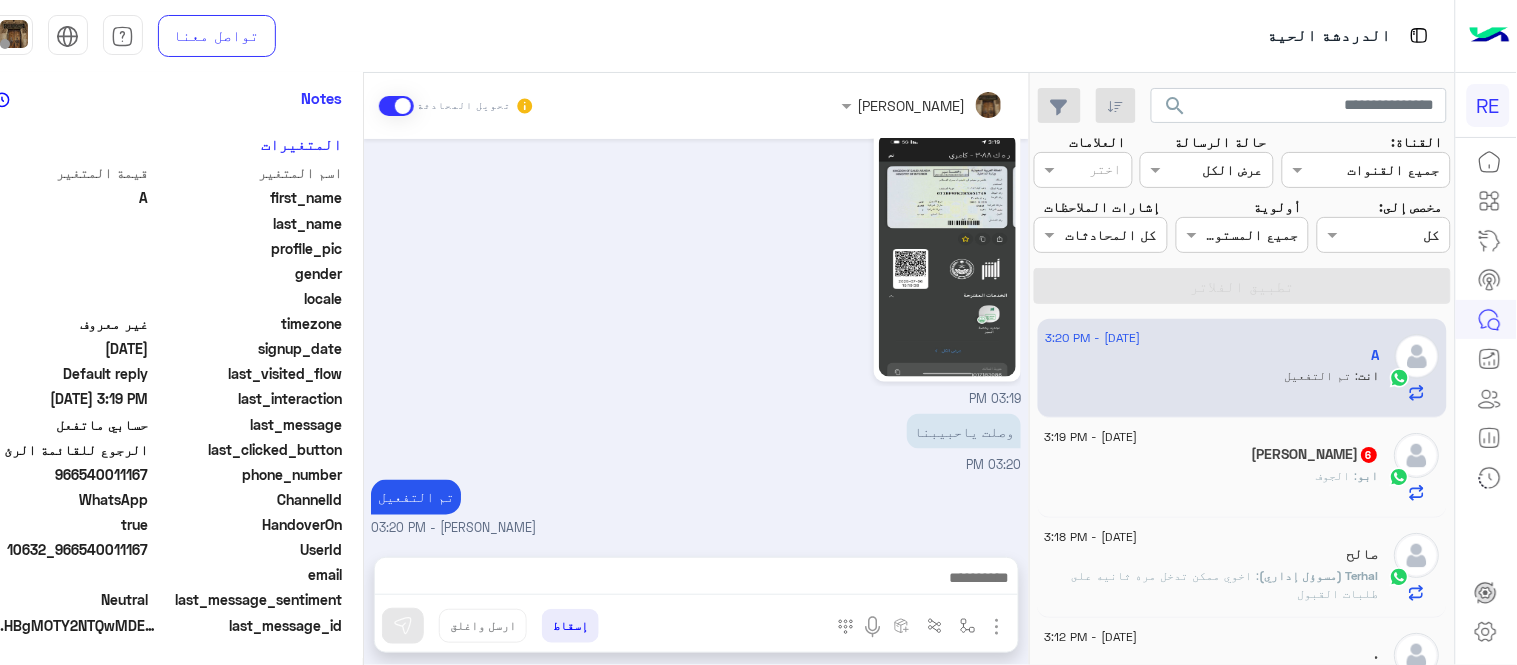 click on "ابو : الجوف" 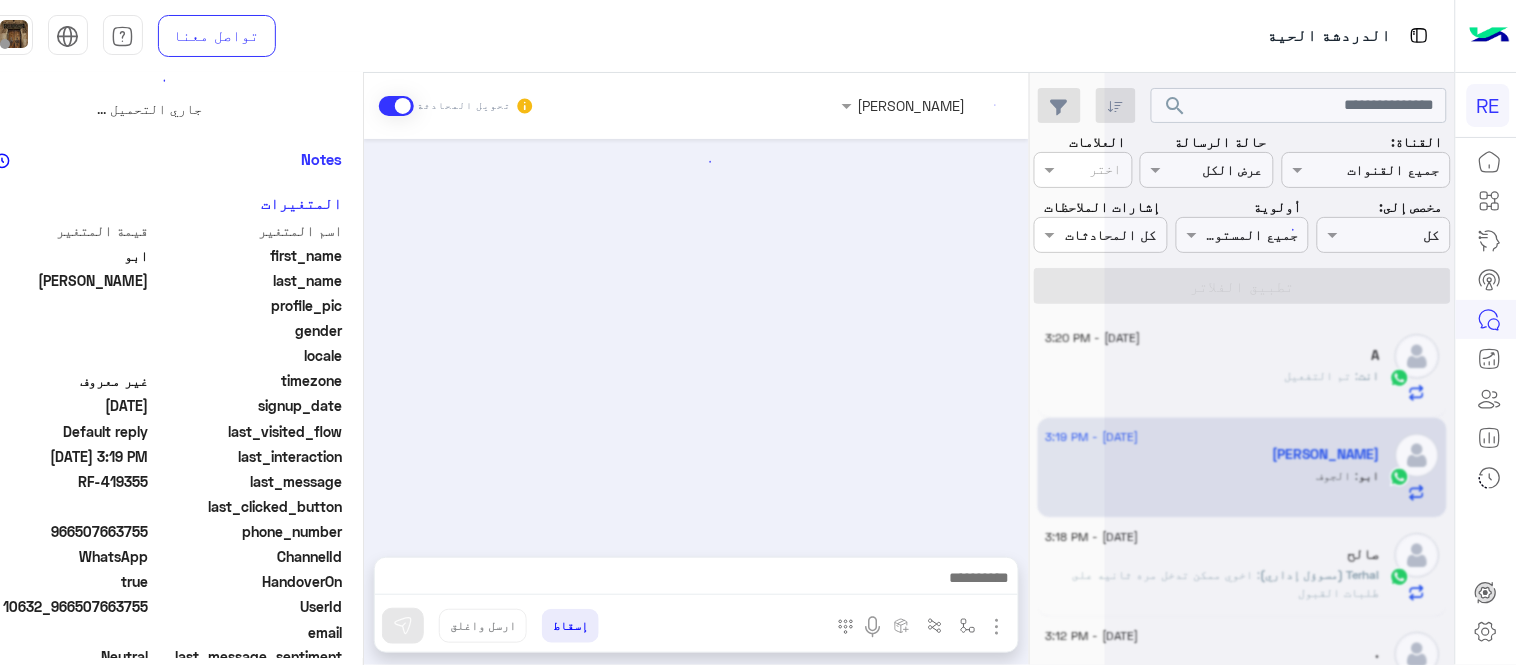 scroll, scrollTop: 0, scrollLeft: 0, axis: both 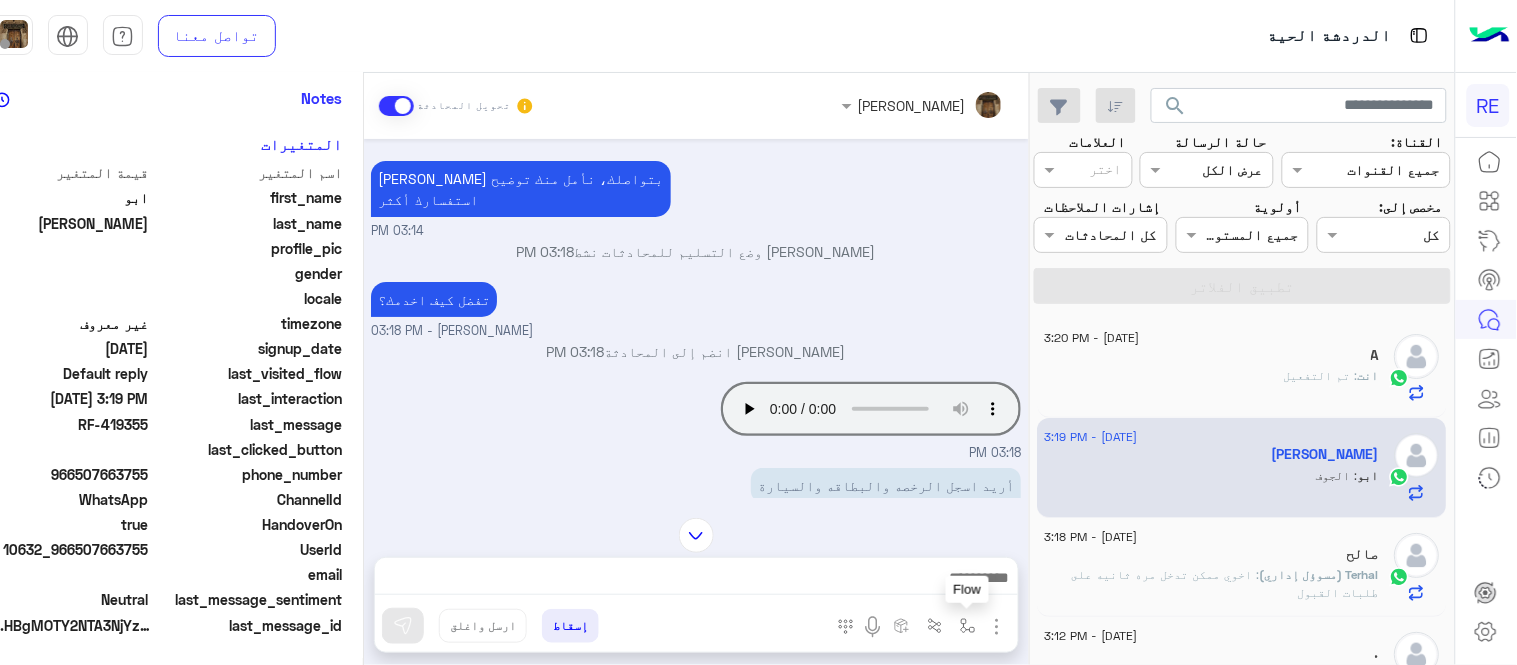 click at bounding box center (968, 626) 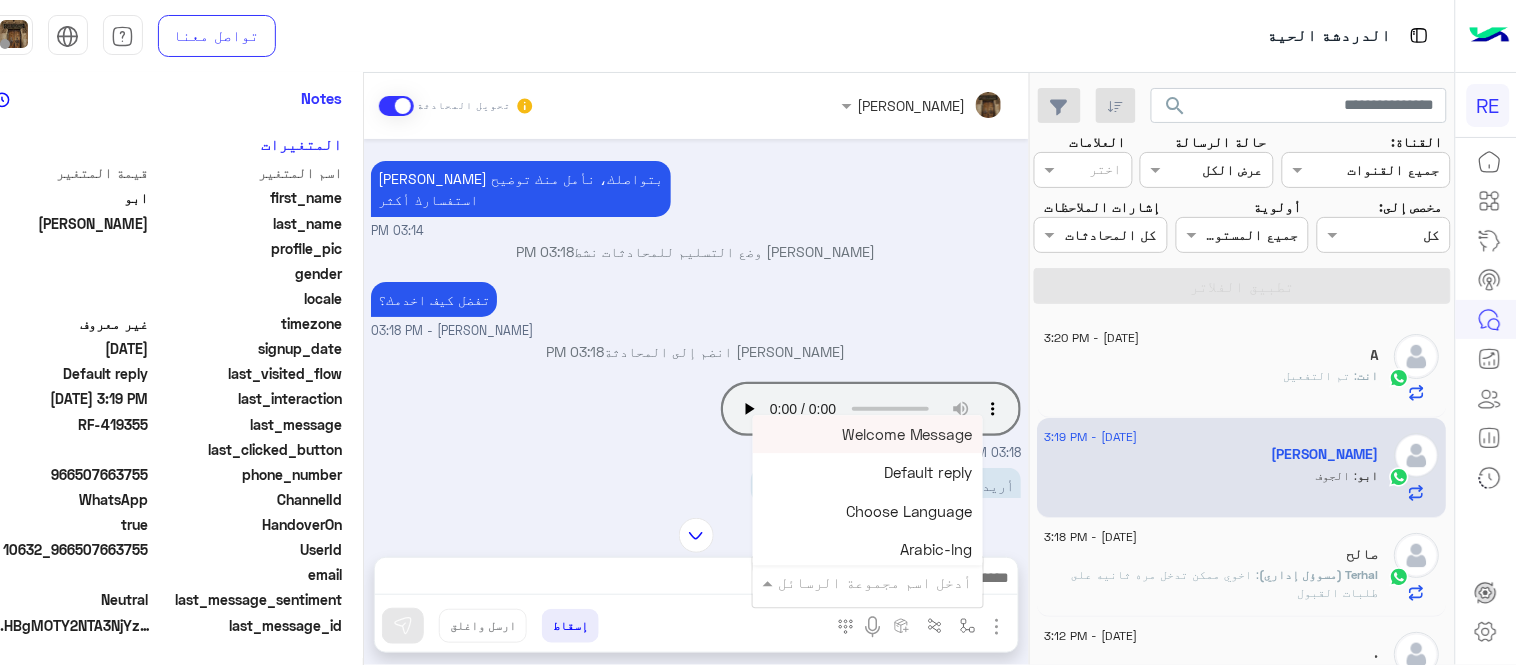 click at bounding box center (896, 582) 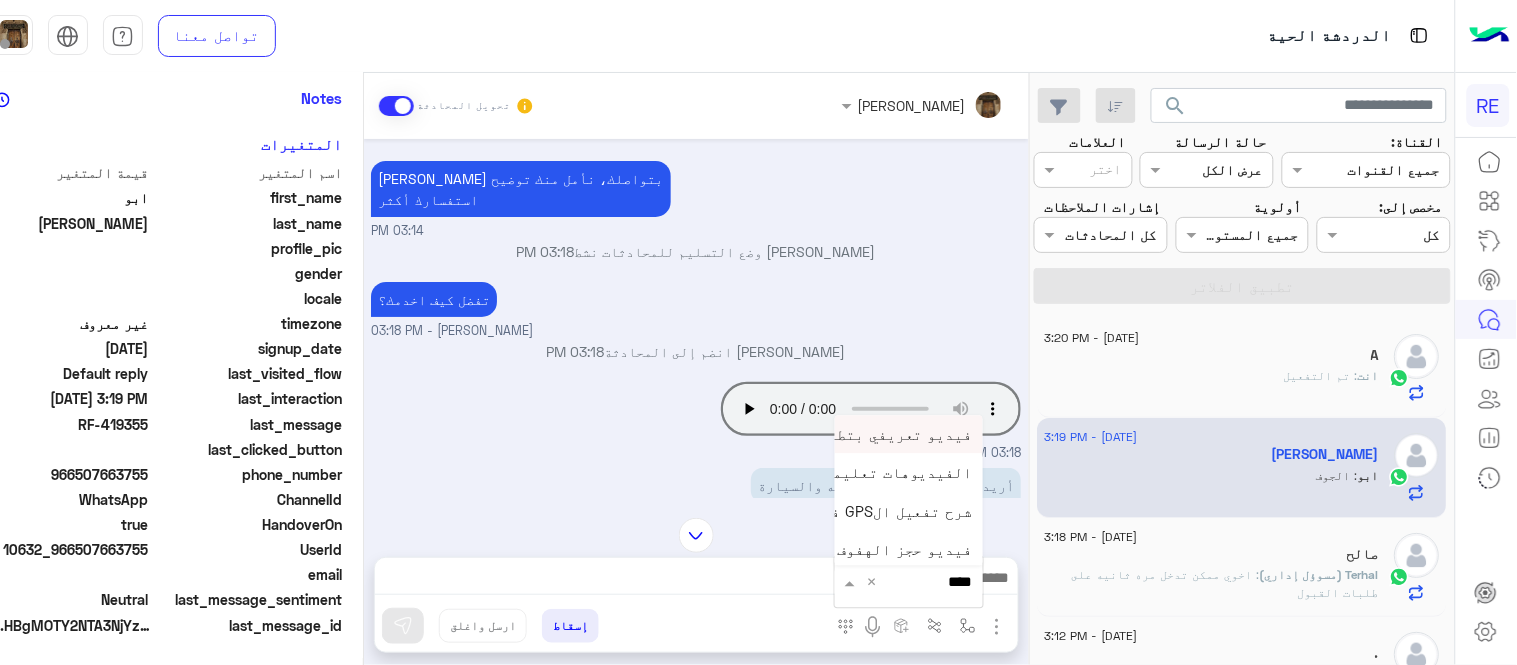 type on "*****" 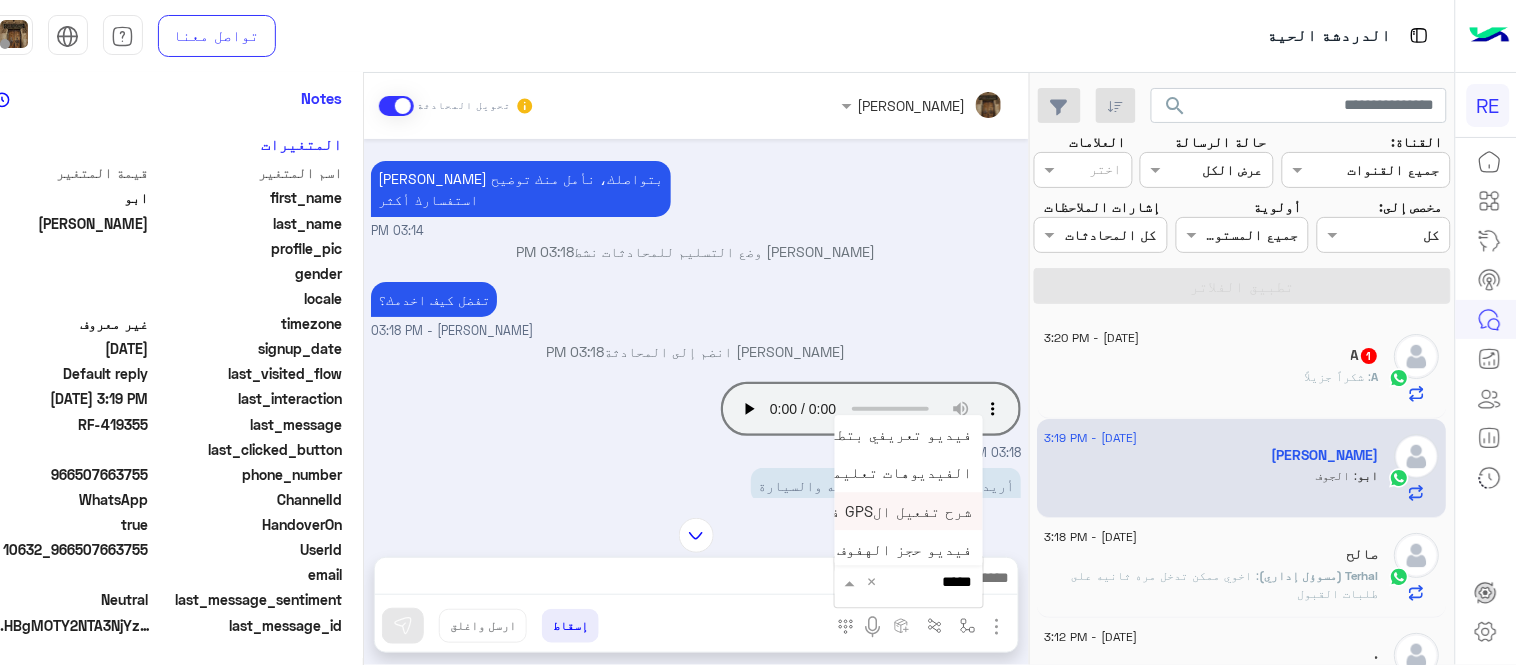 scroll, scrollTop: 81, scrollLeft: 0, axis: vertical 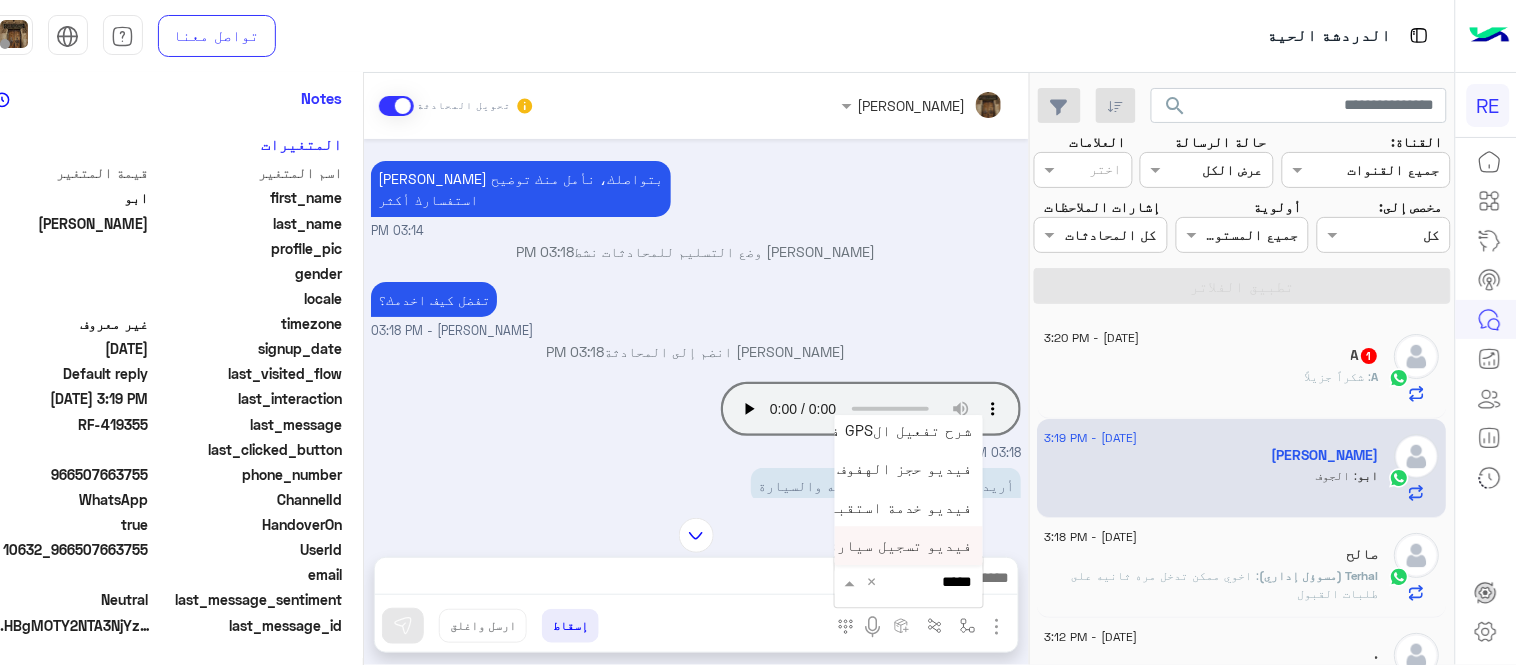 click on "فيديو تسجيل سيارة" at bounding box center [900, 546] 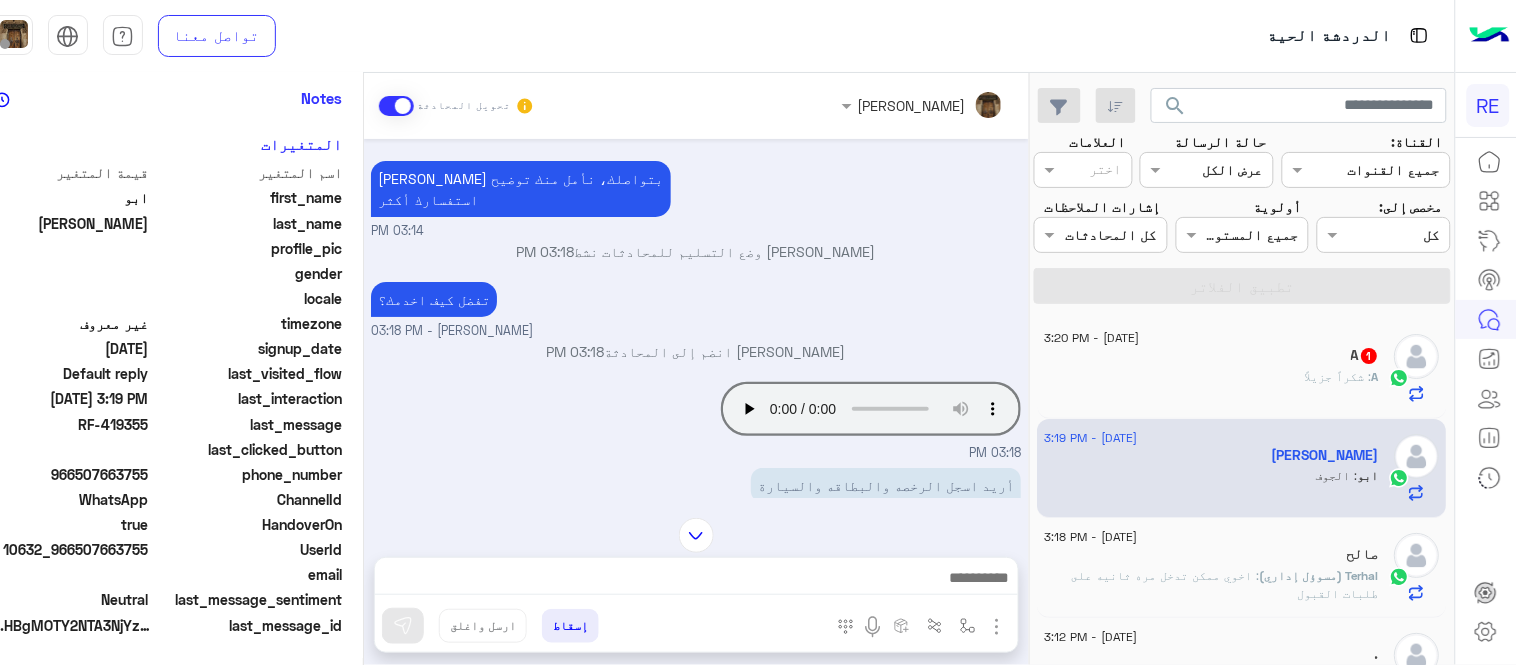 type on "**********" 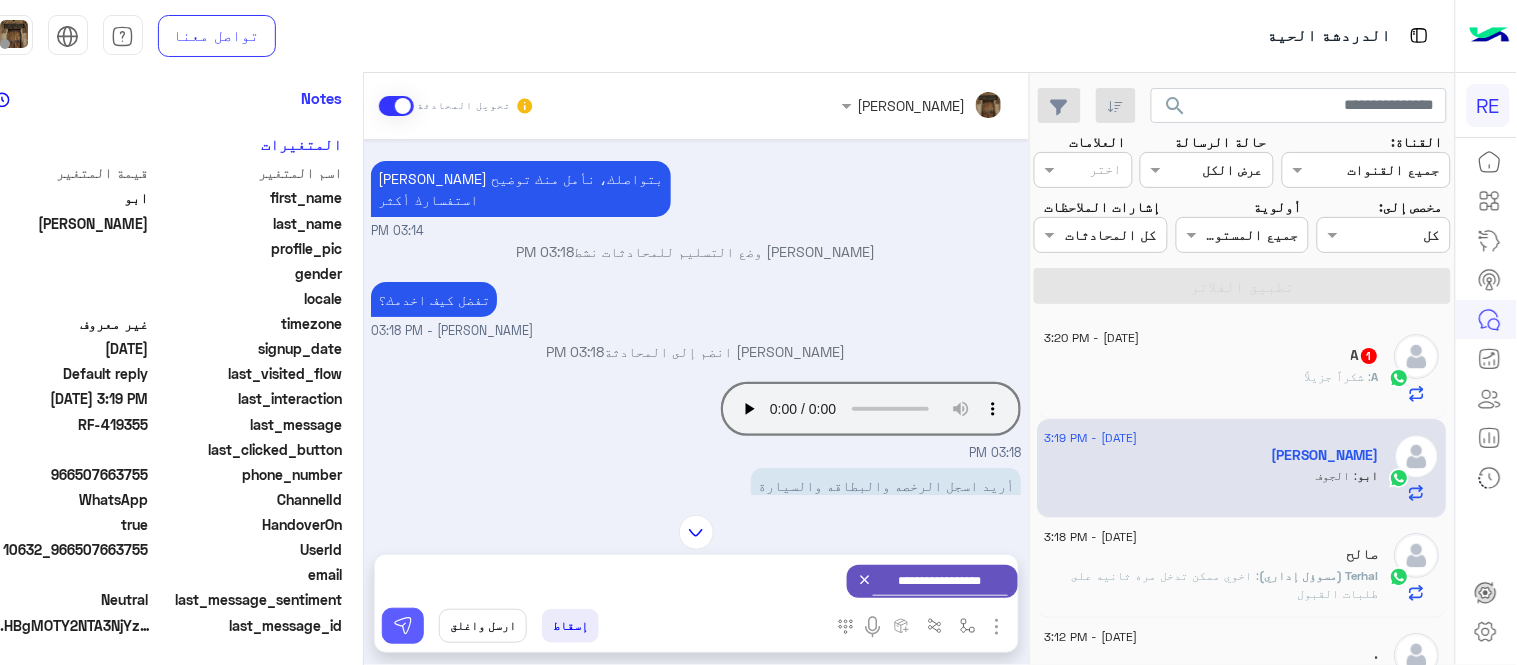 click at bounding box center [403, 626] 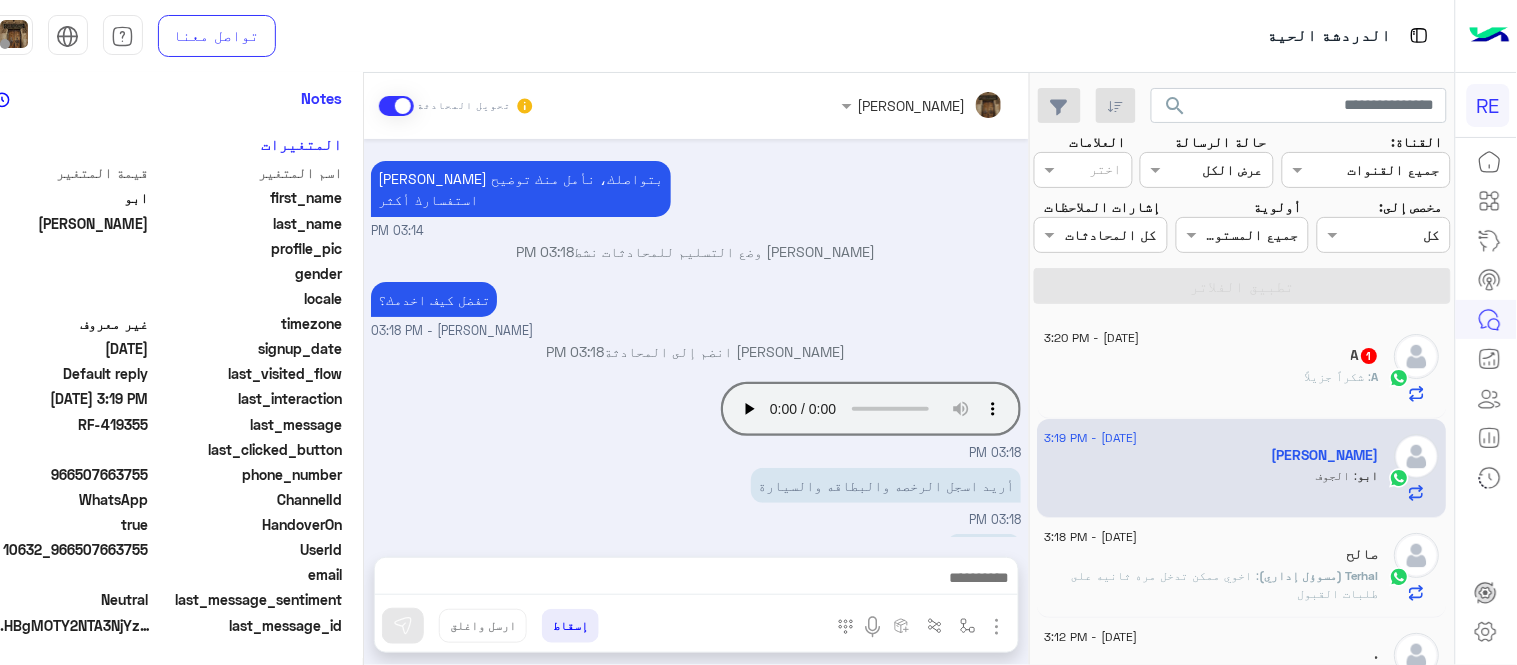 scroll, scrollTop: 248, scrollLeft: 0, axis: vertical 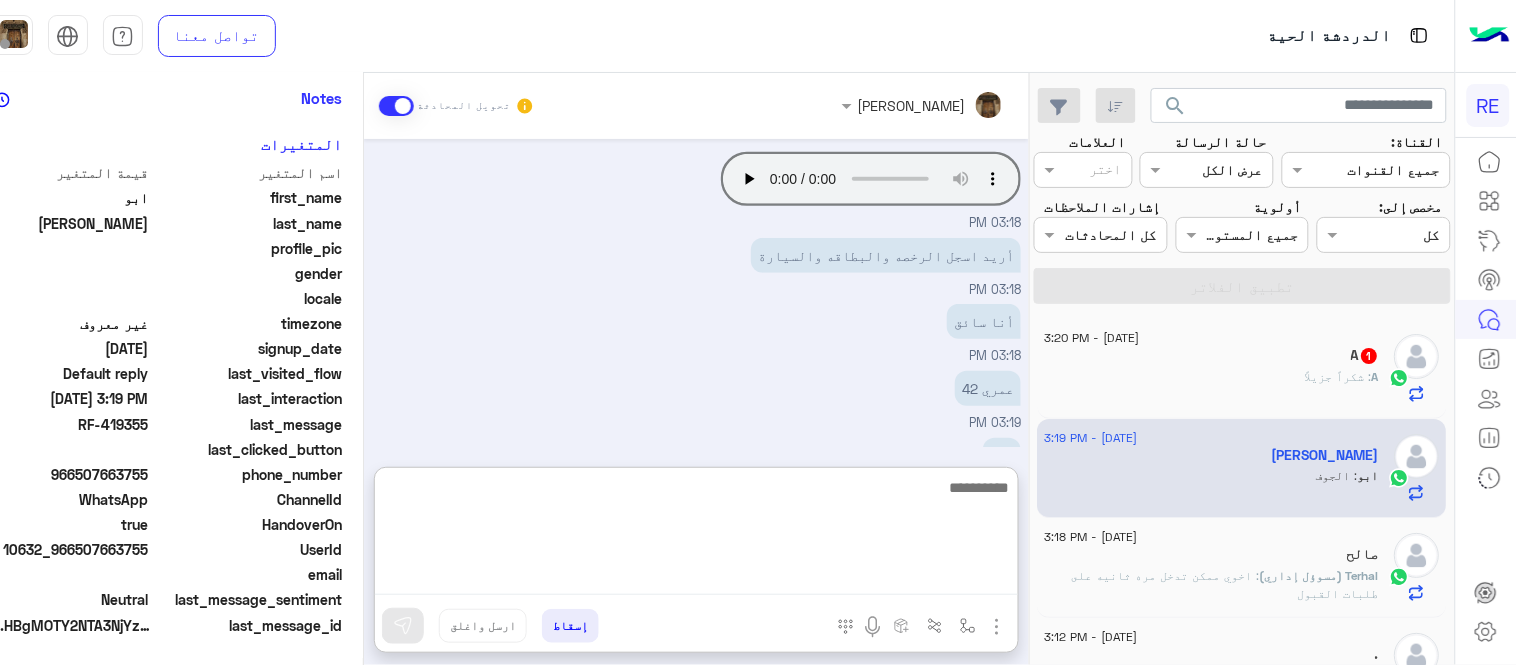 click at bounding box center (696, 535) 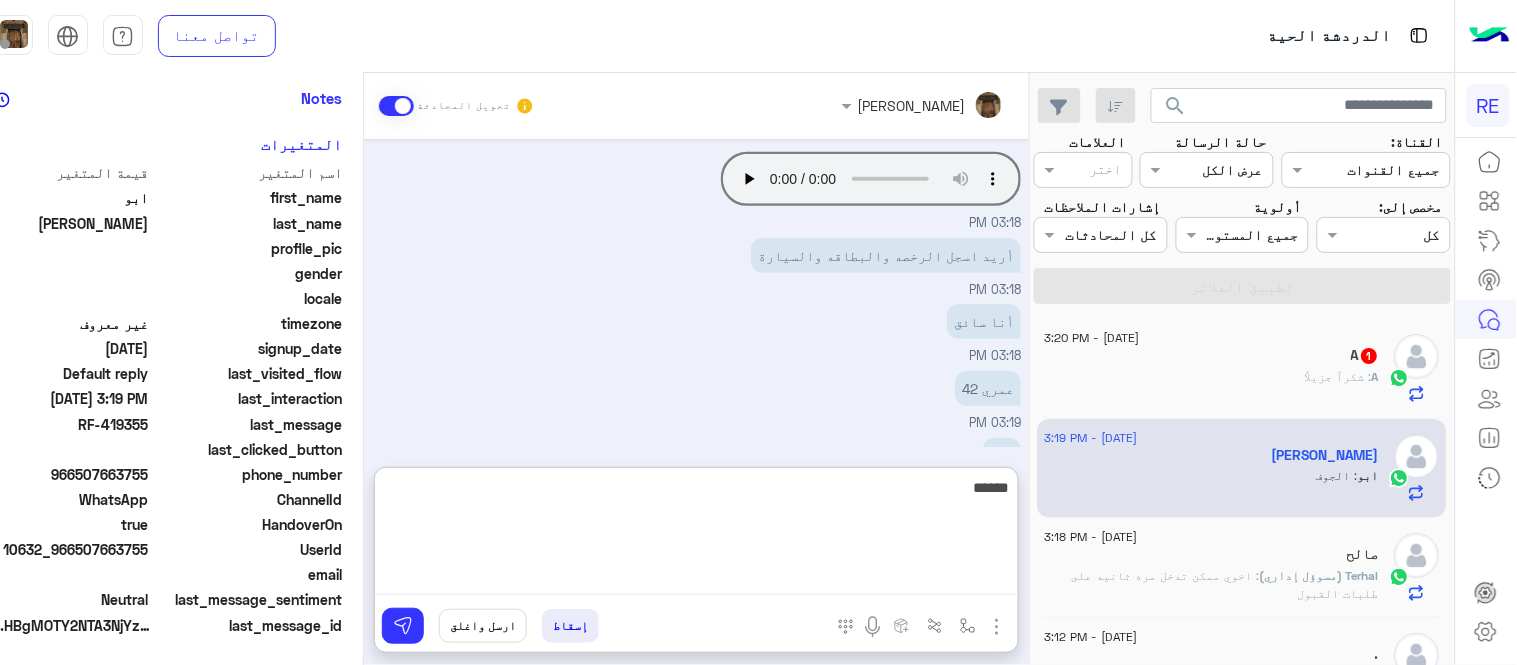 scroll, scrollTop: 523, scrollLeft: 0, axis: vertical 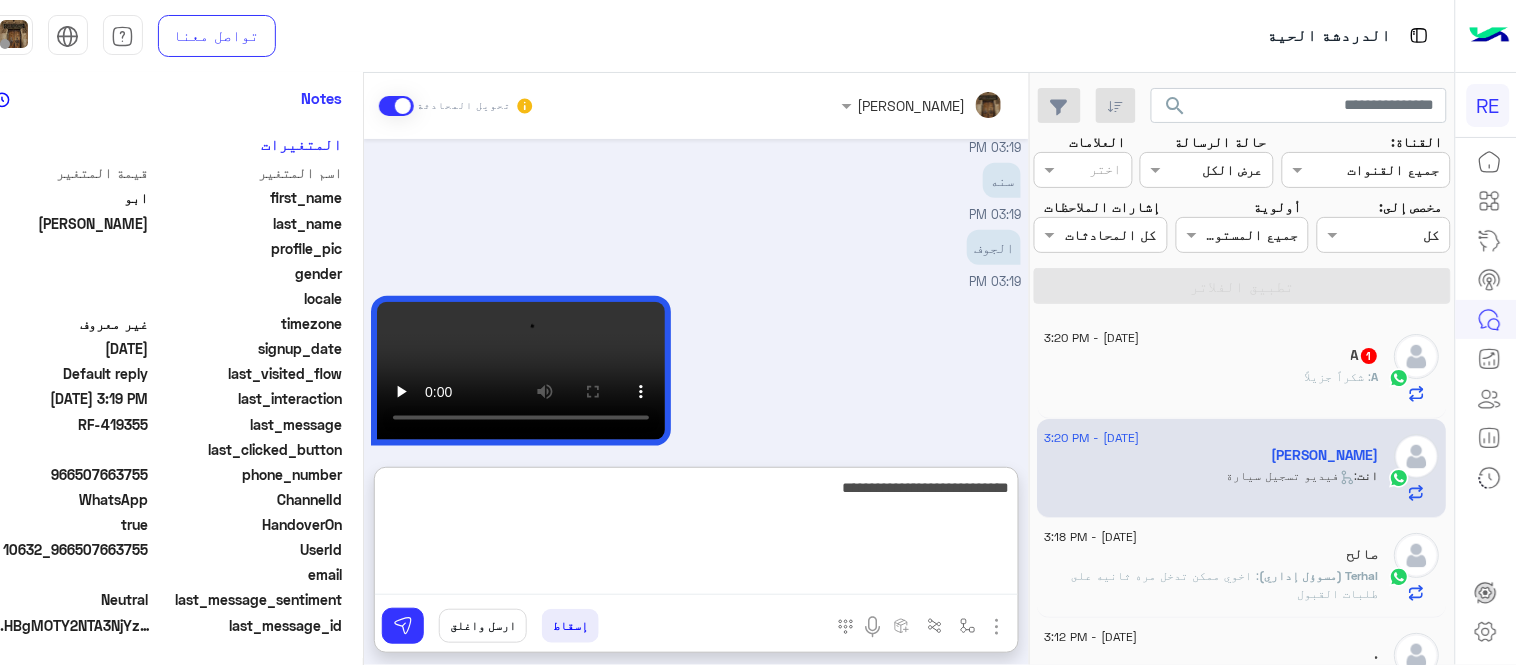 type on "**********" 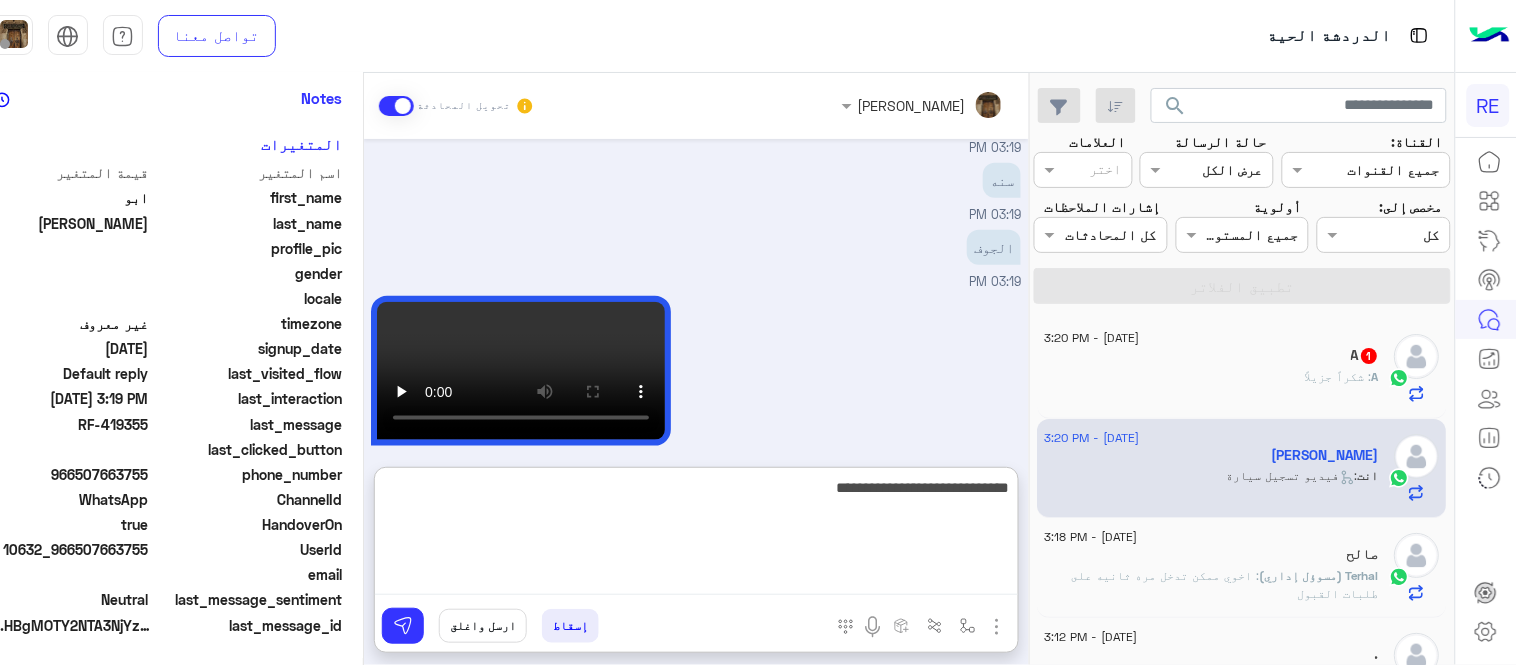 type 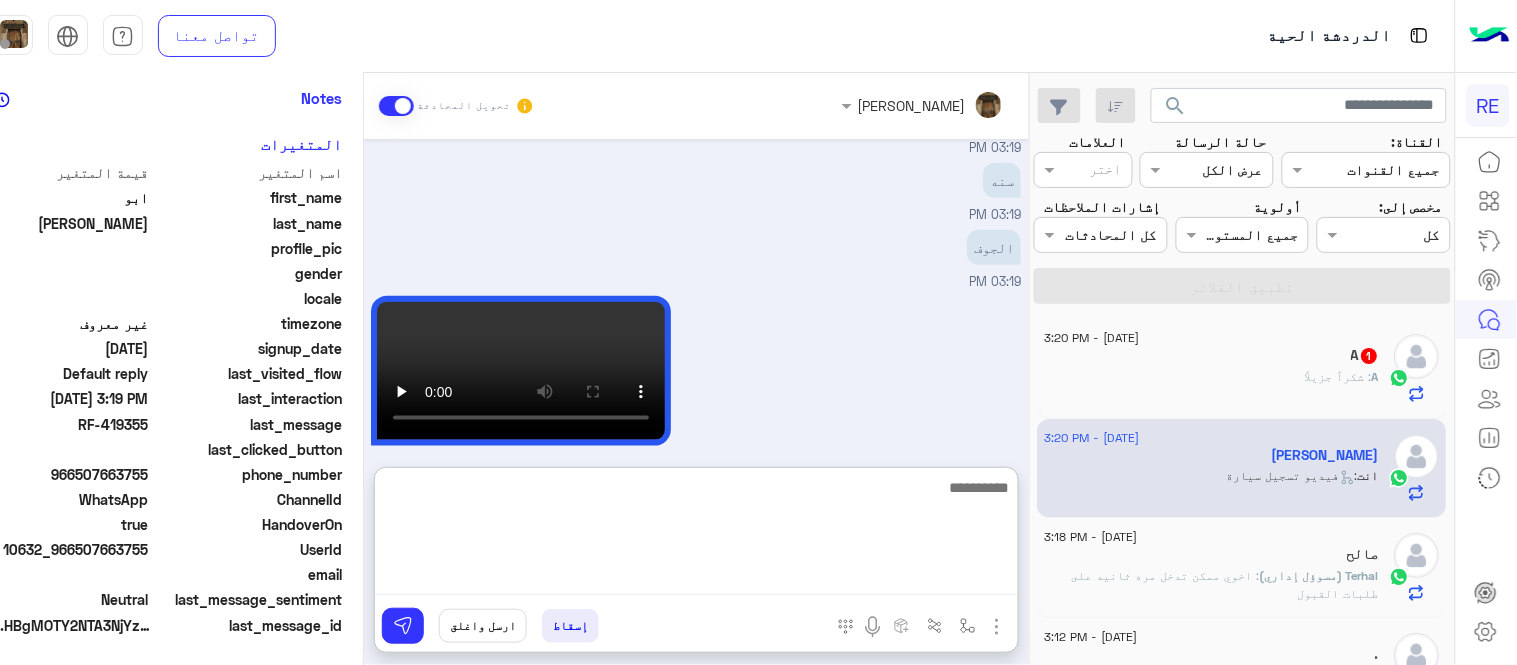 scroll, scrollTop: 587, scrollLeft: 0, axis: vertical 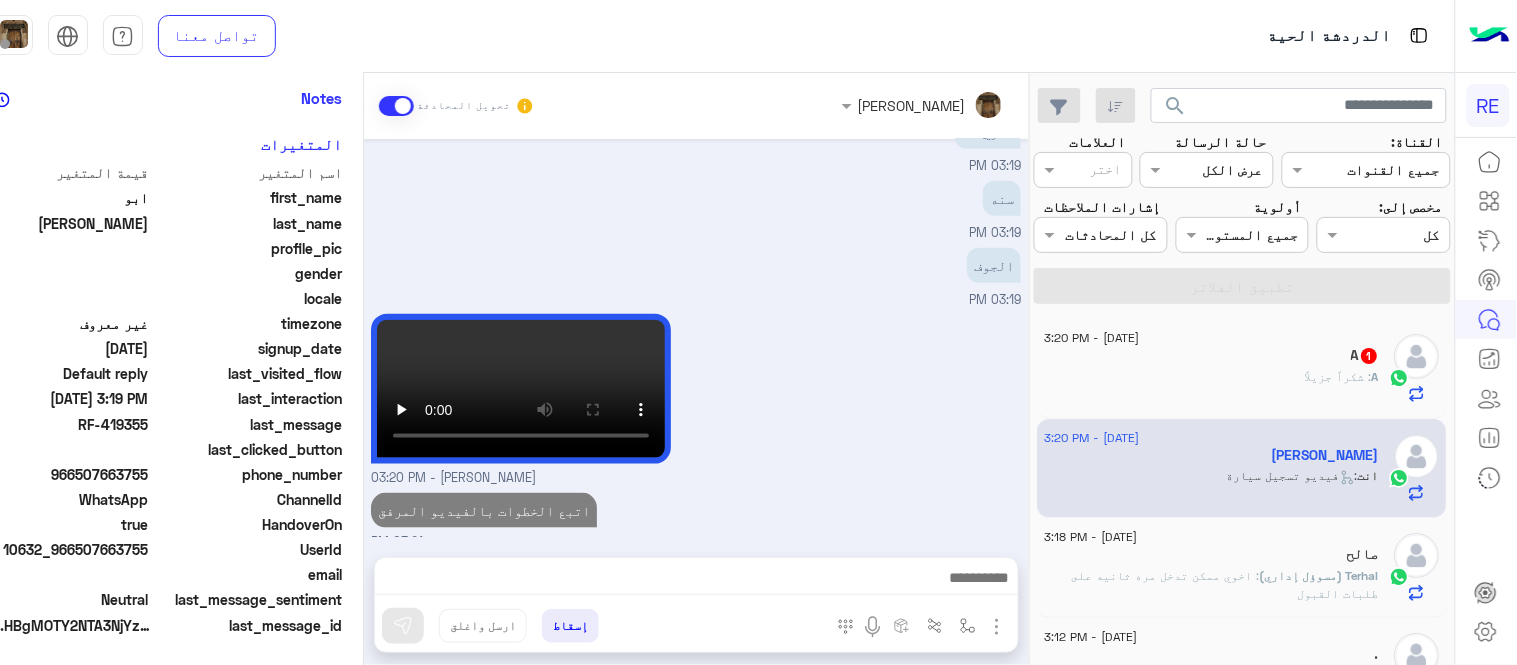 click on "[PERSON_NAME] -  03:20 PM" at bounding box center [696, 398] 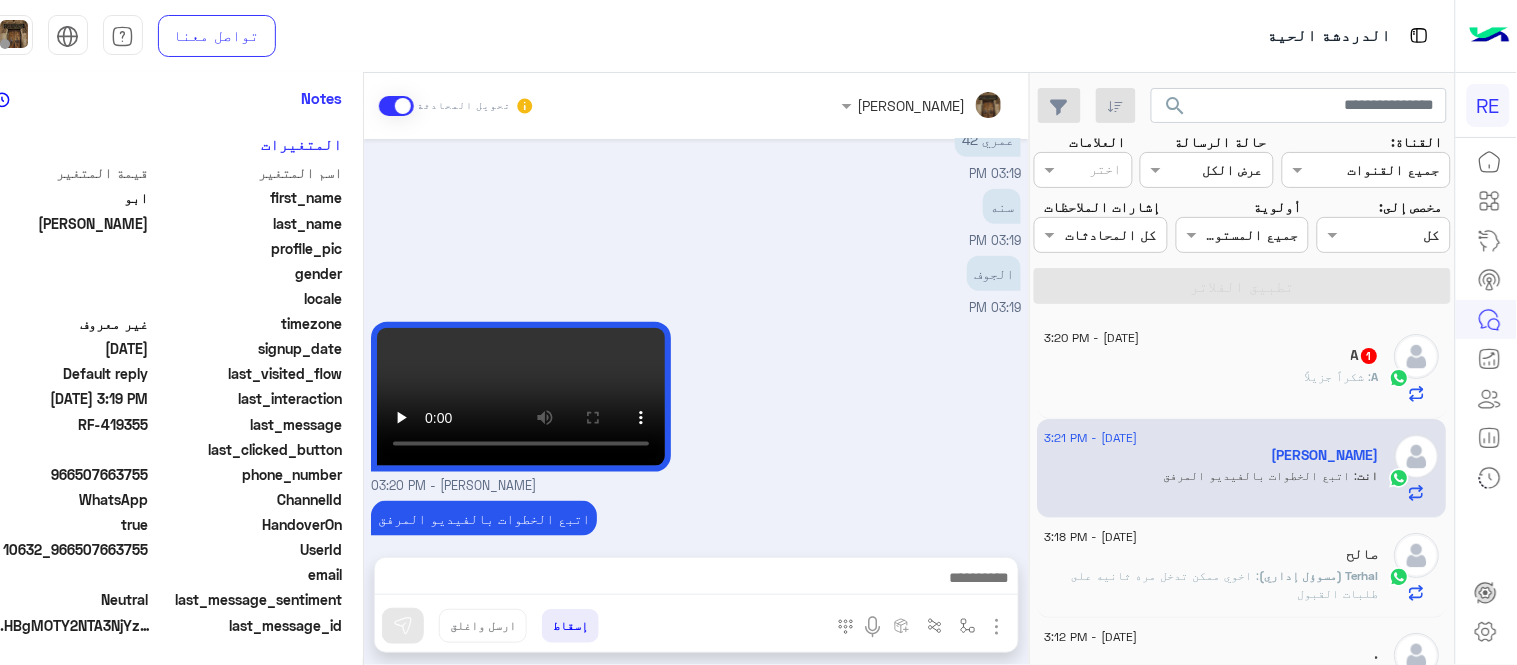 click on "A   1" 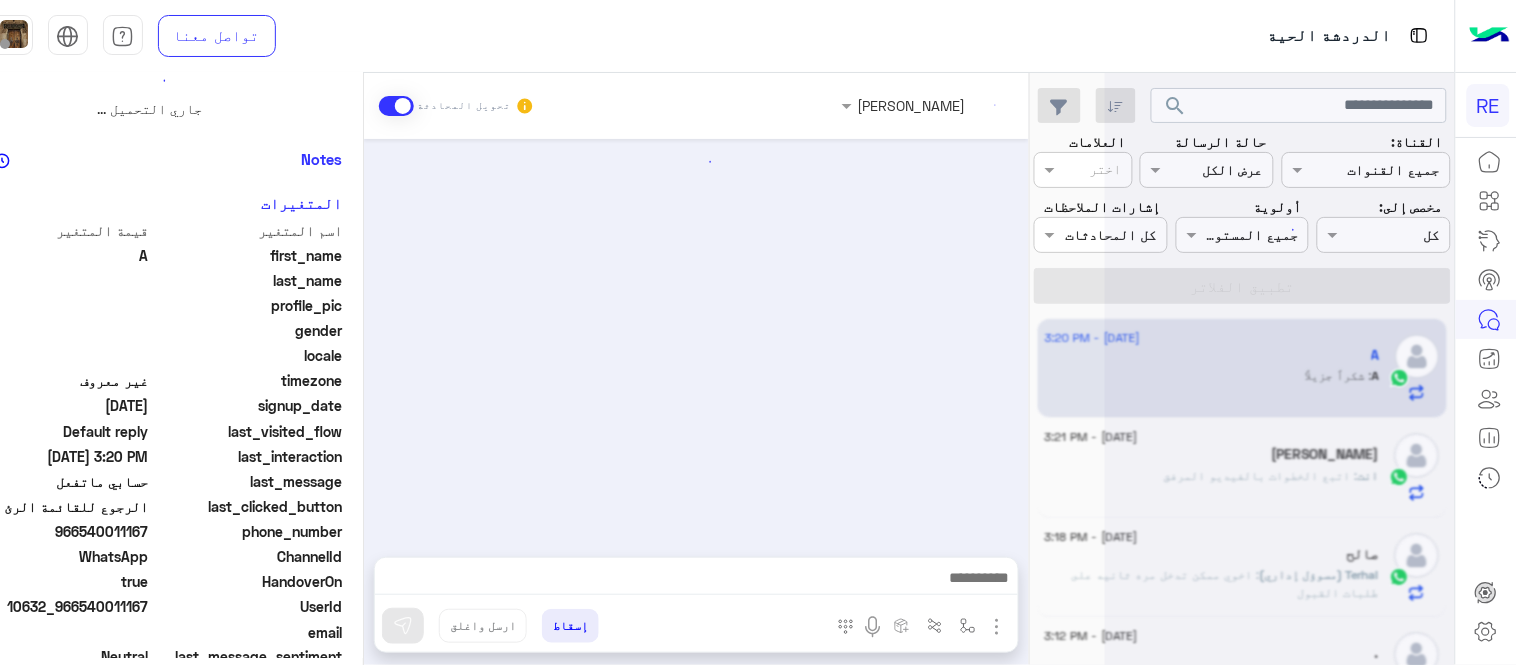 scroll, scrollTop: 0, scrollLeft: 0, axis: both 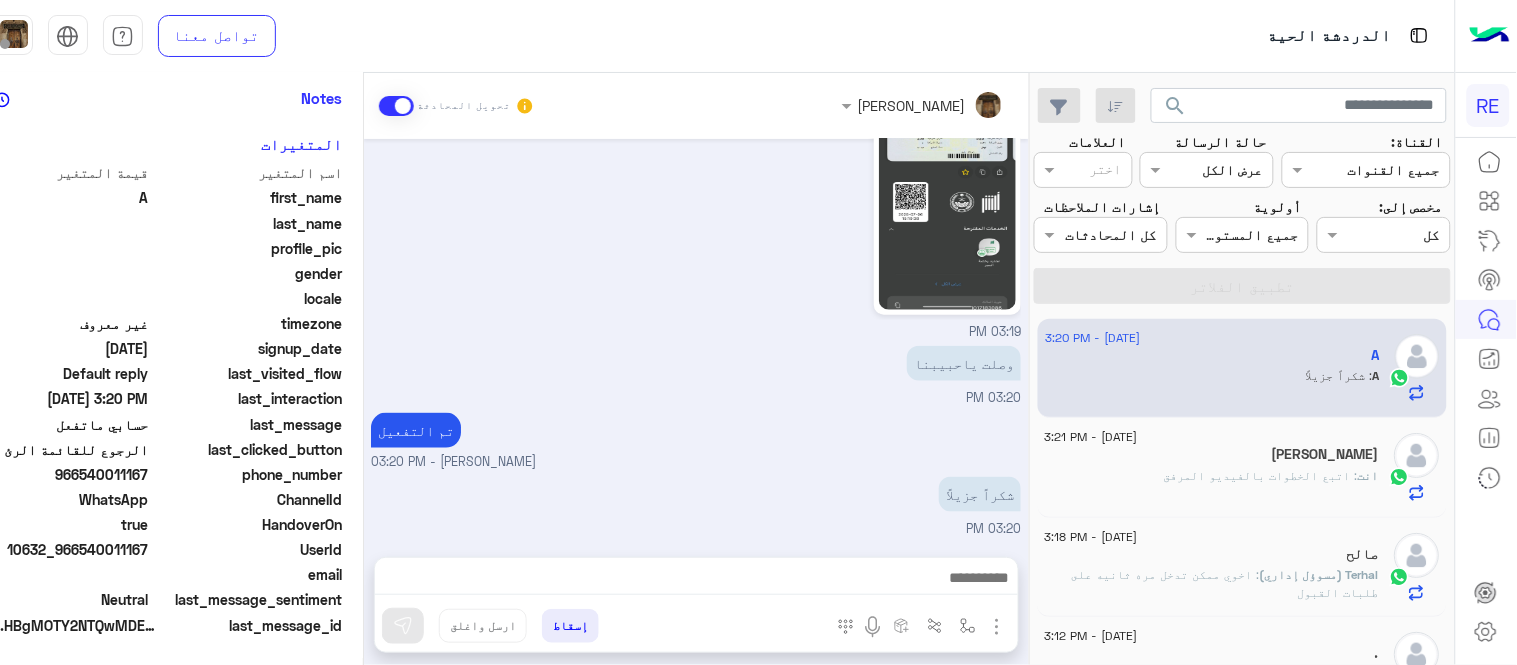 click on "تم التفعيل  [PERSON_NAME] -  03:20 PM" at bounding box center (696, 440) 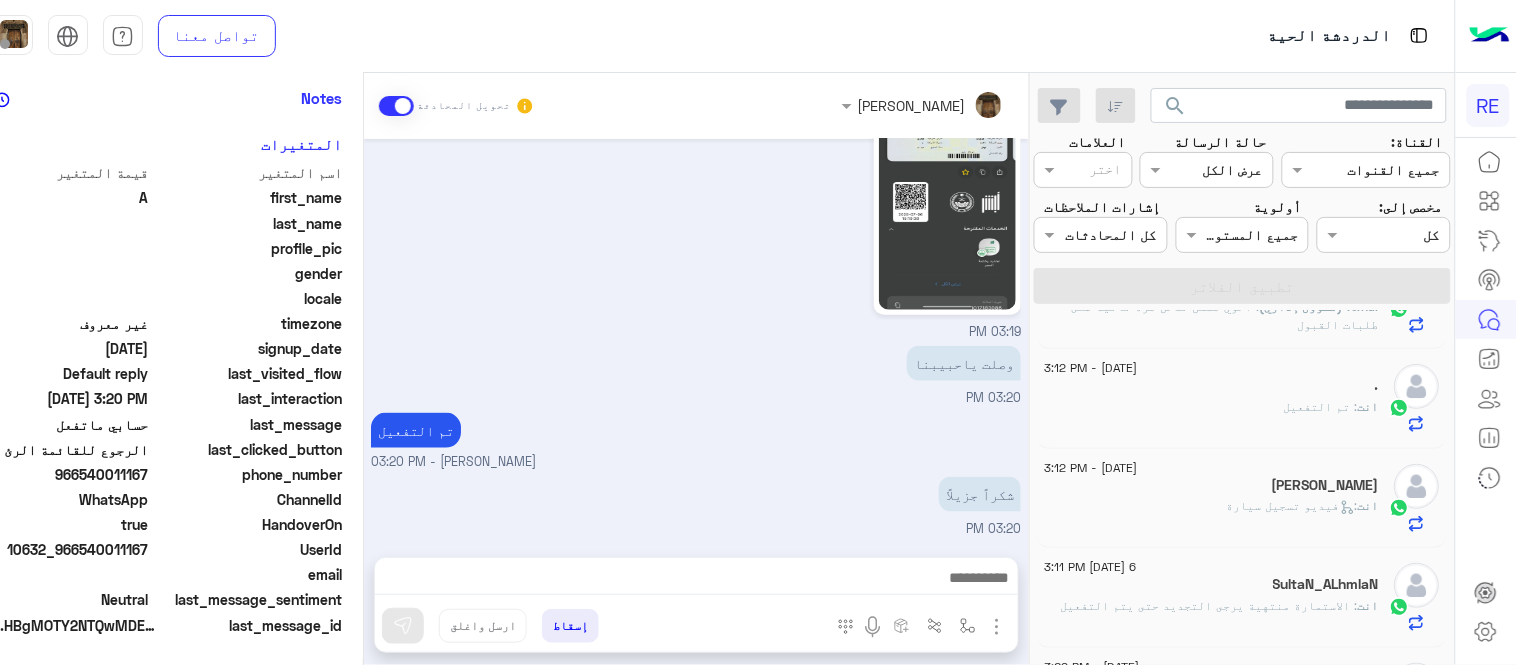 scroll, scrollTop: 223, scrollLeft: 0, axis: vertical 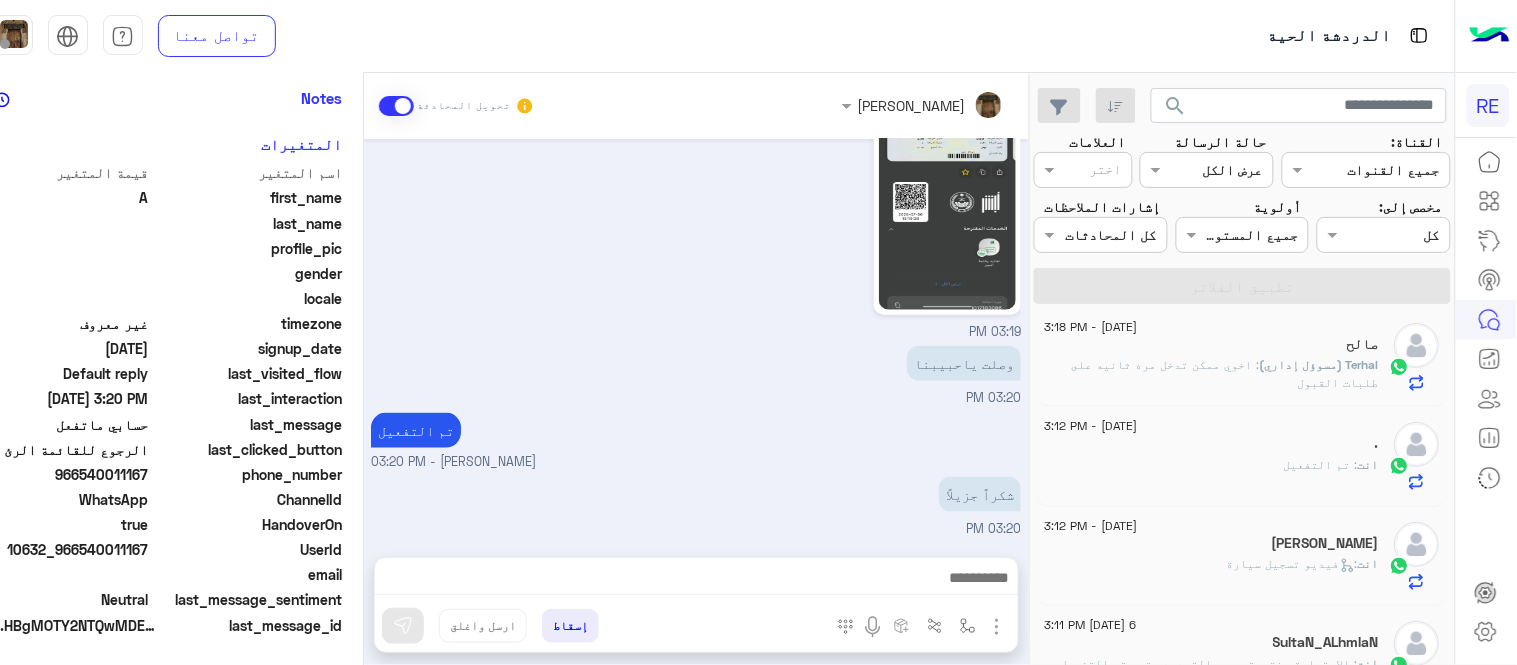 click on ": اخوي ممكن تدخل مره ثانيه على طلبات القبول" 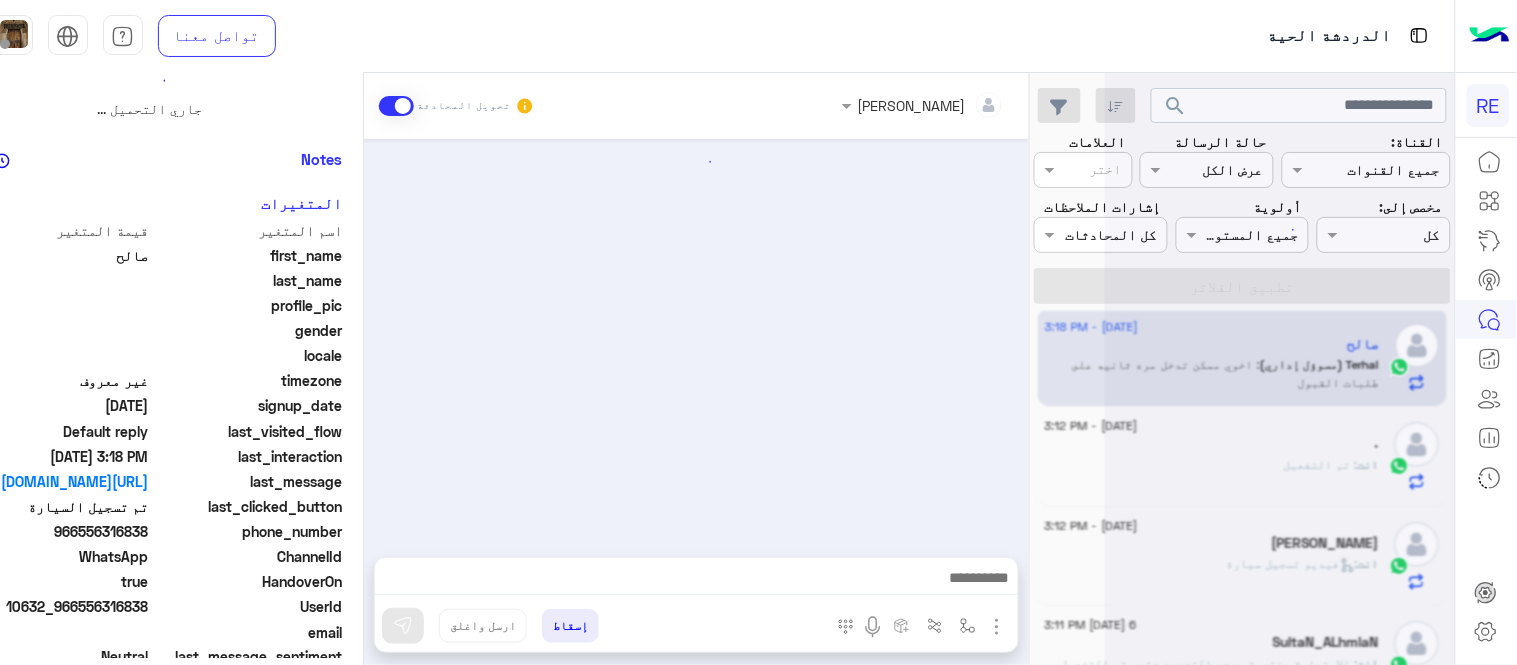 scroll, scrollTop: 0, scrollLeft: 0, axis: both 